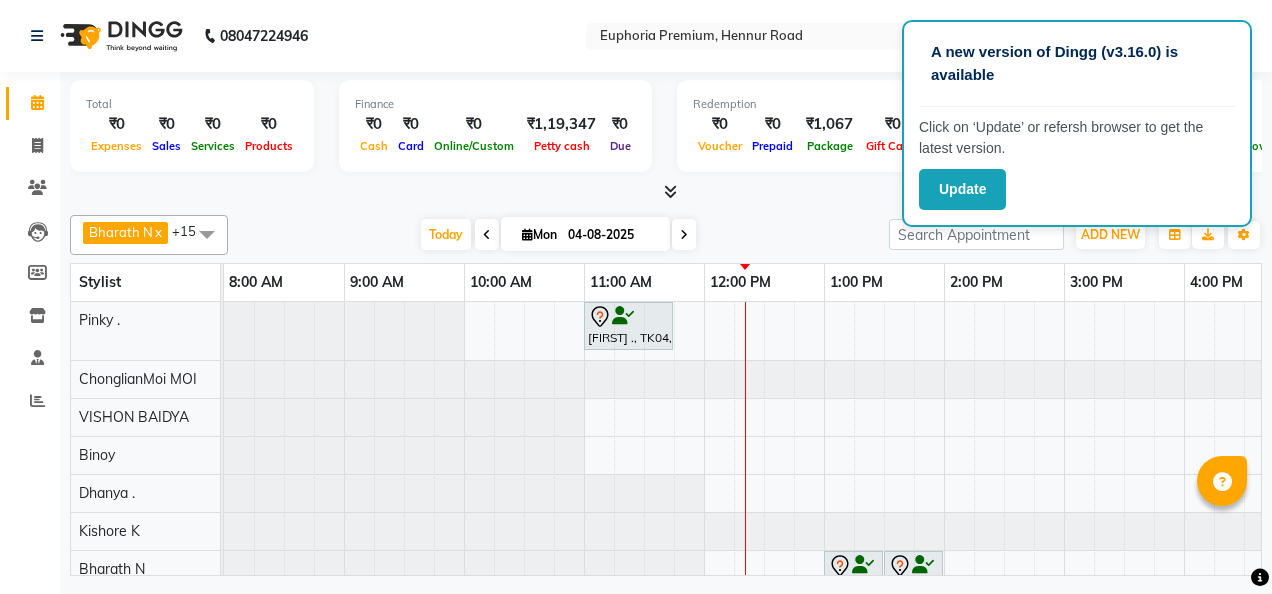 scroll, scrollTop: 0, scrollLeft: 0, axis: both 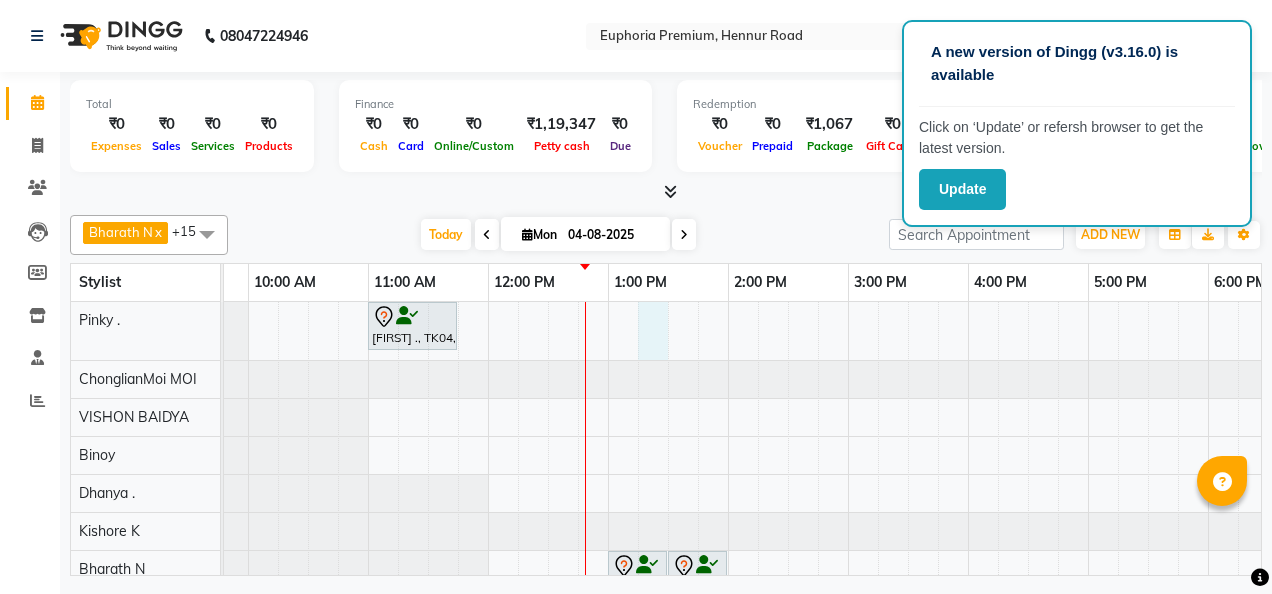 click on "[FIRST] ., TK04, 11:00 AM-11:45 AM, EP-Crystal Pedi [FIRST] ., TK01, 01:00 PM-01:30 PM, EEP-HAIR CUT (Senior Stylist) with hairwash MEN [FIRST] ., TK01, 01:30 PM-02:00 PM, EP-Beard Trim/Design MEN Abundance Manifestation 29AASCA8886B1Z0, TK02, 11:00 AM-12:00 PM, EP-Laser Upper Lip [FIRST] ., TK03, 12:30 PM-01:30 PM, EP-Laser Chin [FIRST] ., TK03, 11:30 AM-12:30 PM, EP-Regenerate M Packages" at bounding box center [848, 647] 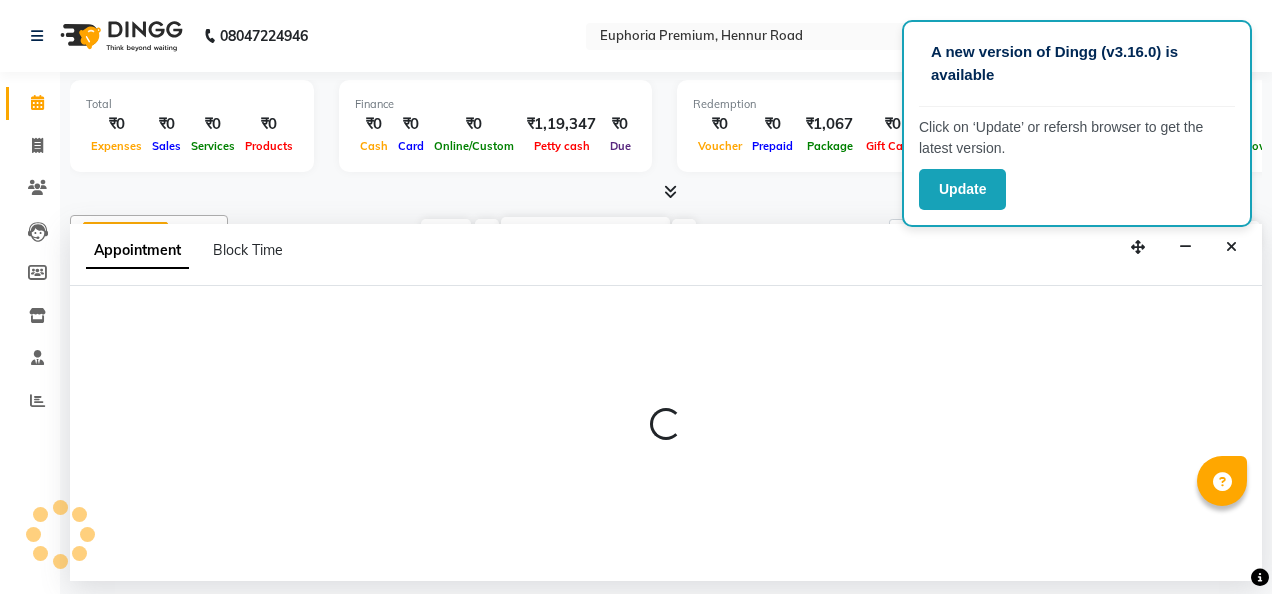 select on "71596" 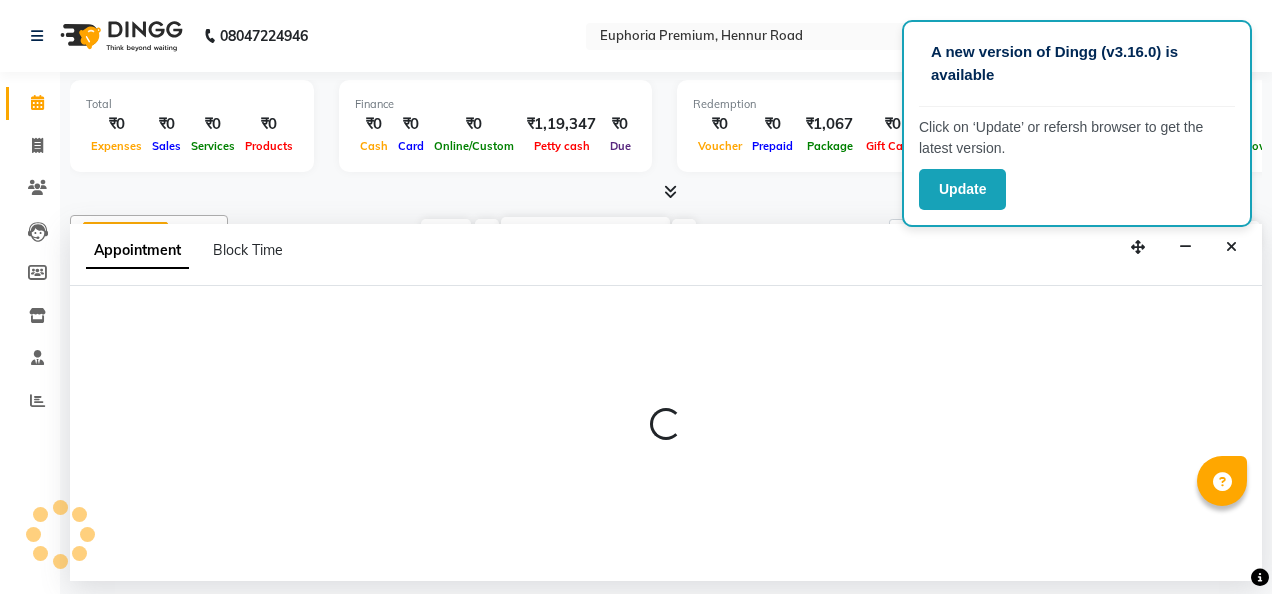 select on "tentative" 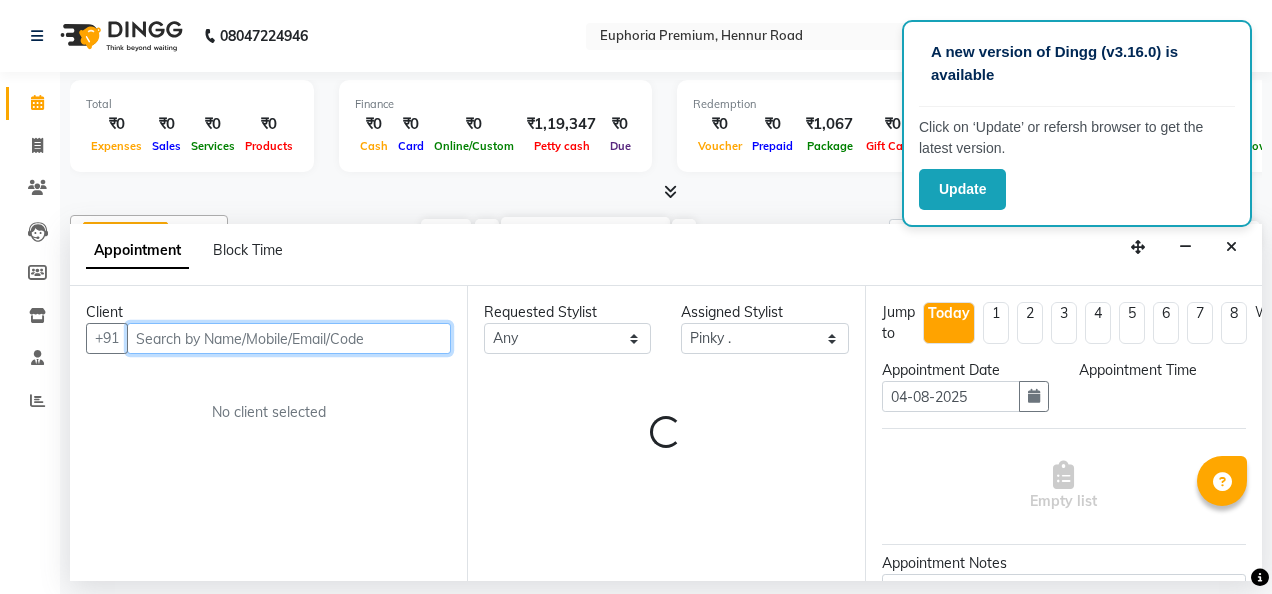select on "795" 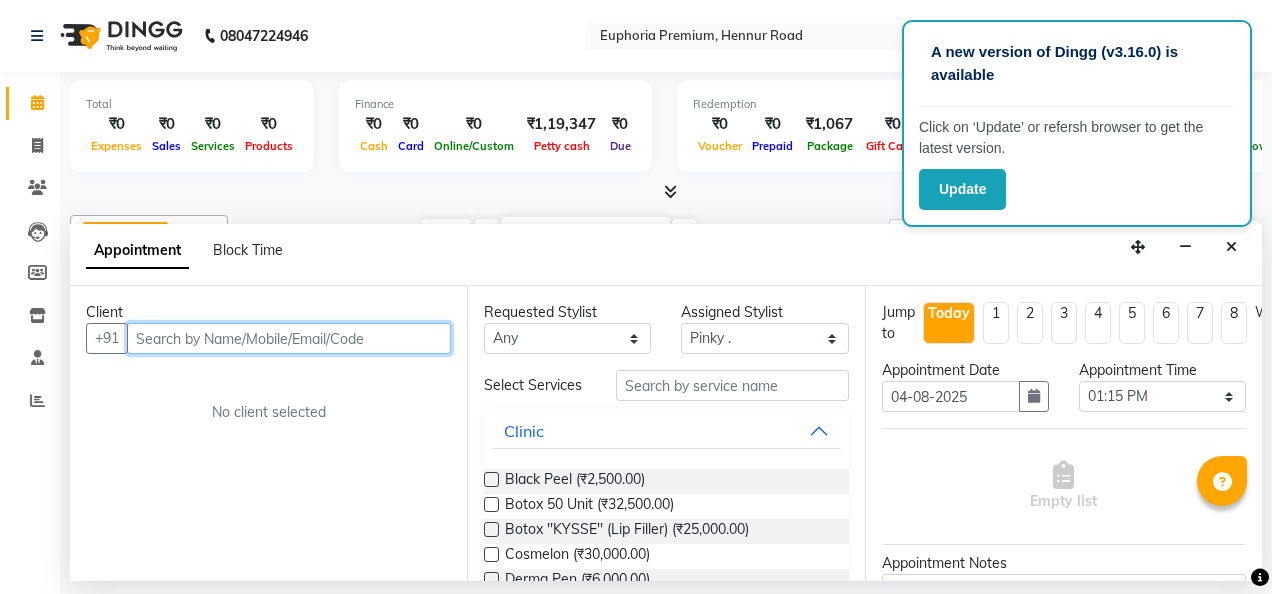 click at bounding box center (289, 338) 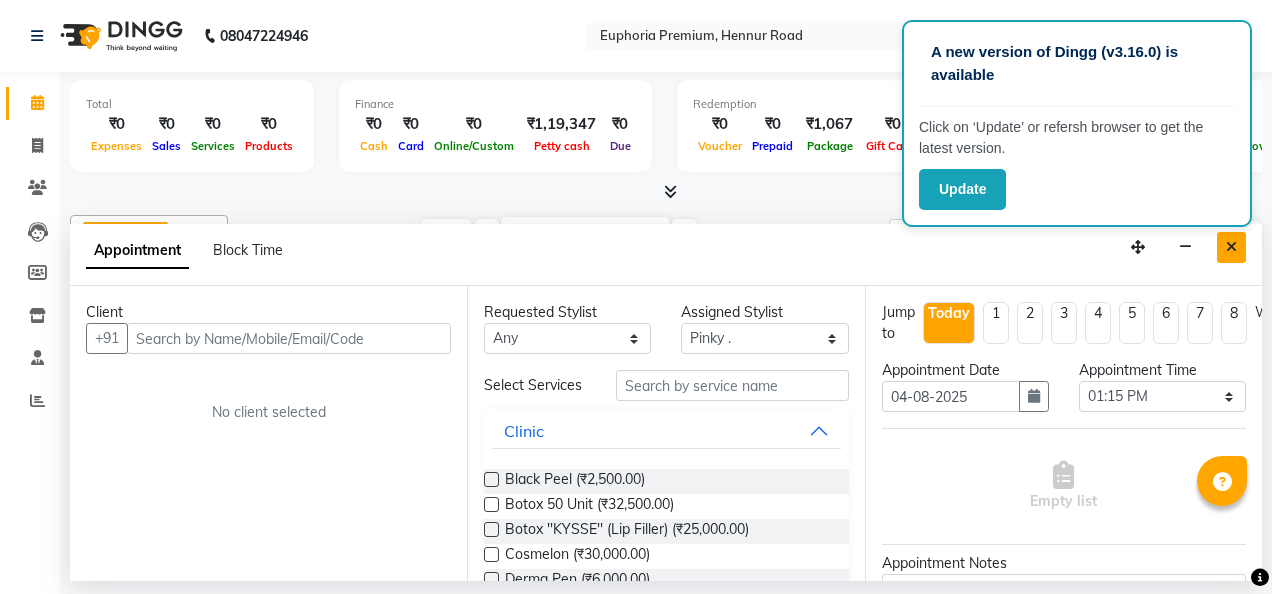 click at bounding box center [1231, 247] 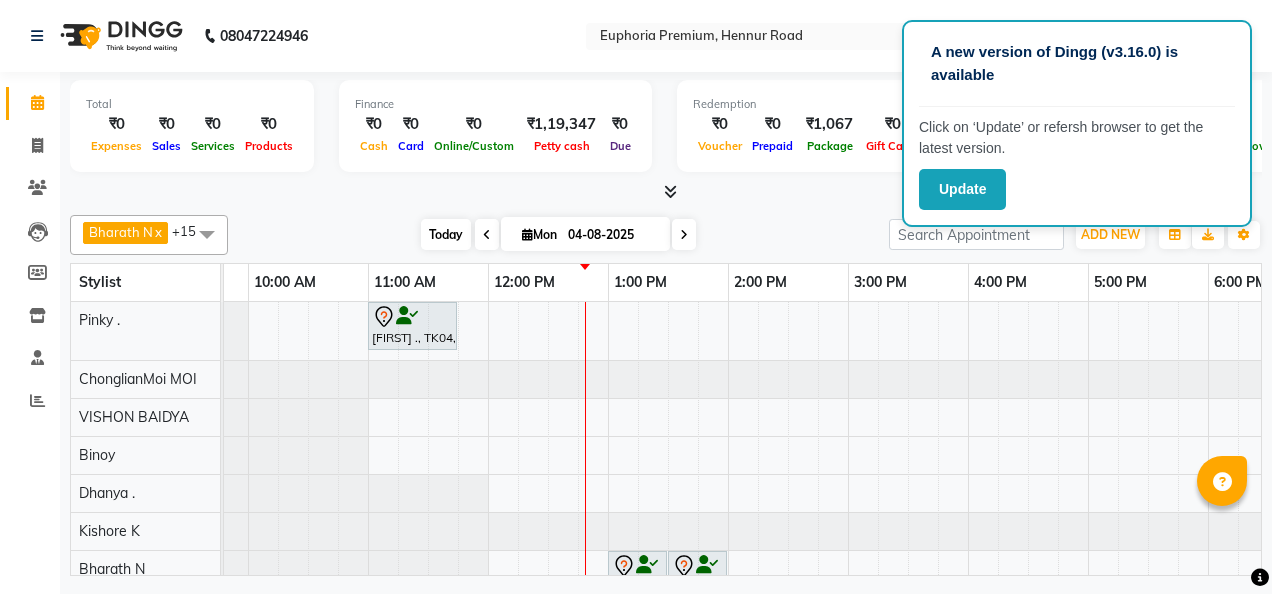 click on "Today" at bounding box center [446, 234] 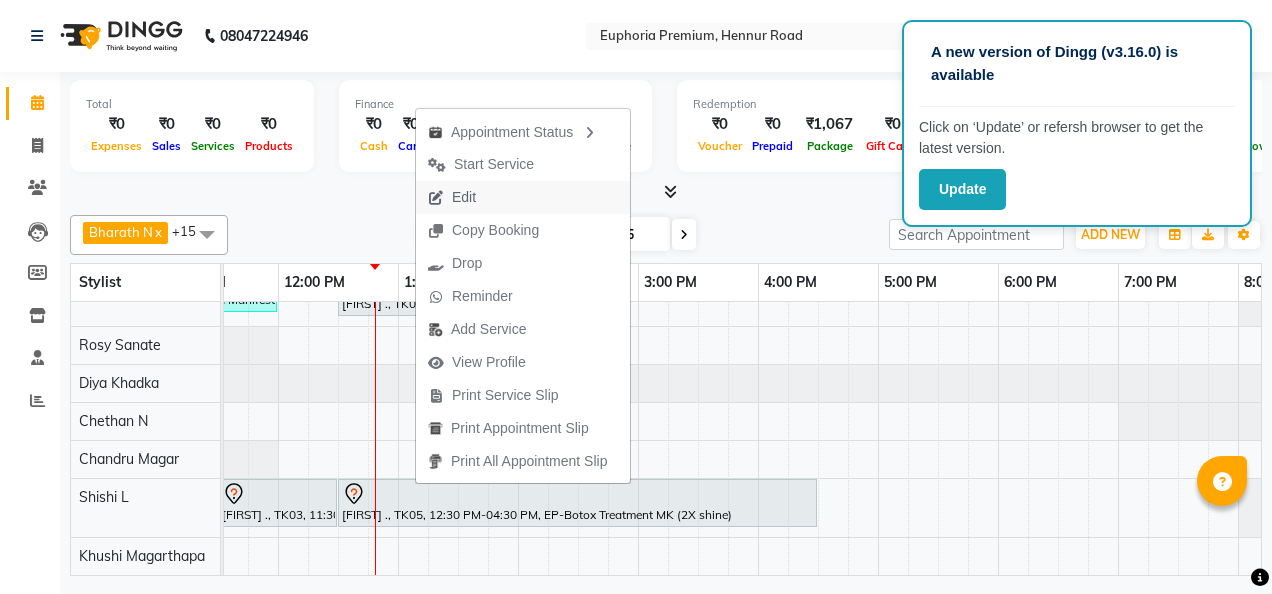 click on "Edit" at bounding box center [464, 197] 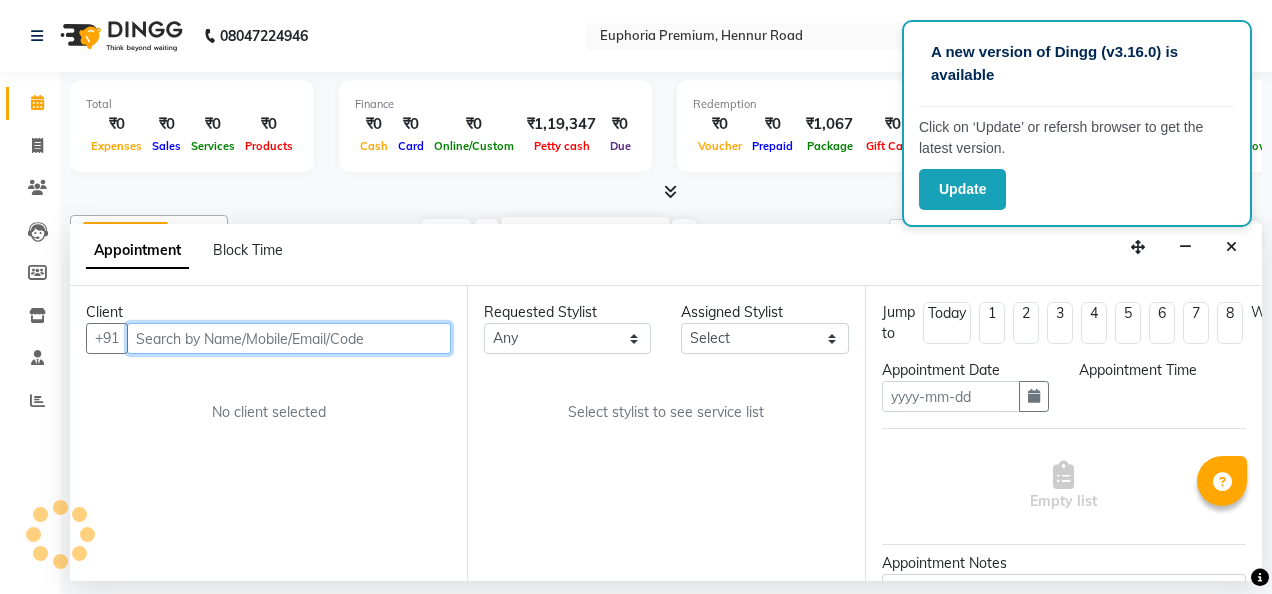 type on "04-08-2025" 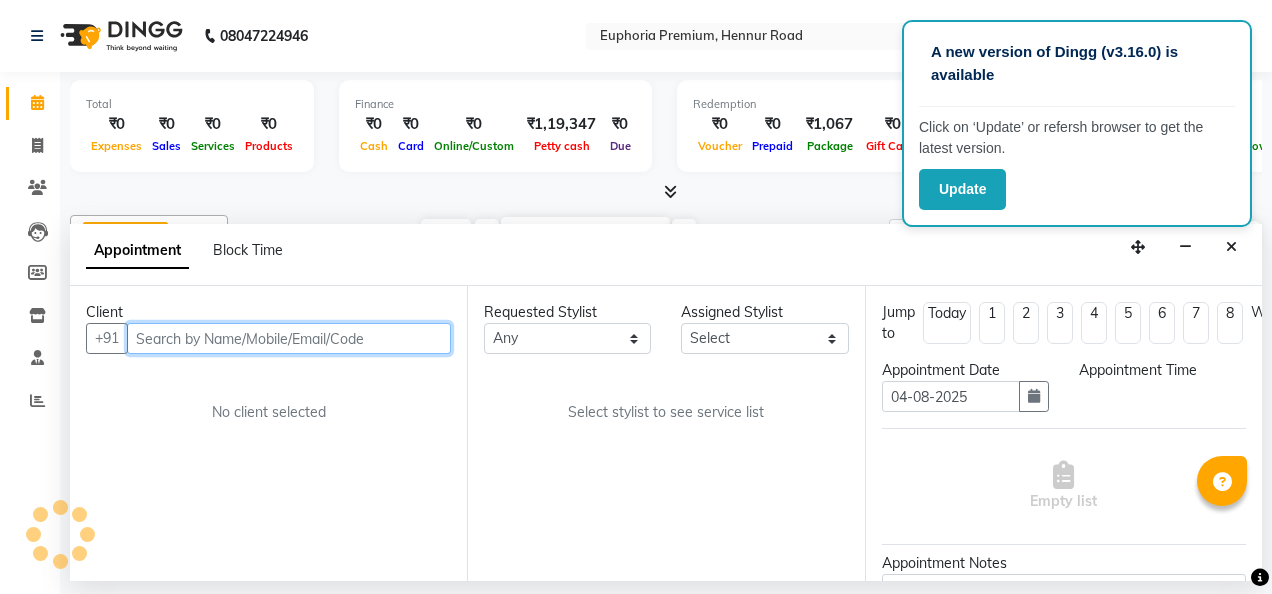 select on "78117" 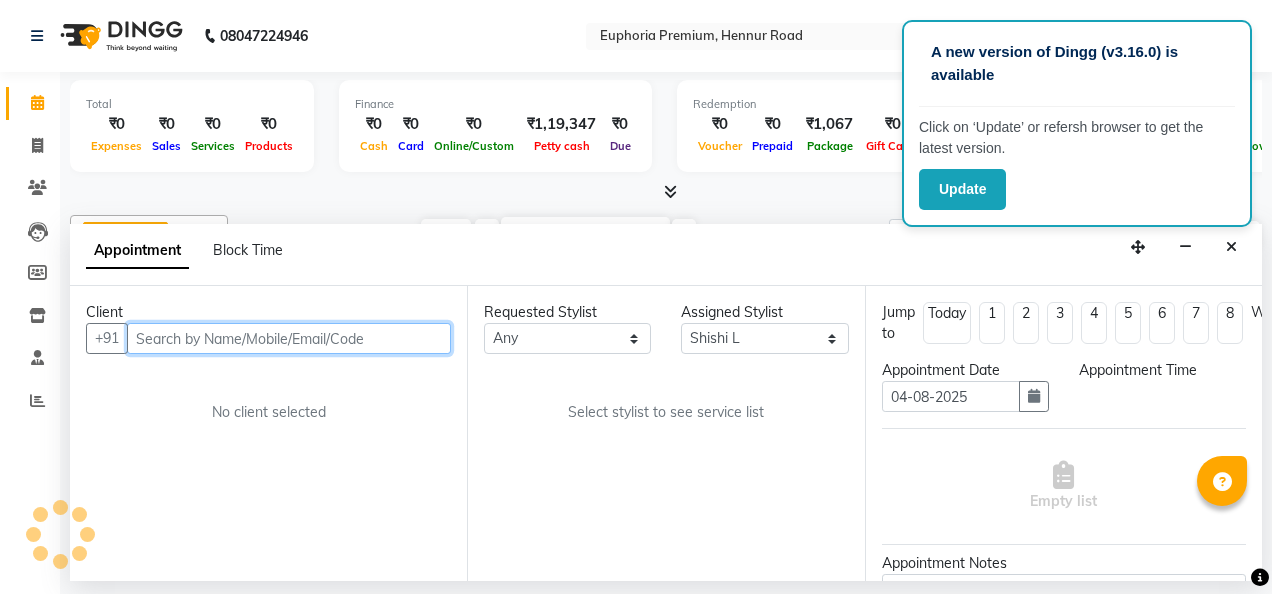 select on "750" 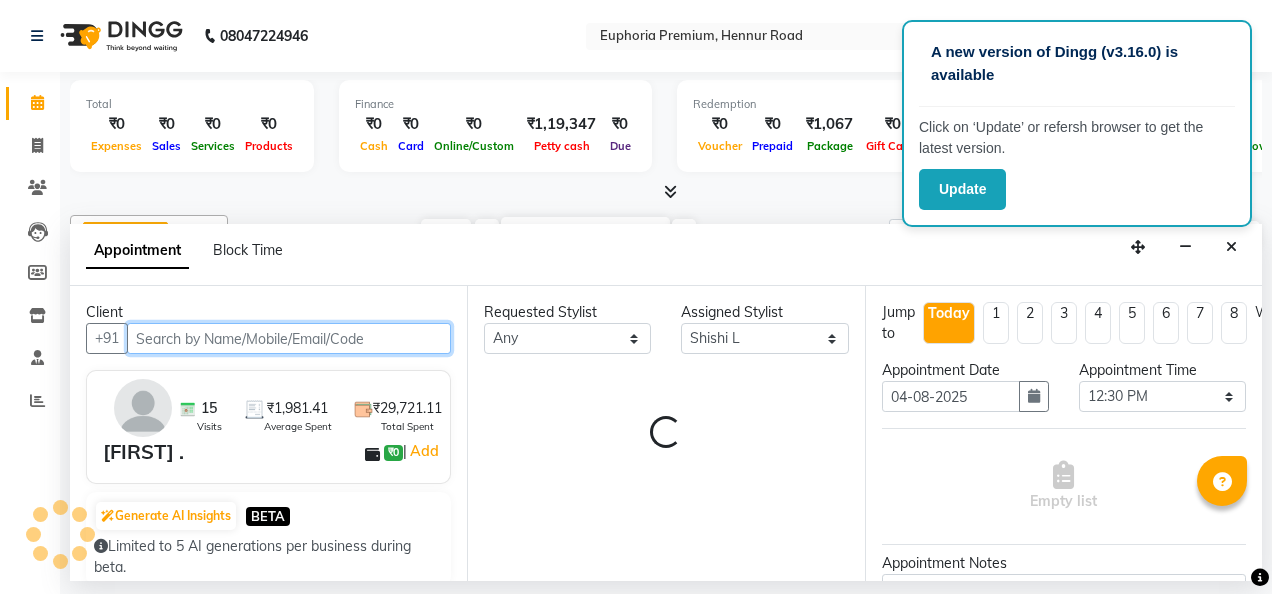 select on "4006" 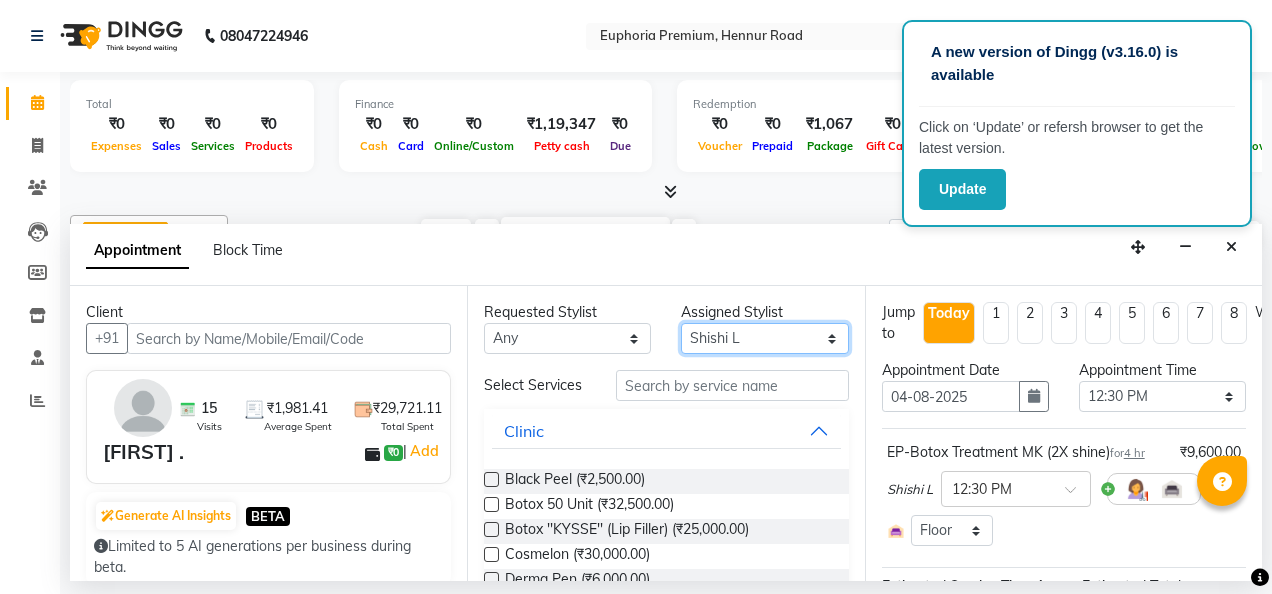 click on "Select Babu V Bharath N Binoy  Chandru Magar Chethan N  Chiinthian Moi ChonglianMoi MOI Daisy . Dhanya . Diya Khadka Fredrick Burrows Khushi Magarthapa Kishore K Maria Hamsa MRINALI MILI Pinky . Priya  K Rosy Sanate Savitha Vijayan Shalini Deivasigamani Shishi L Vijayalakshmi M VISHON BAIDYA" at bounding box center (764, 338) 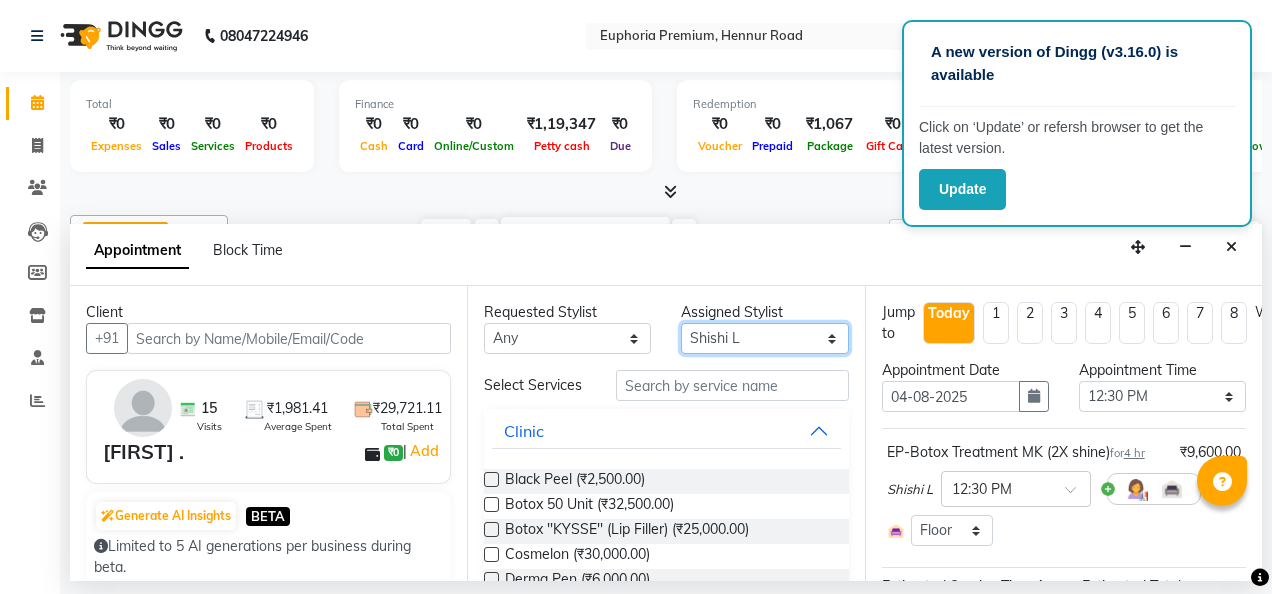 select on "71621" 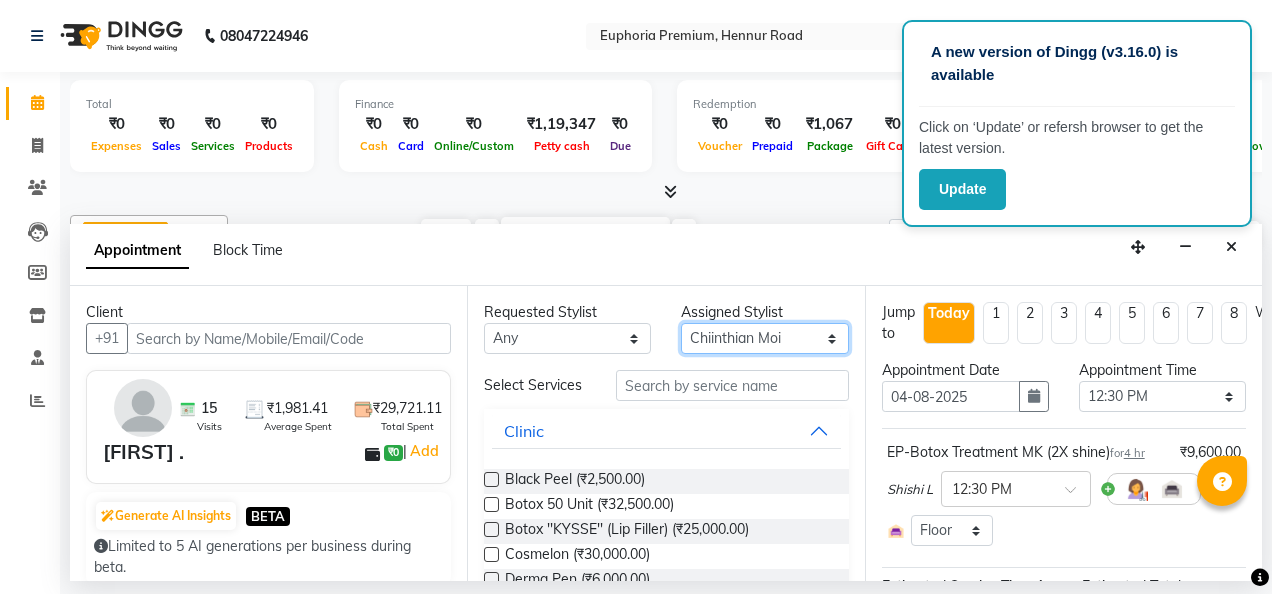 click on "Select Babu V Bharath N Binoy  Chandru Magar Chethan N  Chiinthian Moi ChonglianMoi MOI Daisy . Dhanya . Diya Khadka Fredrick Burrows Khushi Magarthapa Kishore K Maria Hamsa MRINALI MILI Pinky . Priya  K Rosy Sanate Savitha Vijayan Shalini Deivasigamani Shishi L Vijayalakshmi M VISHON BAIDYA" at bounding box center (764, 338) 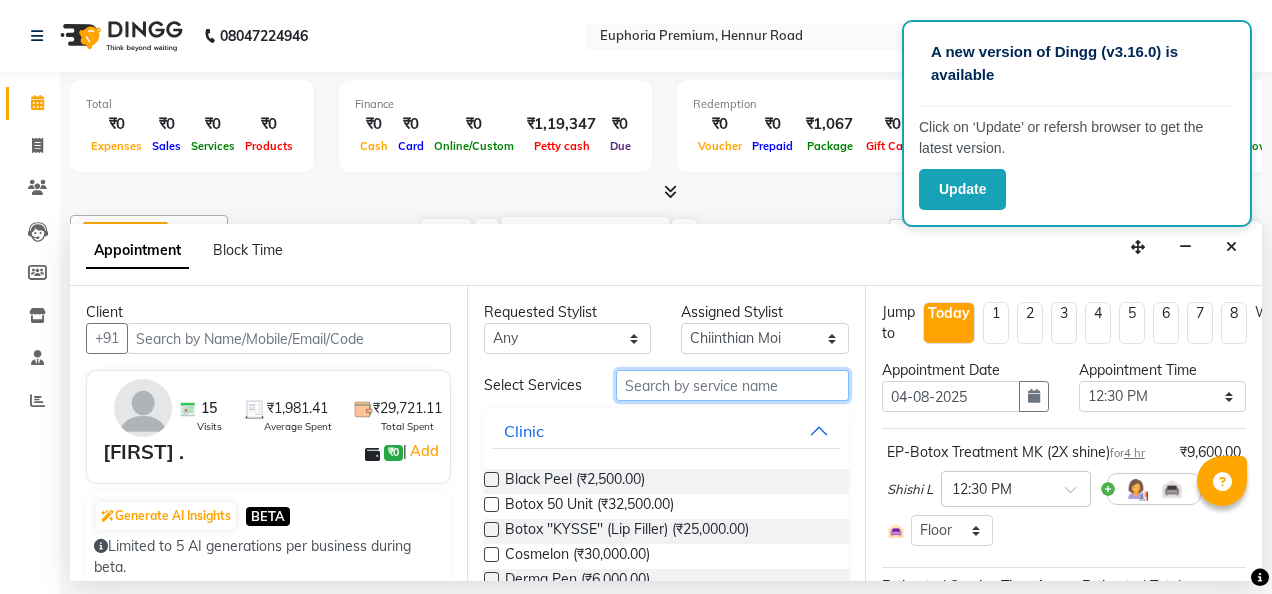 click at bounding box center (732, 385) 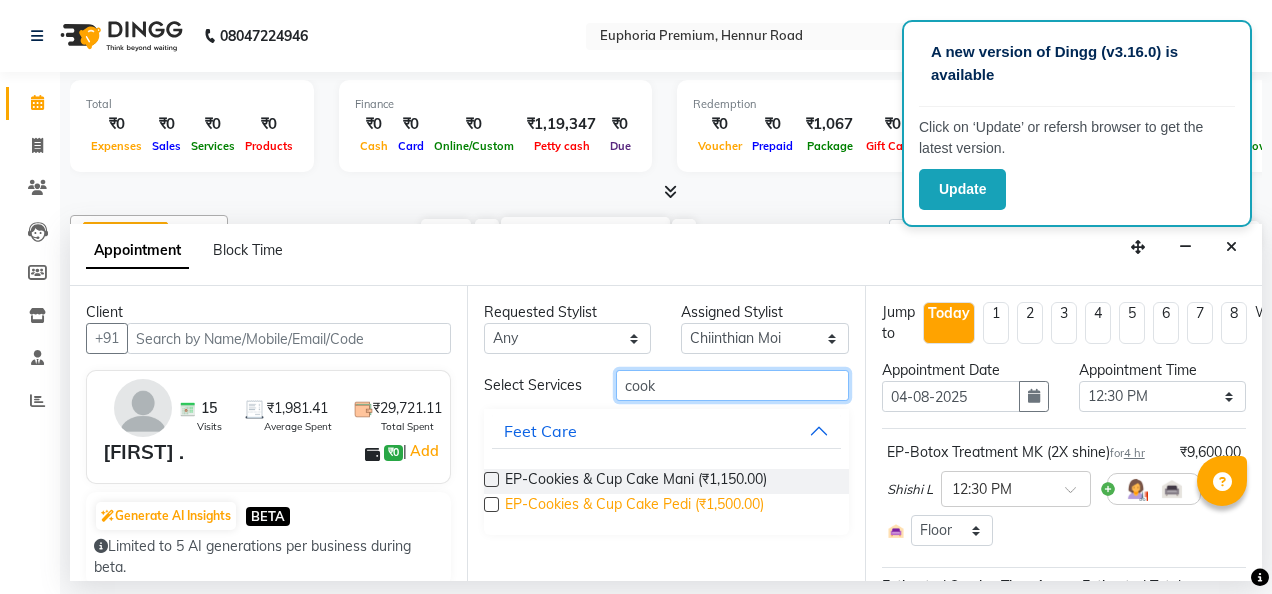 type on "cook" 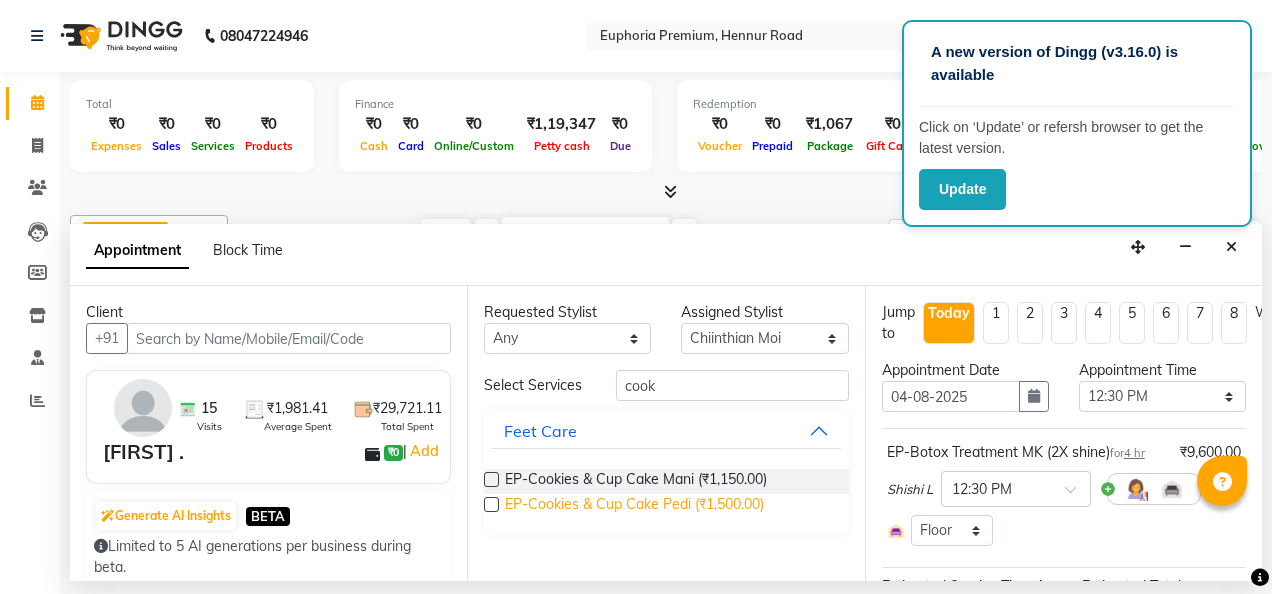 click on "EP-Cookies & Cup Cake Pedi (₹1,500.00)" at bounding box center (634, 506) 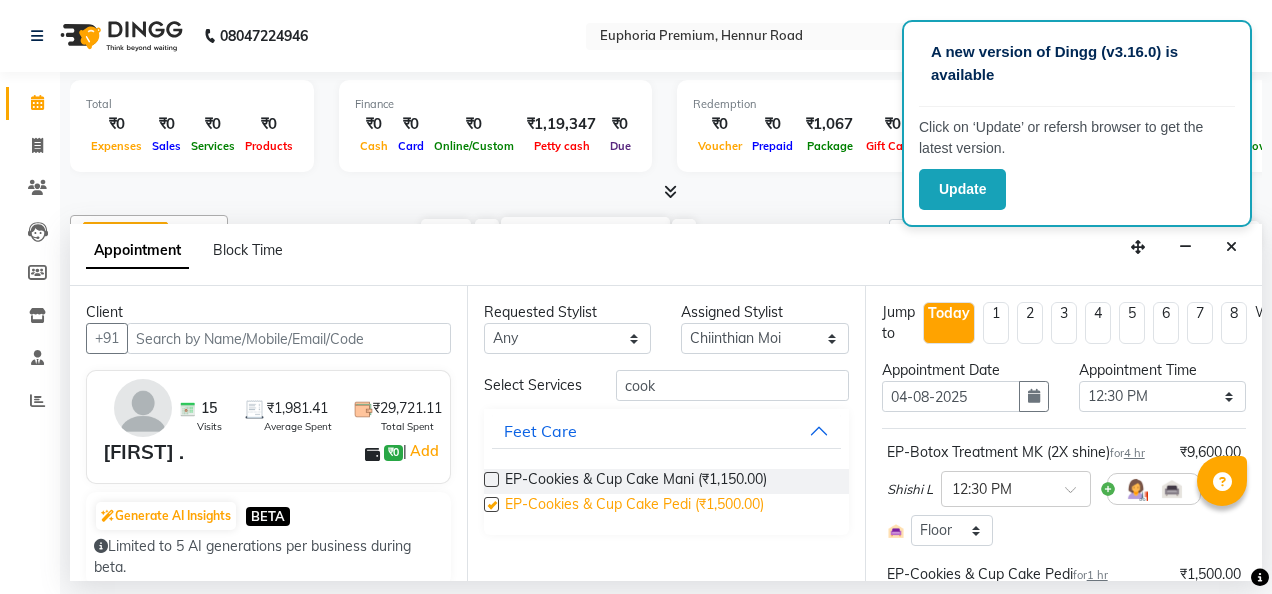 checkbox on "false" 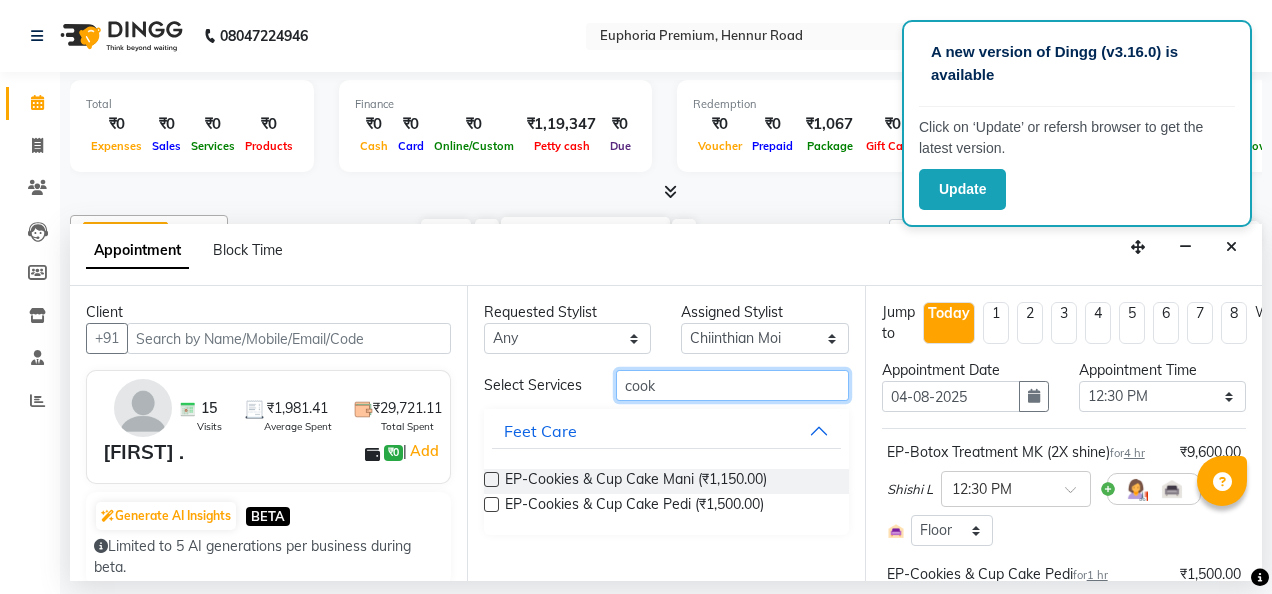 click on "cook" at bounding box center (732, 385) 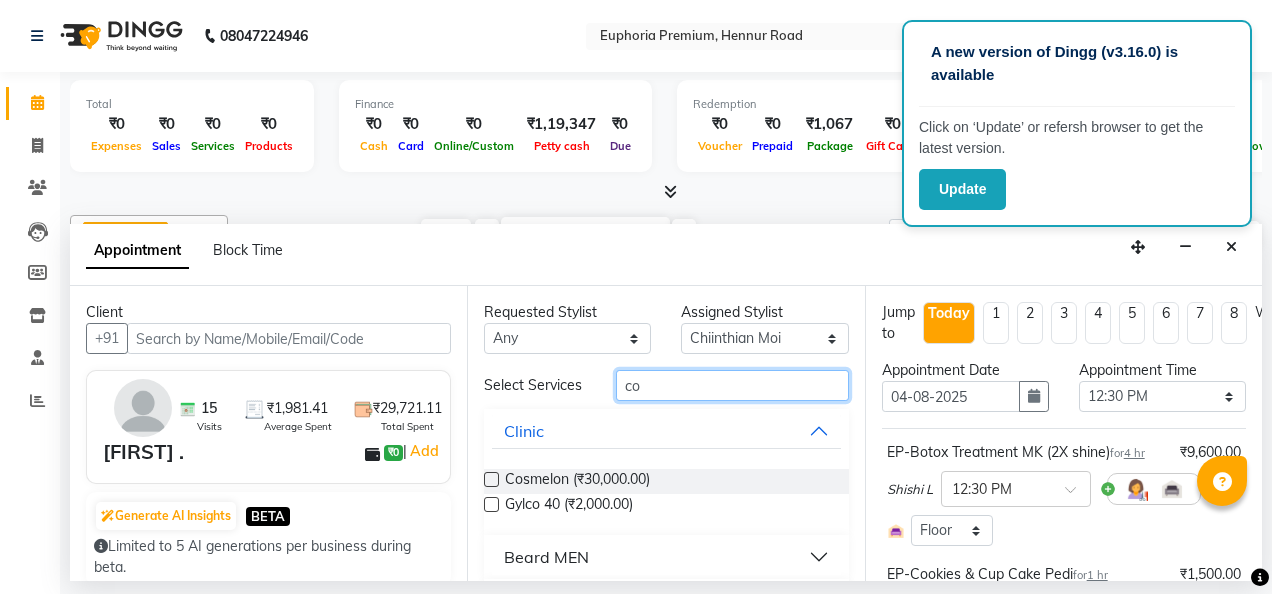 type on "c" 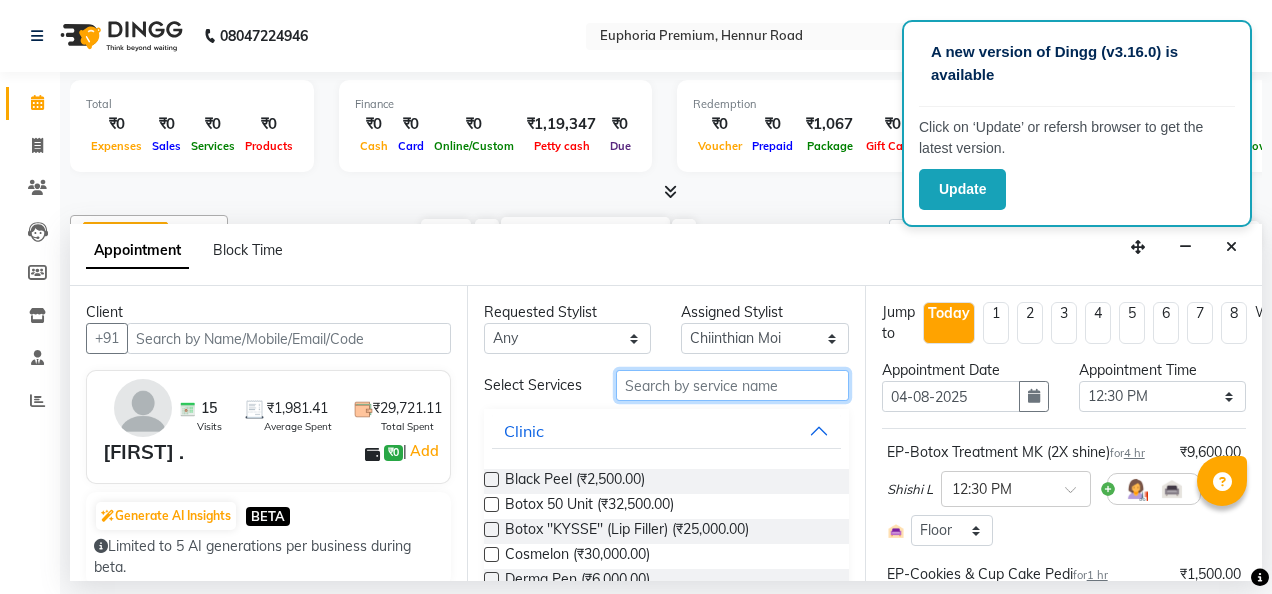type 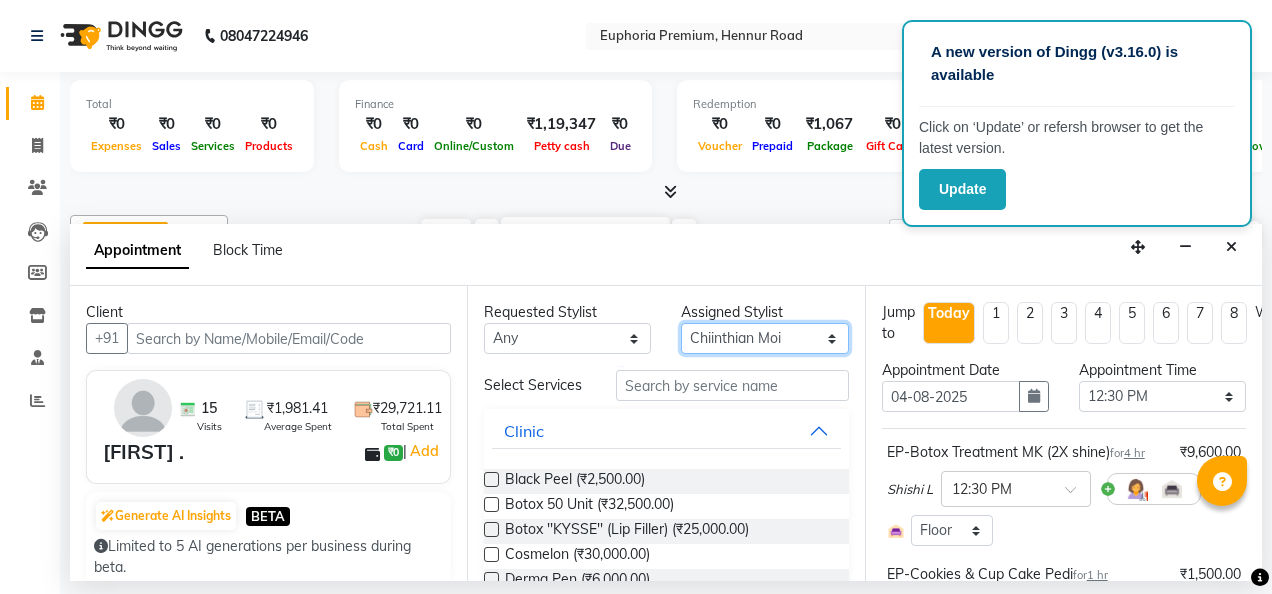 click on "Select Babu V Bharath N Binoy  Chandru Magar Chethan N  Chiinthian Moi ChonglianMoi MOI Daisy . Dhanya . Diya Khadka Fredrick Burrows Khushi Magarthapa Kishore K Maria Hamsa MRINALI MILI Pinky . Priya  K Rosy Sanate Savitha Vijayan Shalini Deivasigamani Shishi L Vijayalakshmi M VISHON BAIDYA" at bounding box center (764, 338) 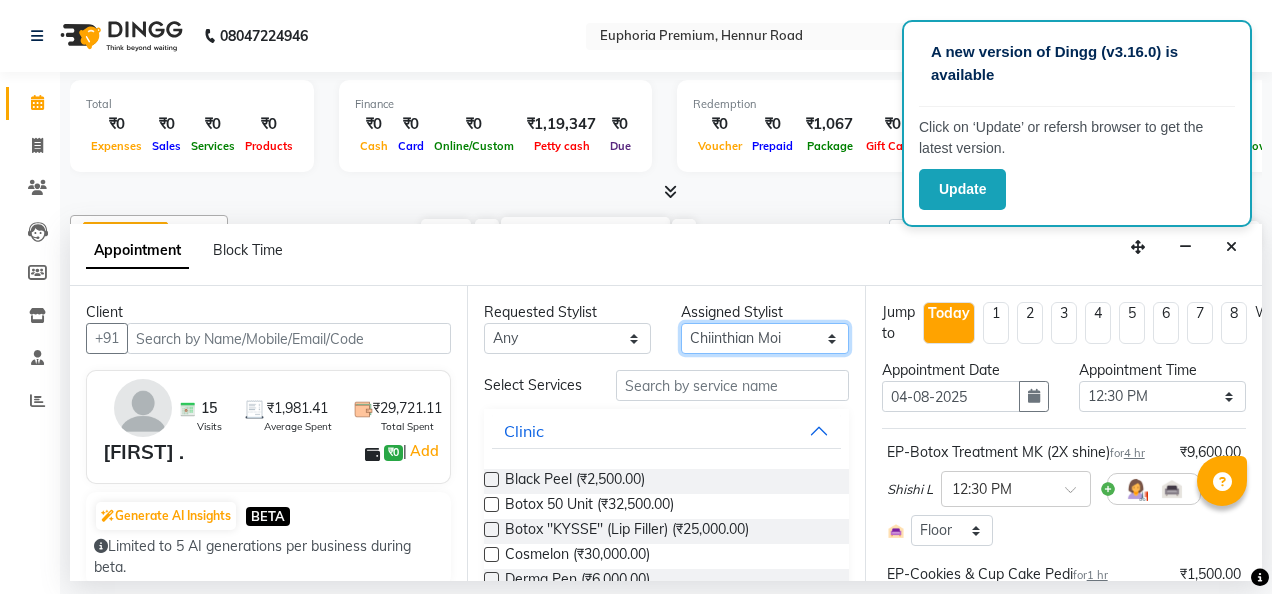 select on "71633" 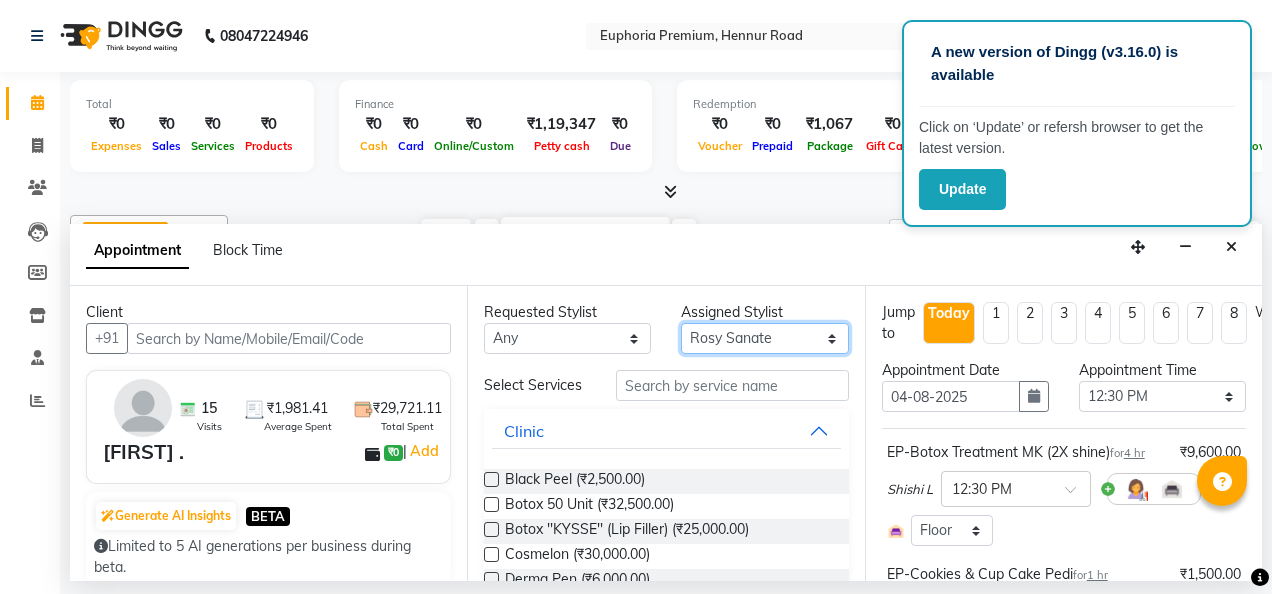 click on "Select Babu V Bharath N Binoy  Chandru Magar Chethan N  Chiinthian Moi ChonglianMoi MOI Daisy . Dhanya . Diya Khadka Fredrick Burrows Khushi Magarthapa Kishore K Maria Hamsa MRINALI MILI Pinky . Priya  K Rosy Sanate Savitha Vijayan Shalini Deivasigamani Shishi L Vijayalakshmi M VISHON BAIDYA" at bounding box center (764, 338) 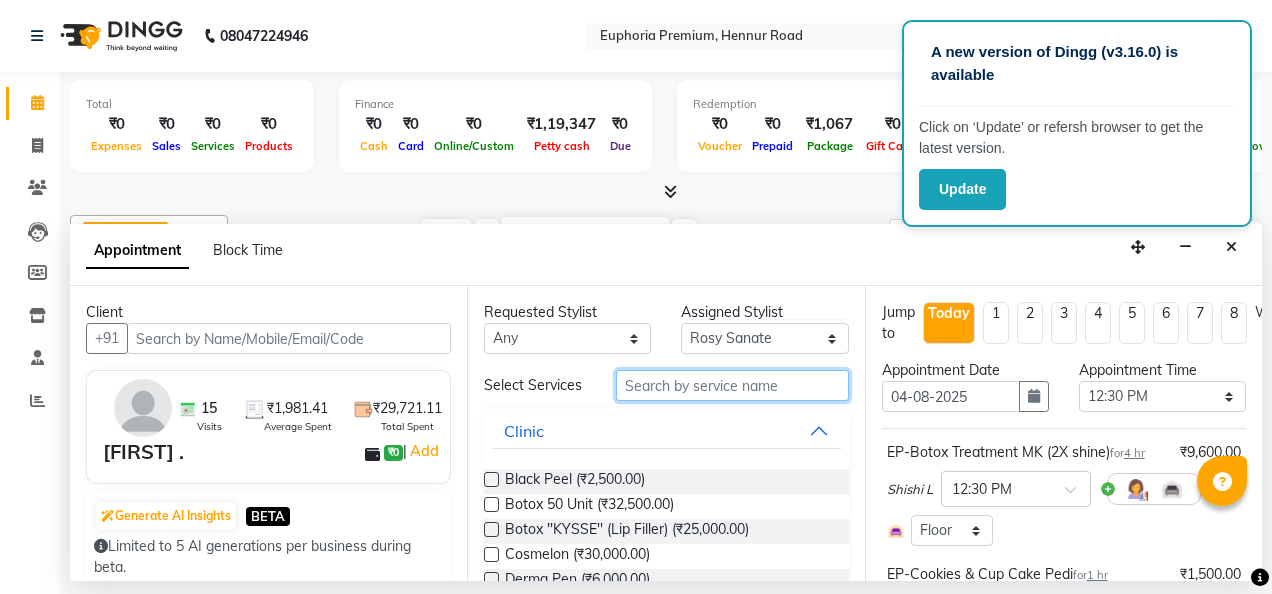 click at bounding box center (732, 385) 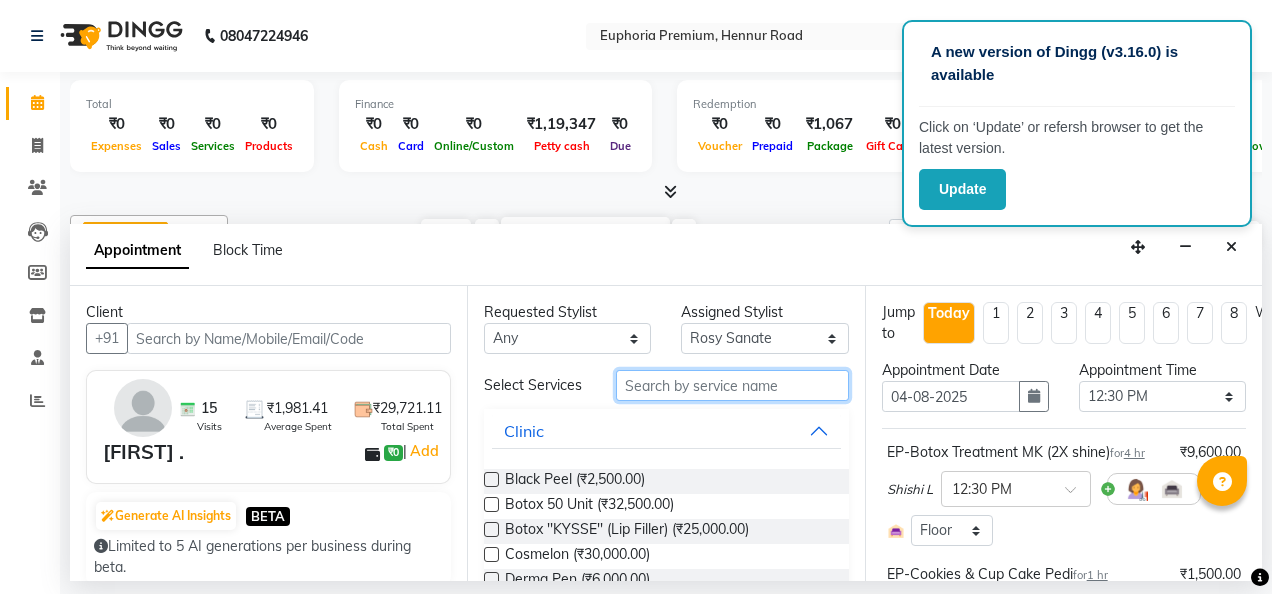 type on "b" 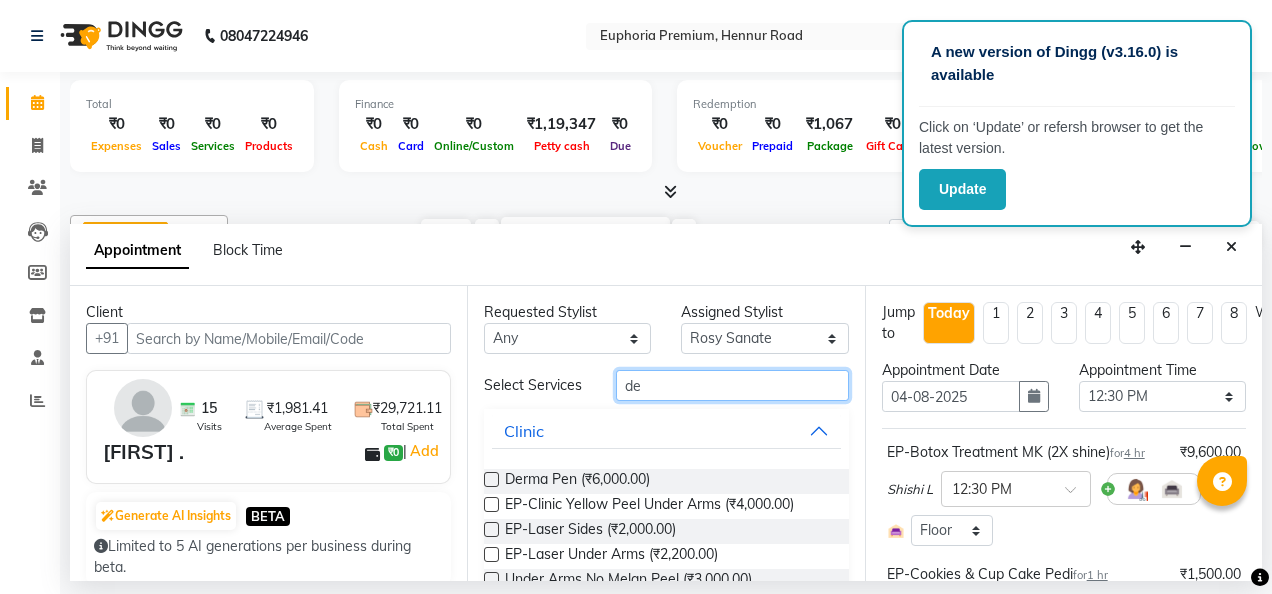 type on "d" 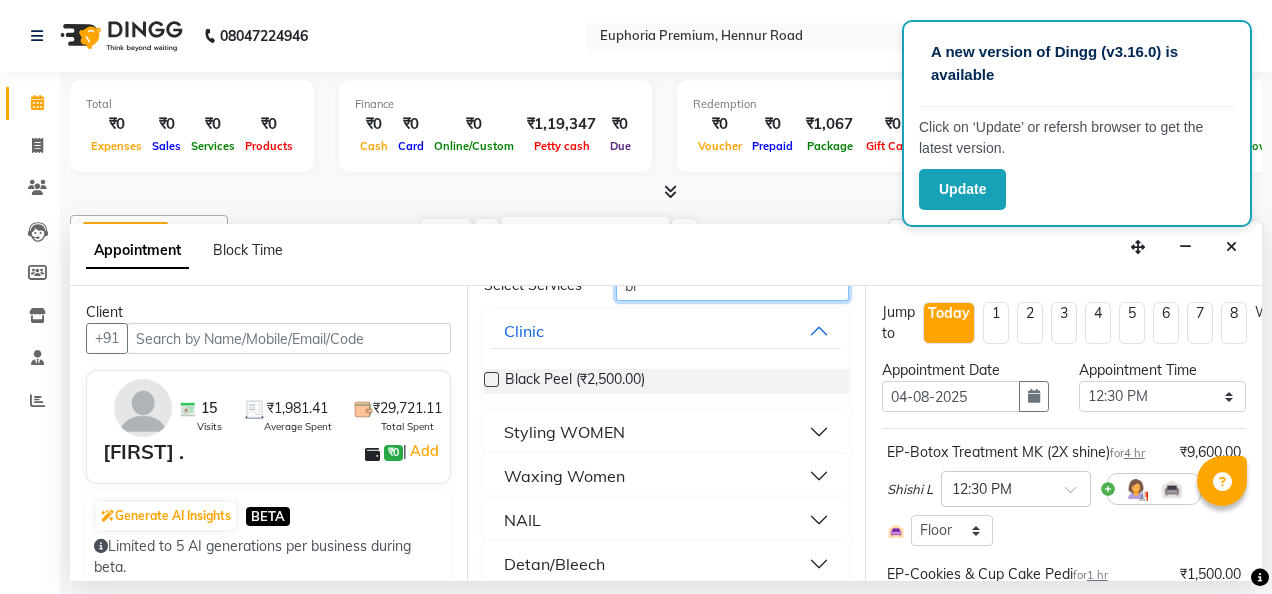 scroll, scrollTop: 132, scrollLeft: 0, axis: vertical 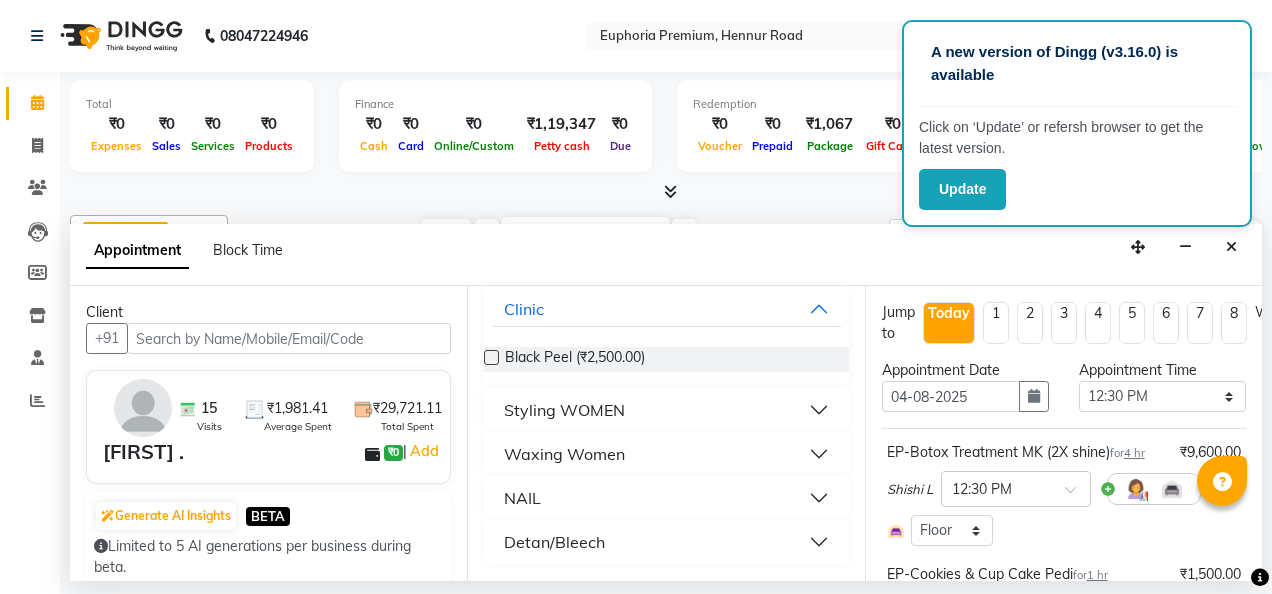 type on "bl" 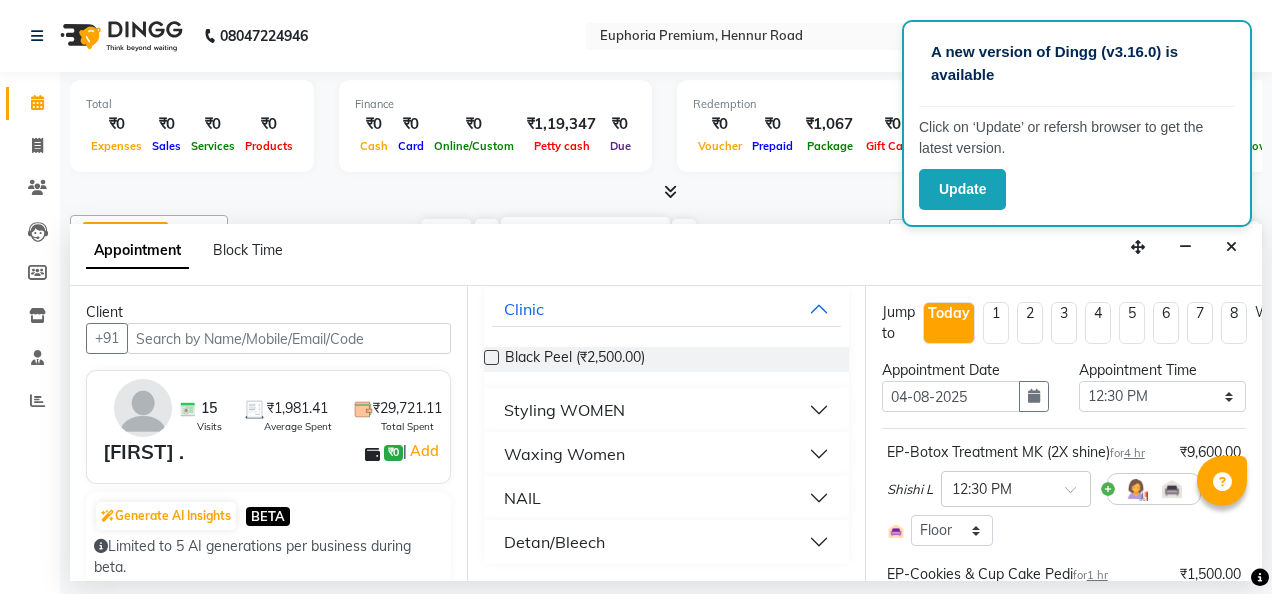 click on "Detan/Bleech" at bounding box center [666, 542] 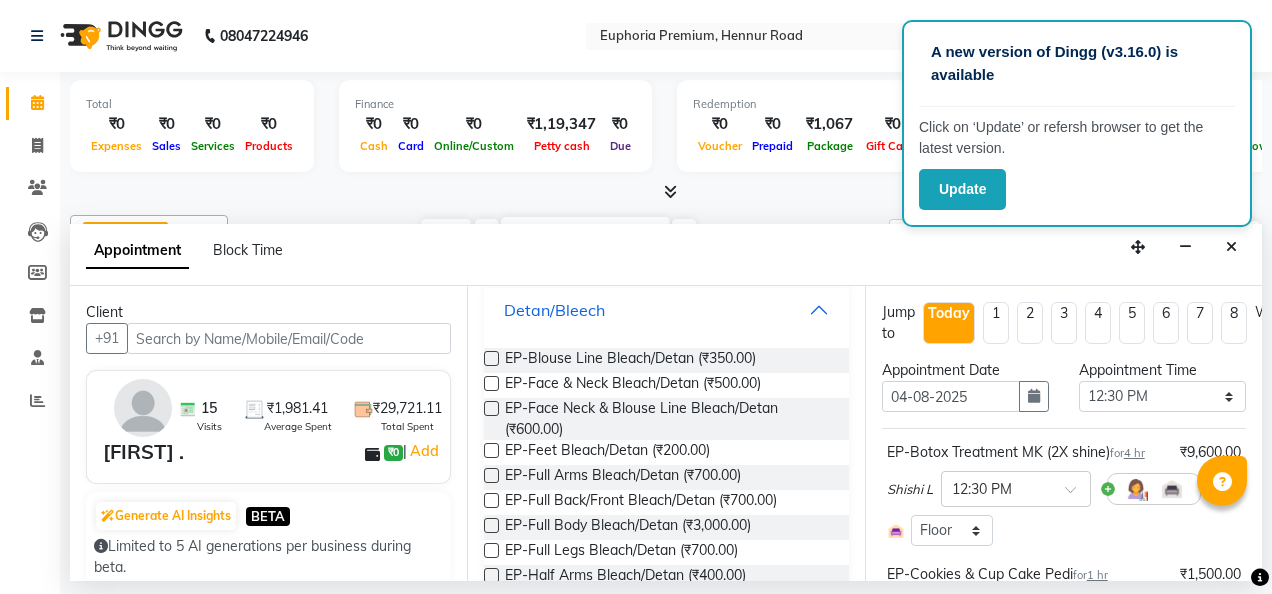 scroll, scrollTop: 361, scrollLeft: 0, axis: vertical 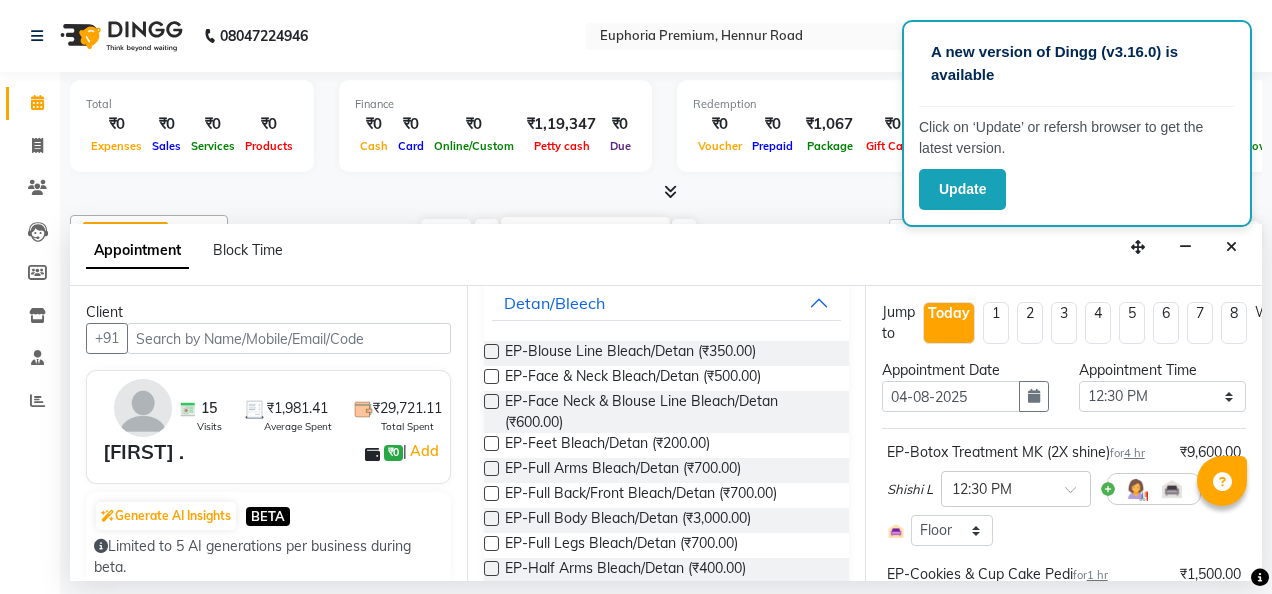 click at bounding box center [491, 401] 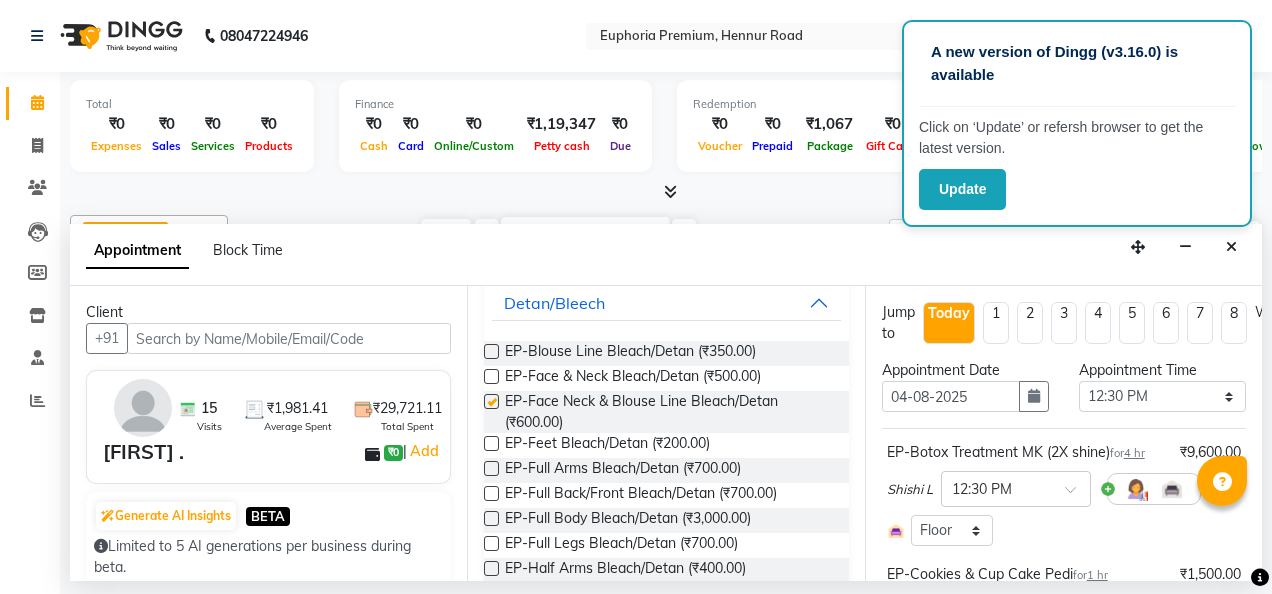 checkbox on "false" 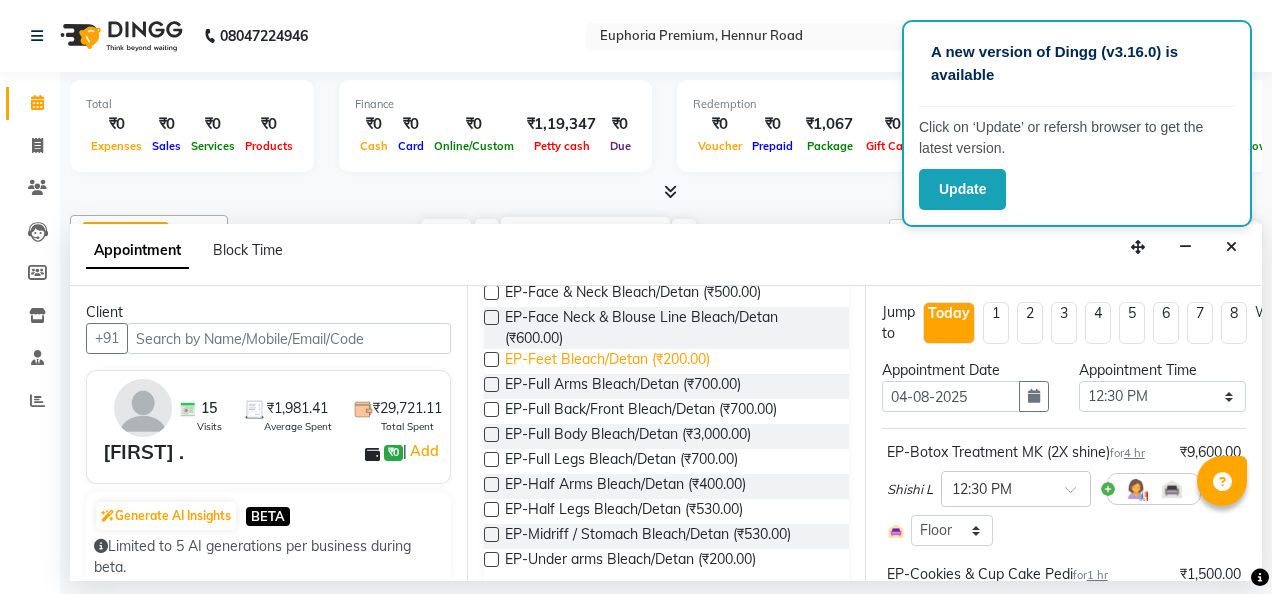 scroll, scrollTop: 480, scrollLeft: 0, axis: vertical 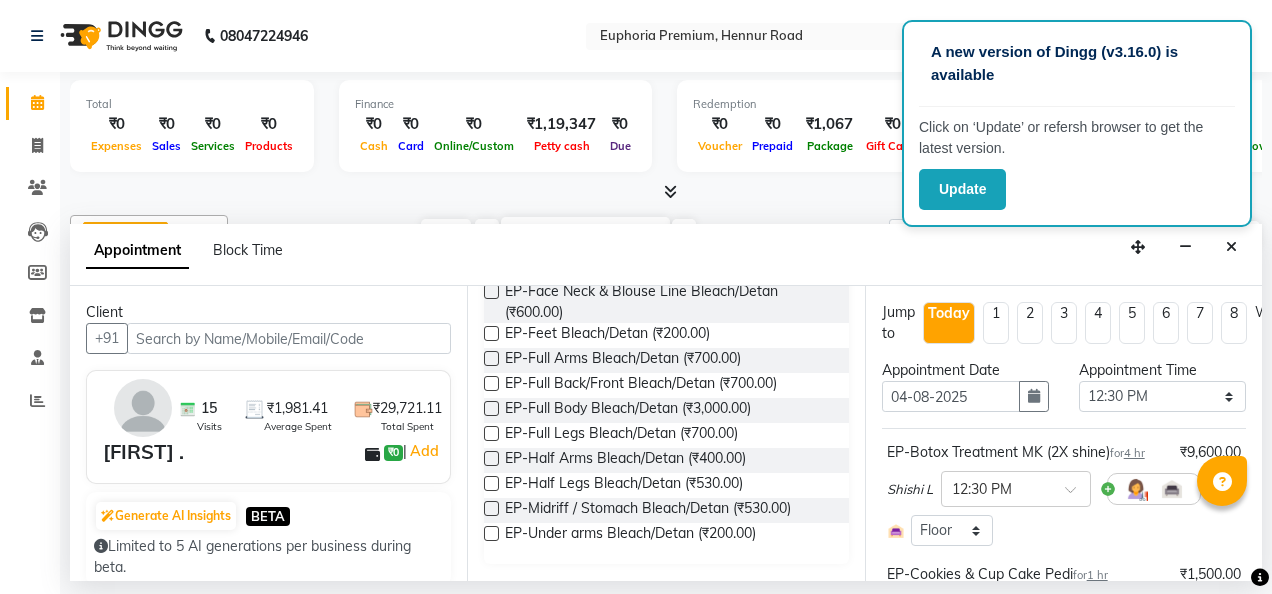click at bounding box center [491, 358] 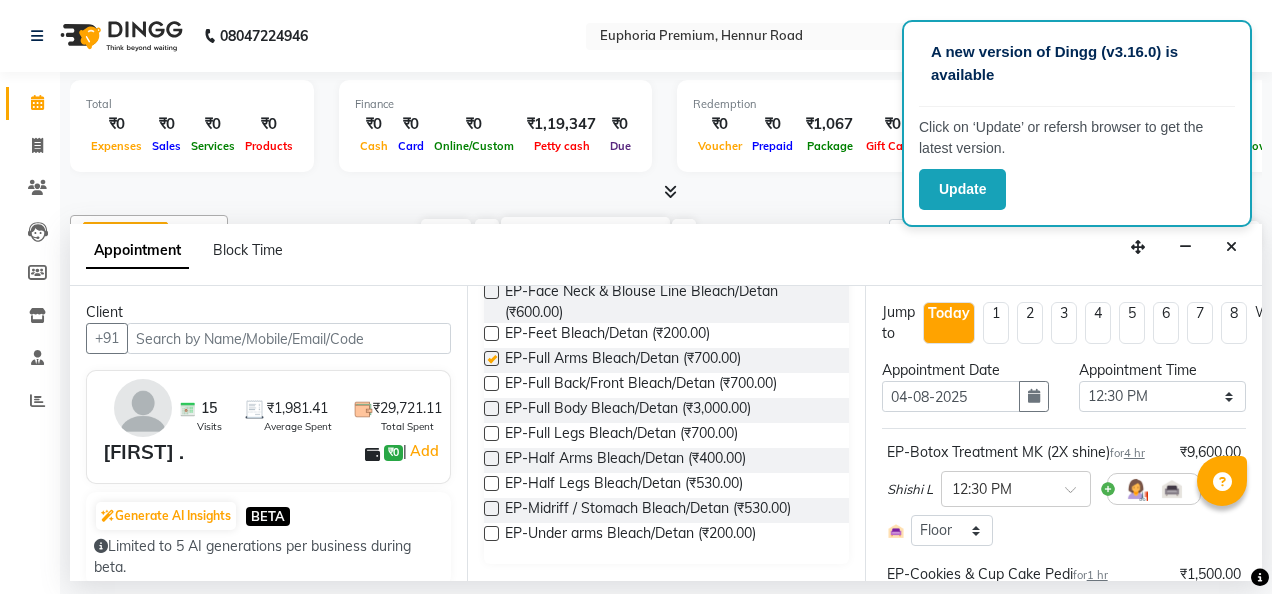 checkbox on "false" 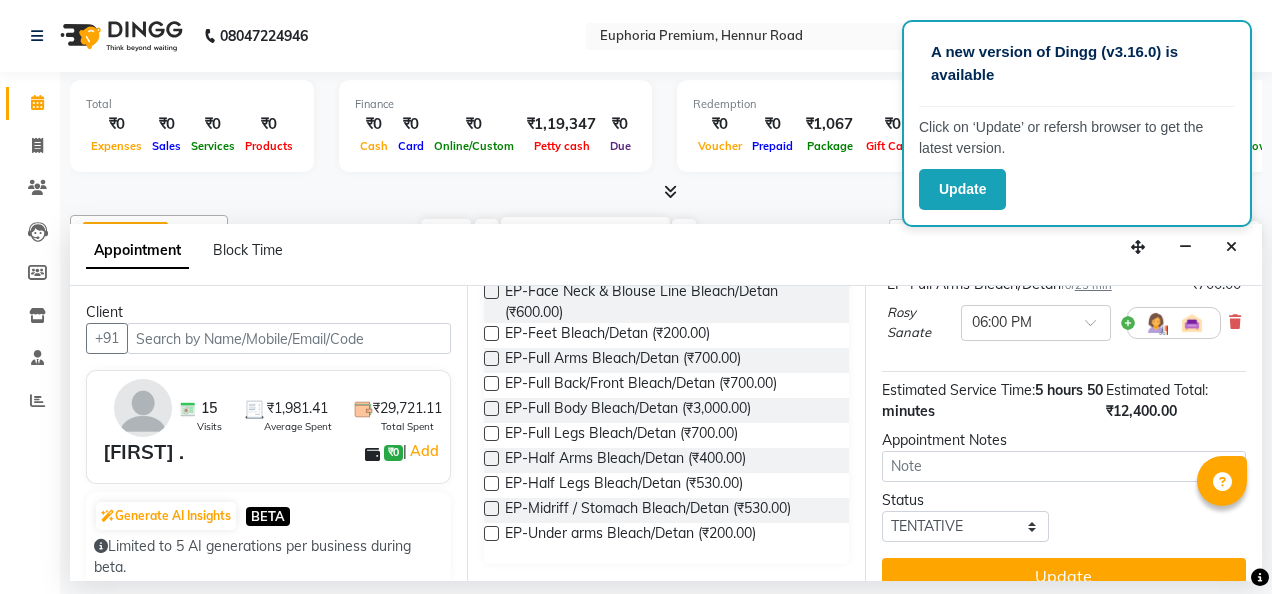 scroll, scrollTop: 542, scrollLeft: 0, axis: vertical 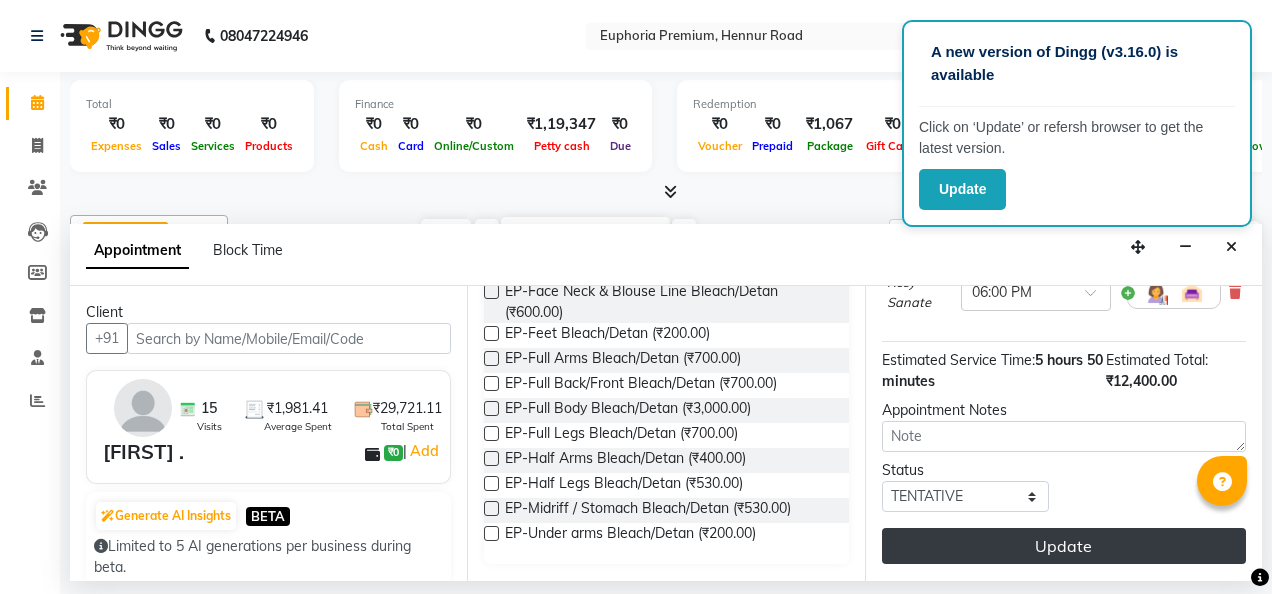 click on "Update" at bounding box center [1064, 546] 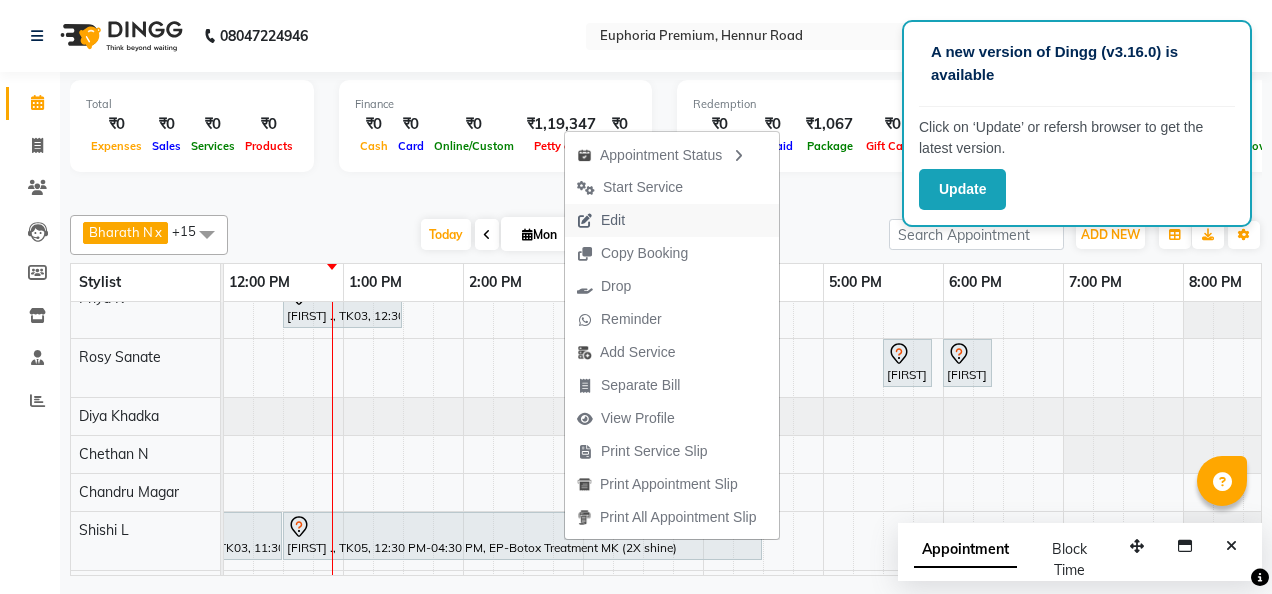 click on "Edit" at bounding box center [601, 220] 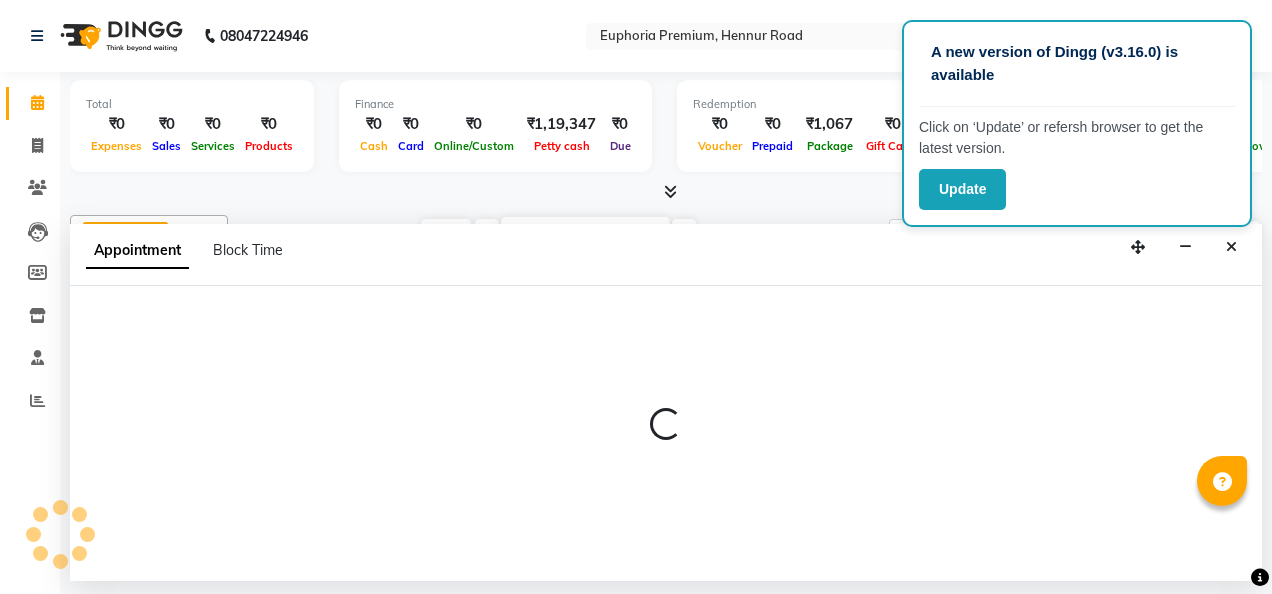 select on "tentative" 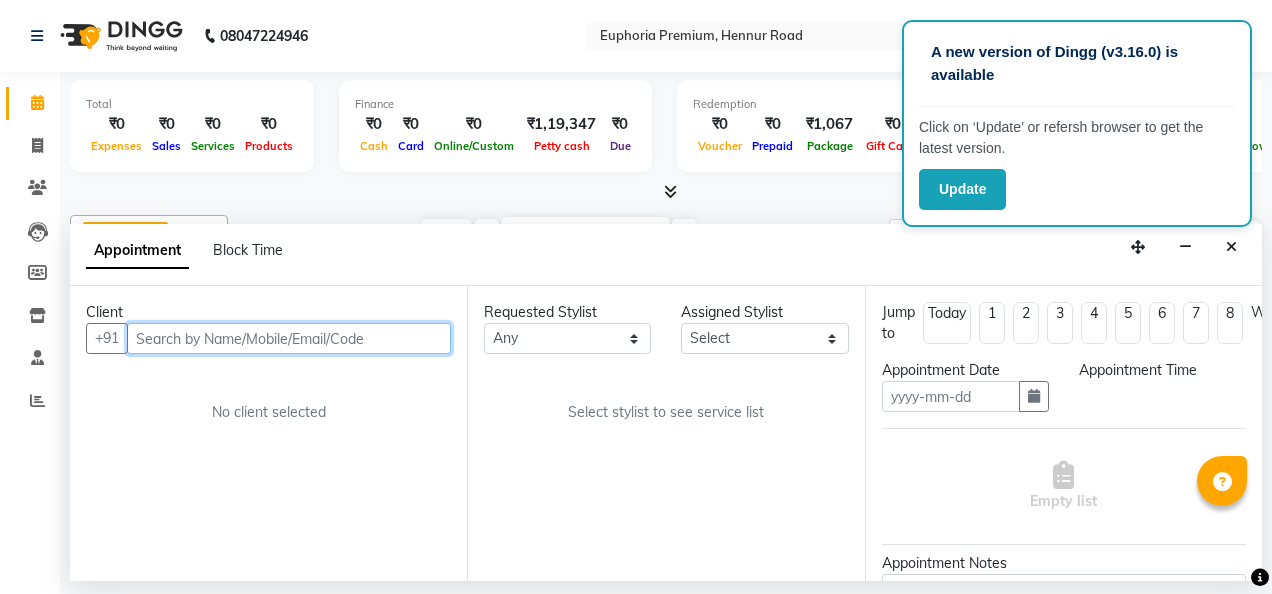 type on "04-08-2025" 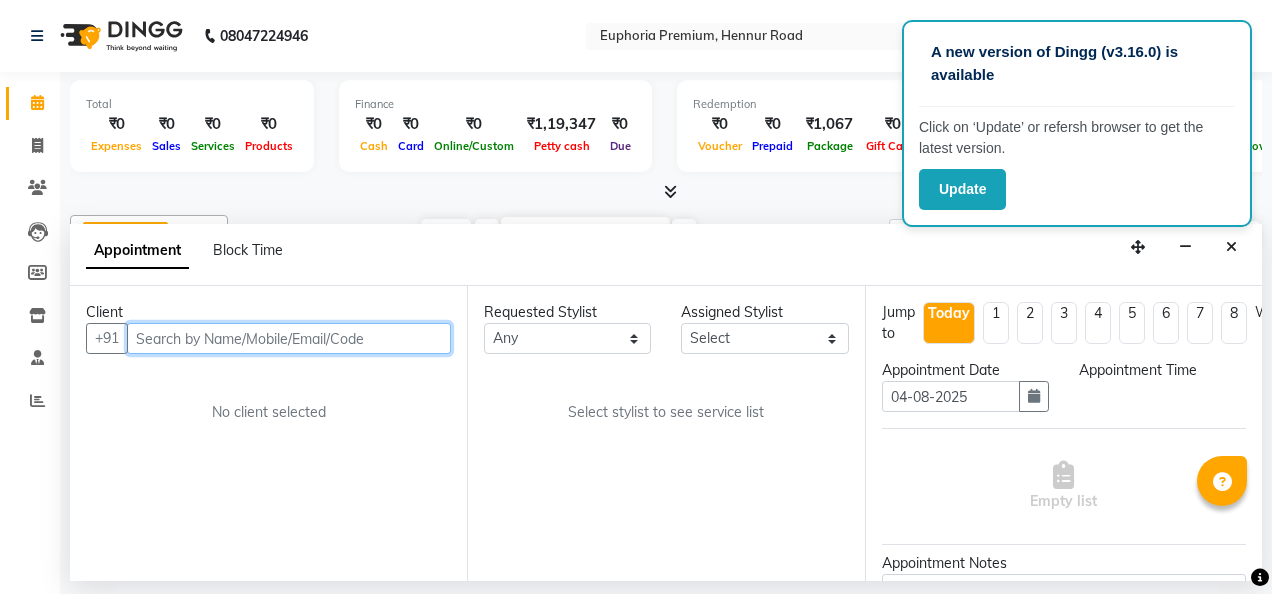 select on "71633" 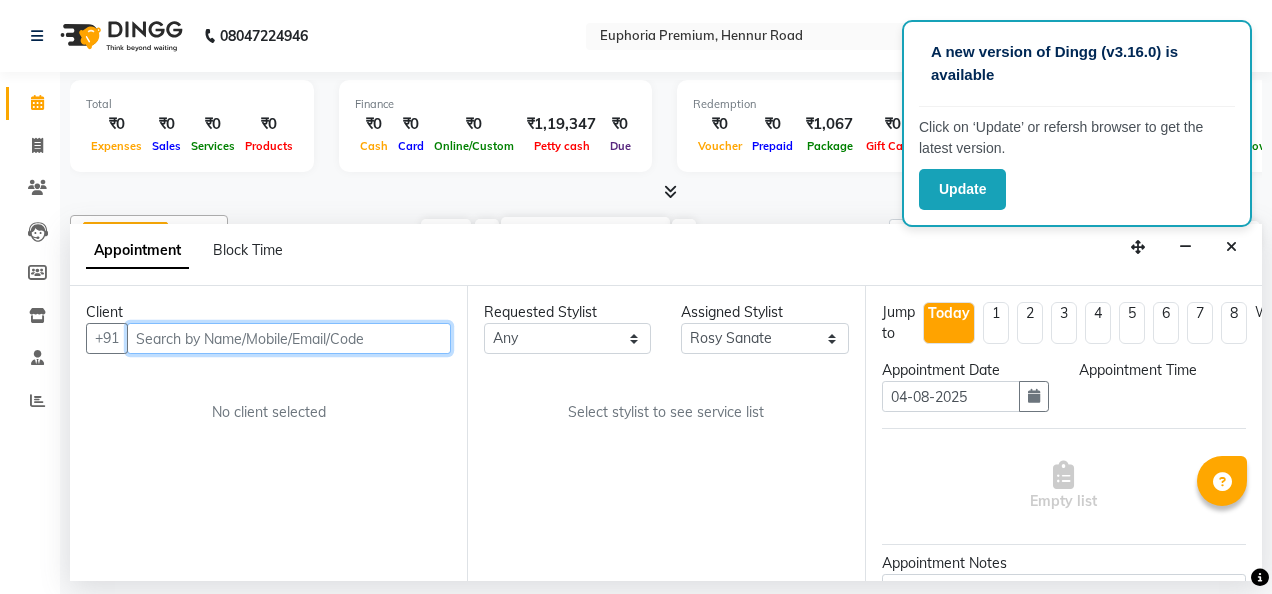 scroll, scrollTop: 0, scrollLeft: 481, axis: horizontal 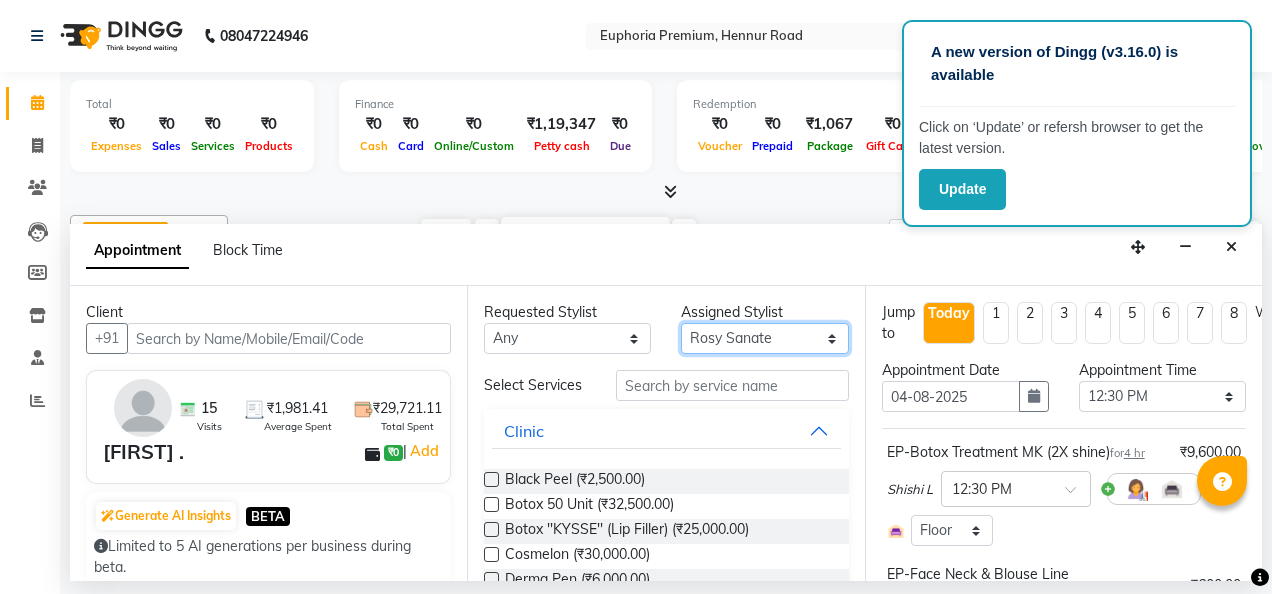 click on "Select Babu V Bharath N Binoy  Chandru Magar Chethan N  Chiinthian Moi ChonglianMoi MOI Daisy . Dhanya . Diya Khadka Fredrick Burrows Khushi Magarthapa Kishore K Maria Hamsa MRINALI MILI Pinky . Priya  K Rosy Sanate Savitha Vijayan Shalini Deivasigamani Shishi L Vijayalakshmi M VISHON BAIDYA" at bounding box center [764, 338] 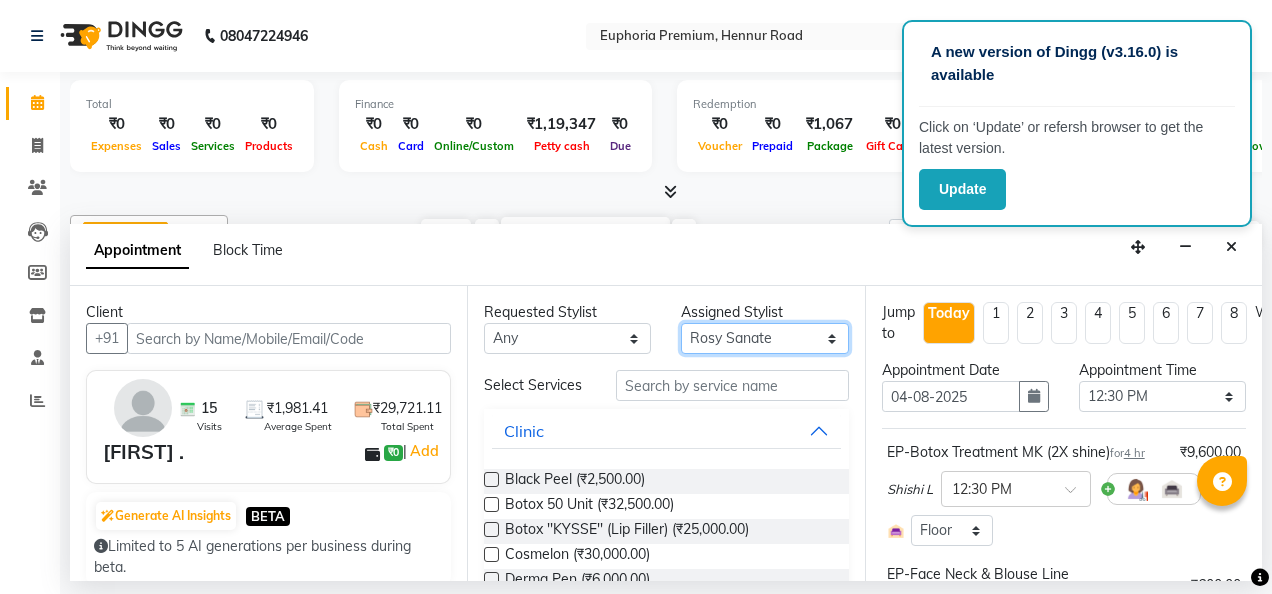 select on "71598" 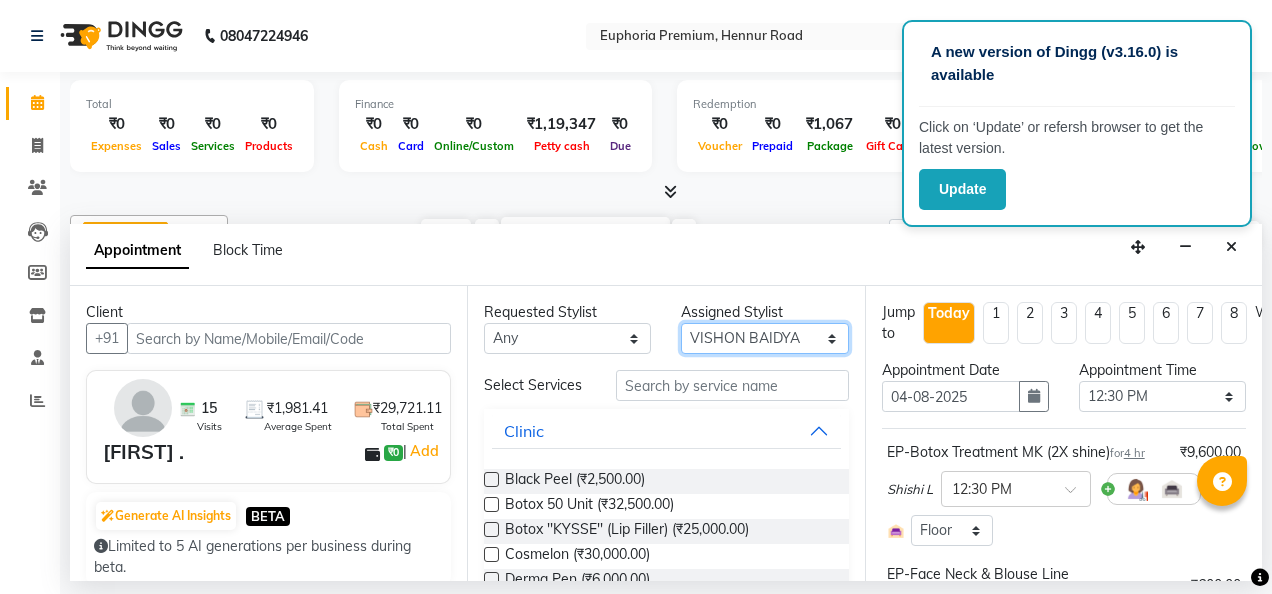 click on "Select Babu V Bharath N Binoy  Chandru Magar Chethan N  Chiinthian Moi ChonglianMoi MOI Daisy . Dhanya . Diya Khadka Fredrick Burrows Khushi Magarthapa Kishore K Maria Hamsa MRINALI MILI Pinky . Priya  K Rosy Sanate Savitha Vijayan Shalini Deivasigamani Shishi L Vijayalakshmi M VISHON BAIDYA" at bounding box center [764, 338] 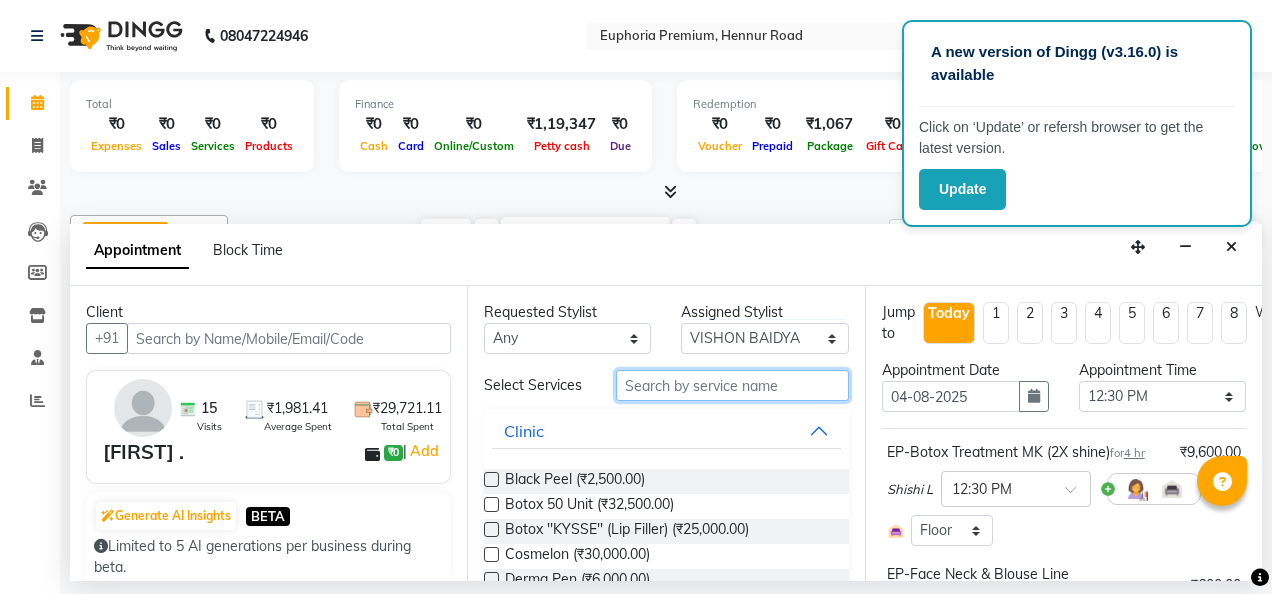 click at bounding box center [732, 385] 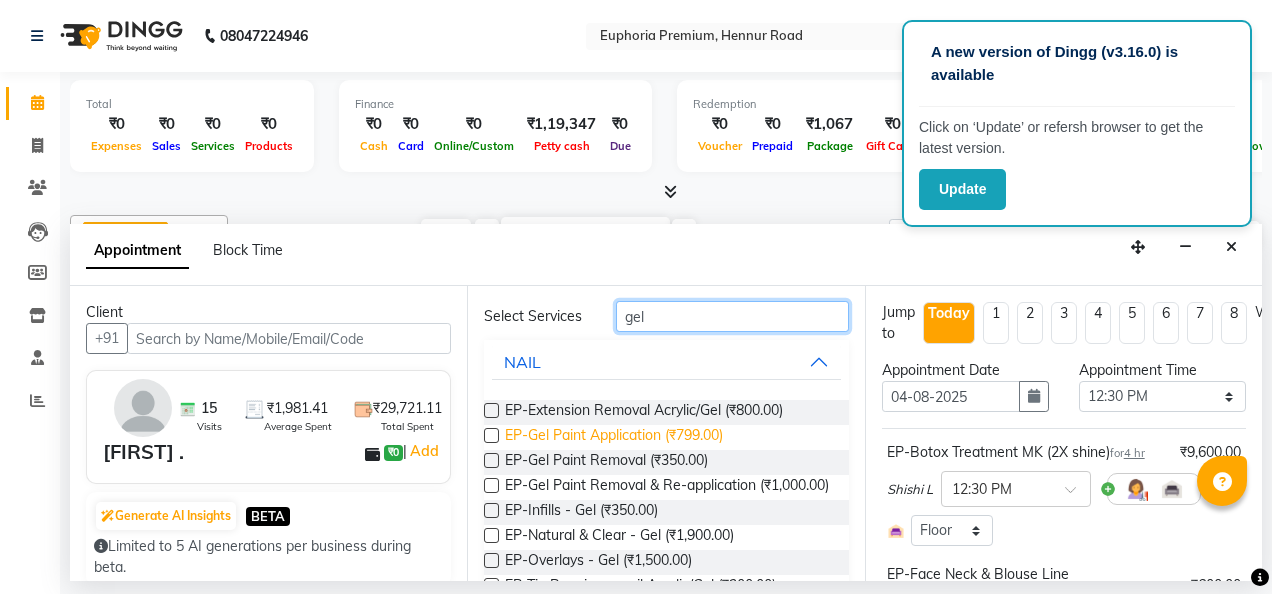 scroll, scrollTop: 148, scrollLeft: 0, axis: vertical 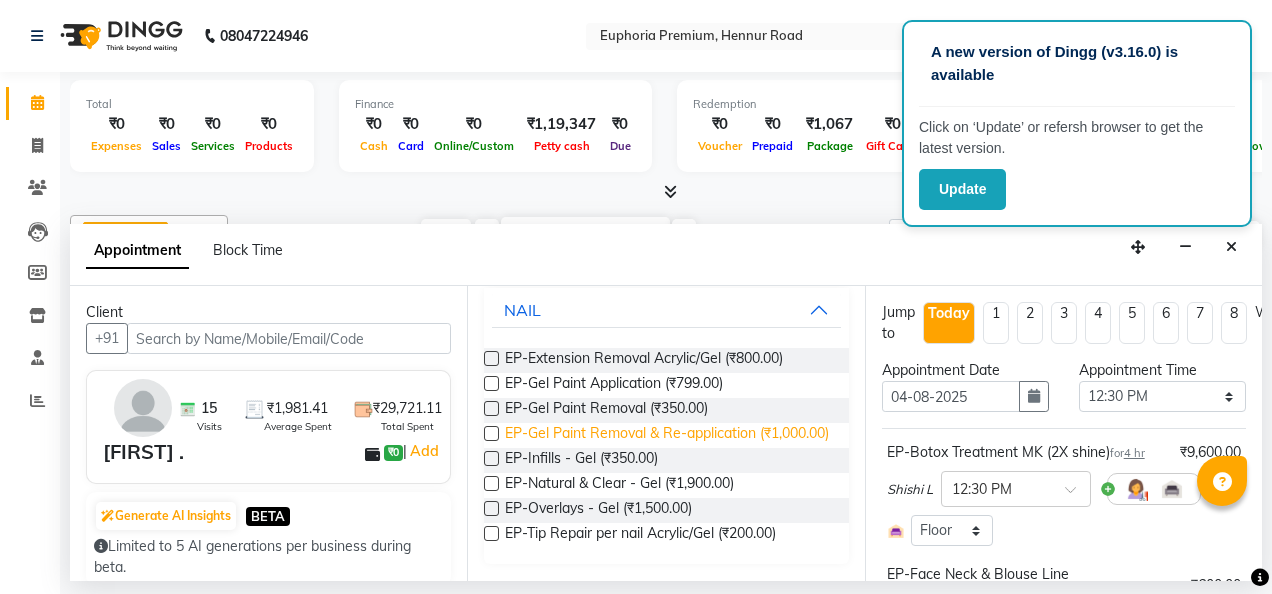 type on "gel" 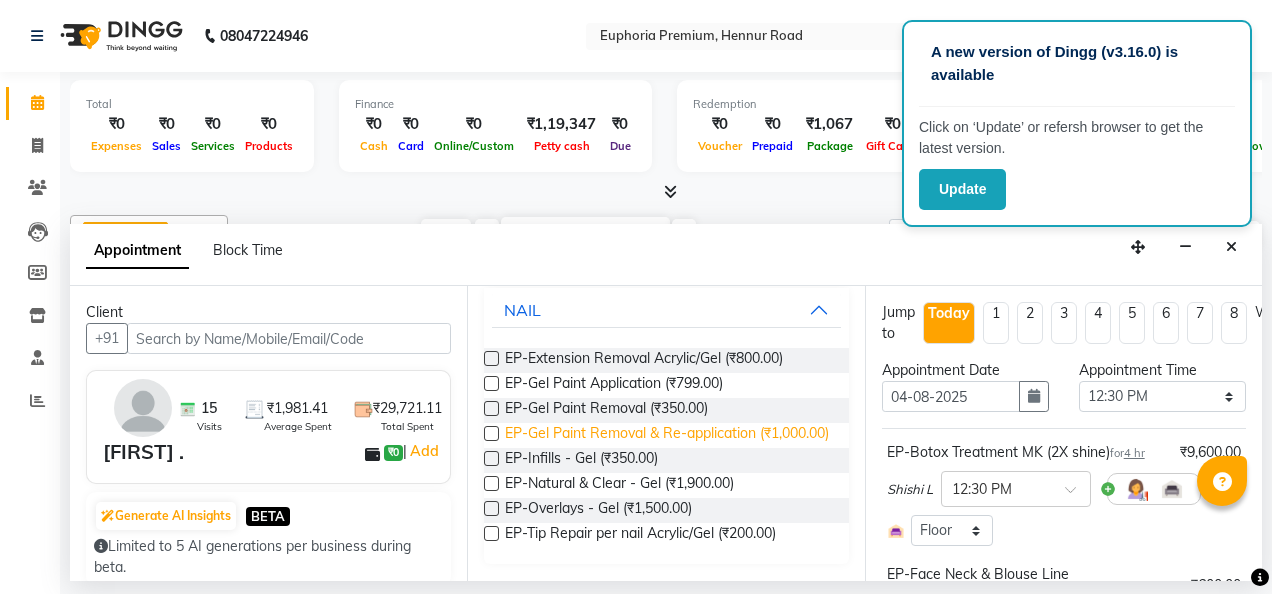 click on "EP-Gel Paint Removal & Re-application (₹1,000.00)" at bounding box center [667, 435] 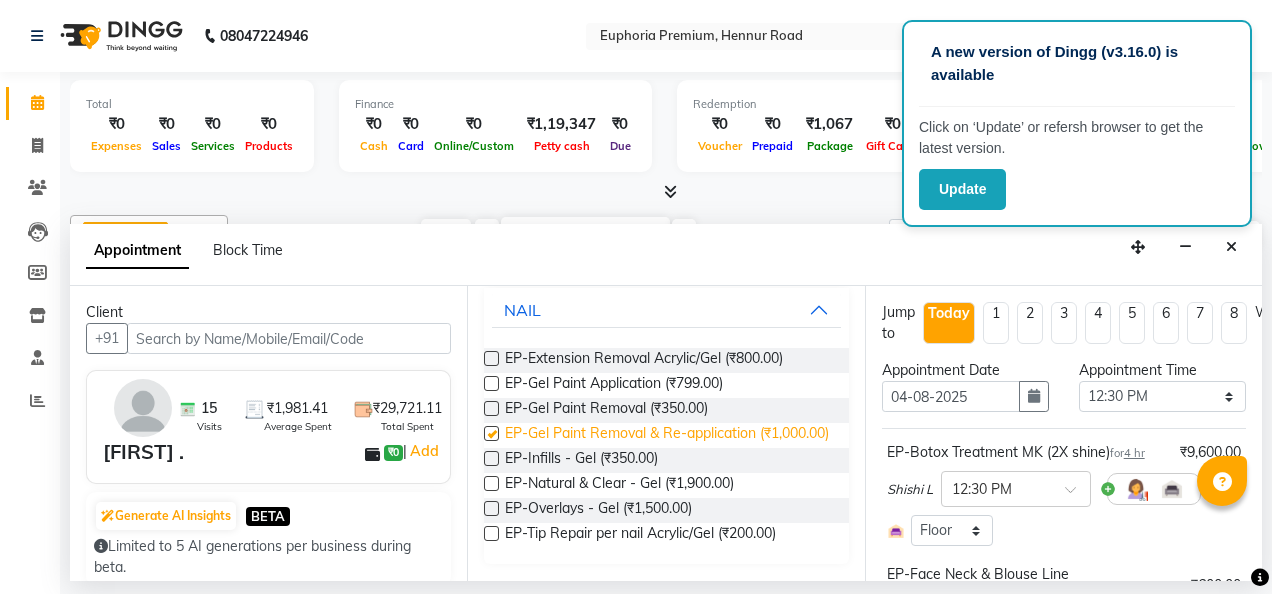 checkbox on "false" 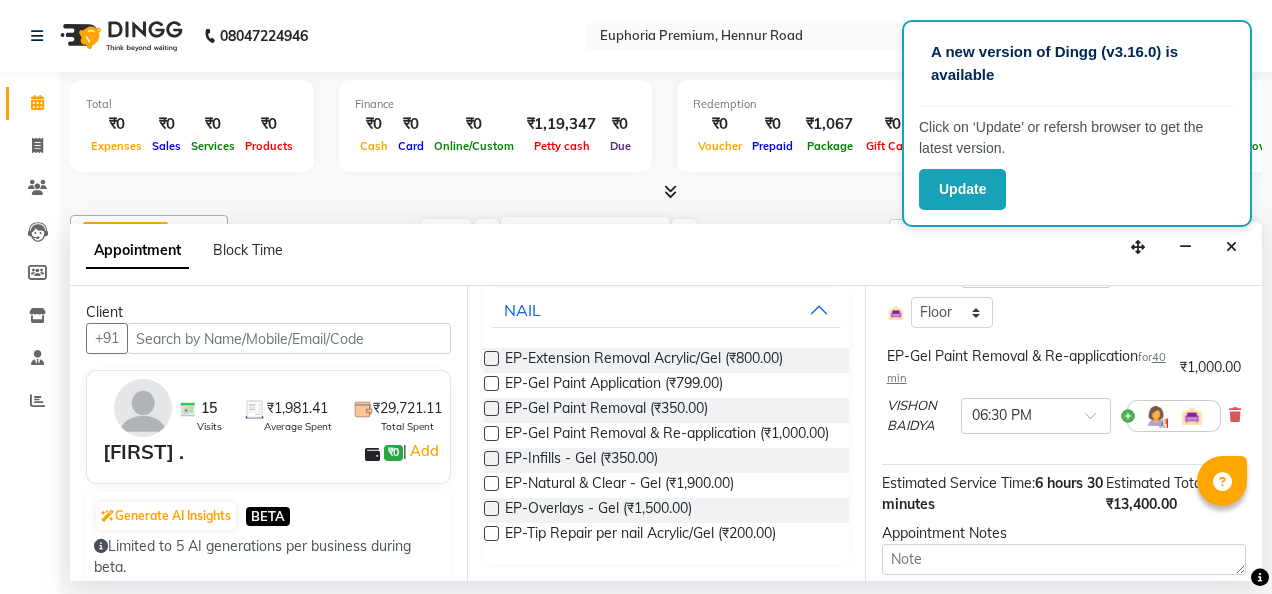 scroll, scrollTop: 750, scrollLeft: 0, axis: vertical 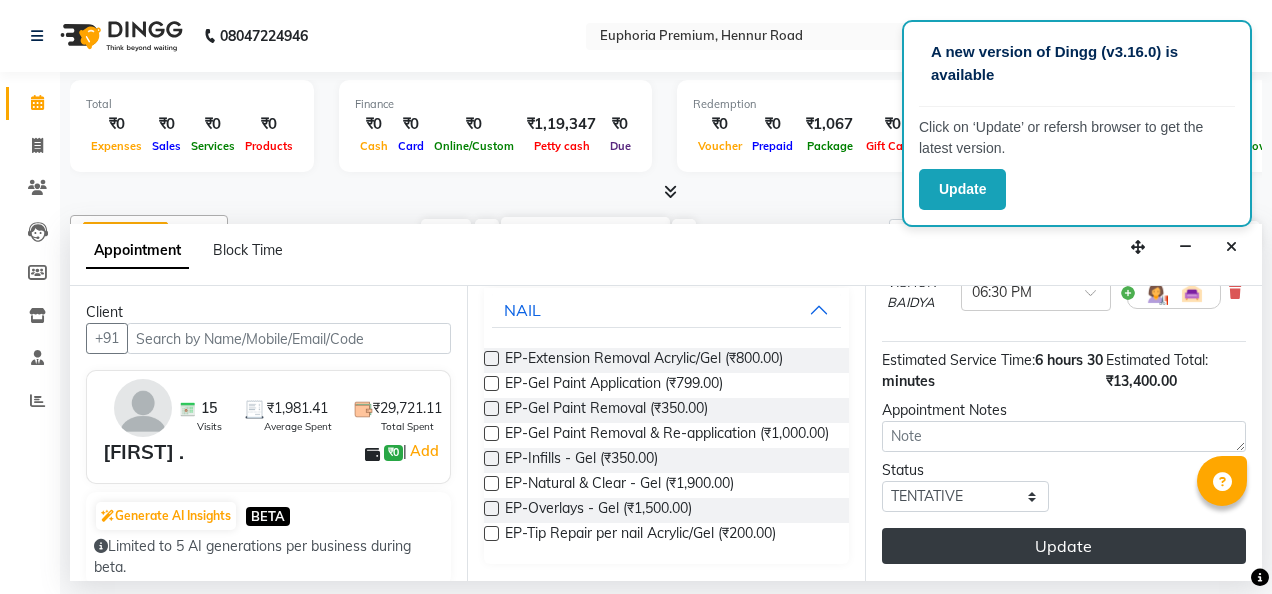 click on "Update" at bounding box center (1064, 546) 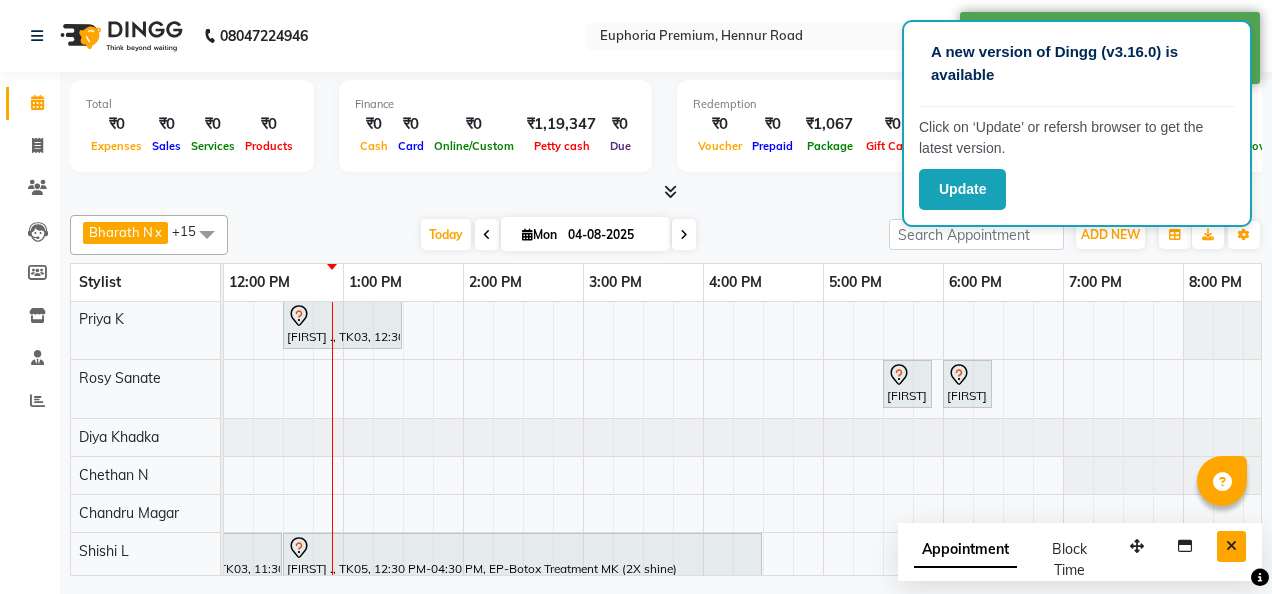 click at bounding box center [1231, 546] 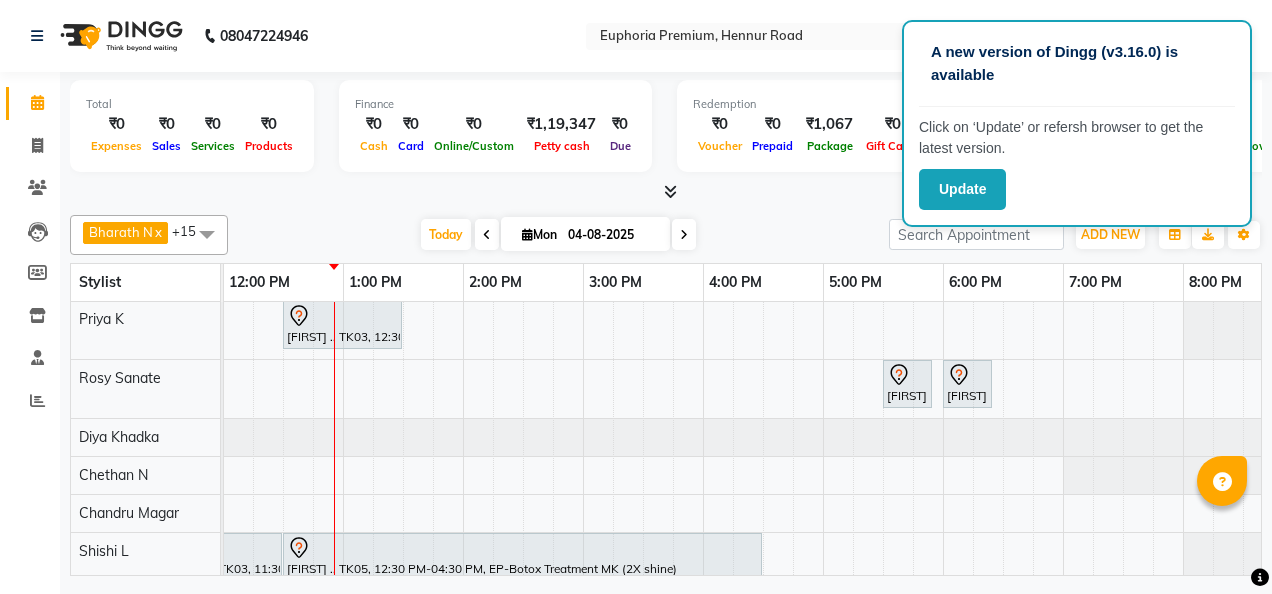 scroll, scrollTop: 490, scrollLeft: 481, axis: both 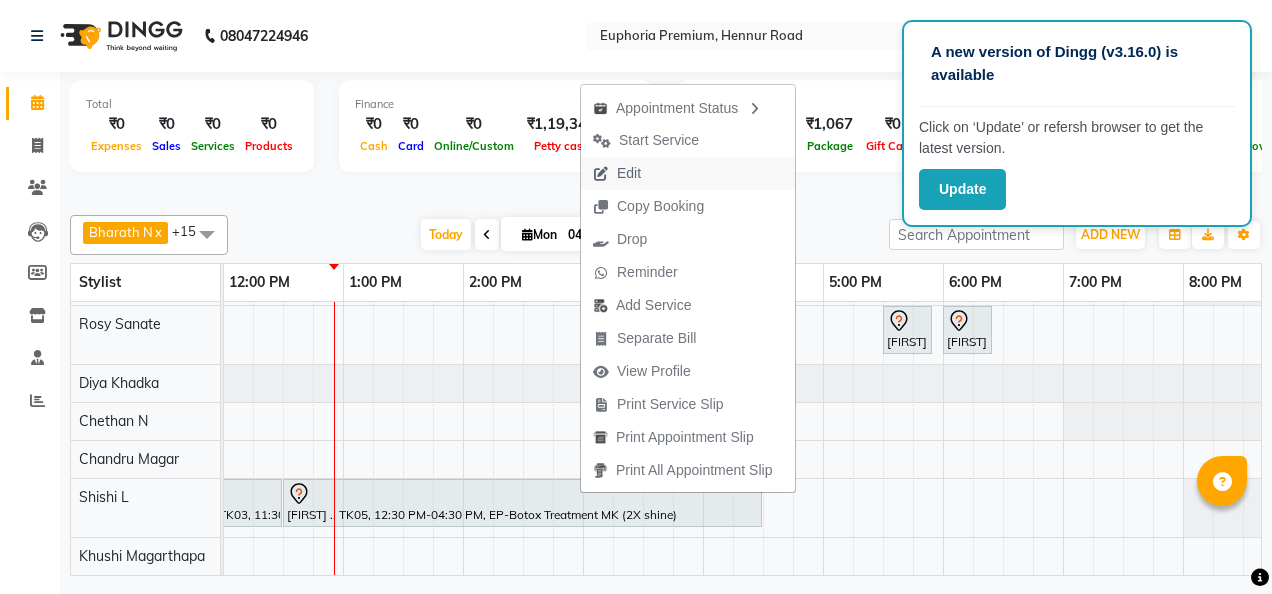 click on "Edit" at bounding box center [688, 173] 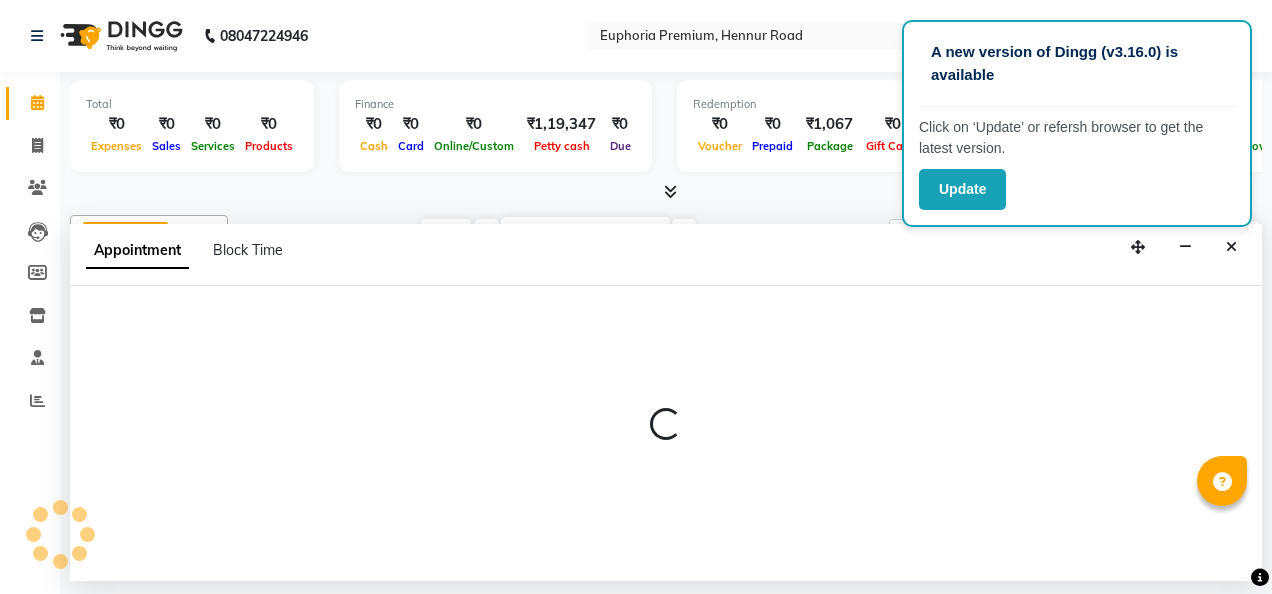 select on "tentative" 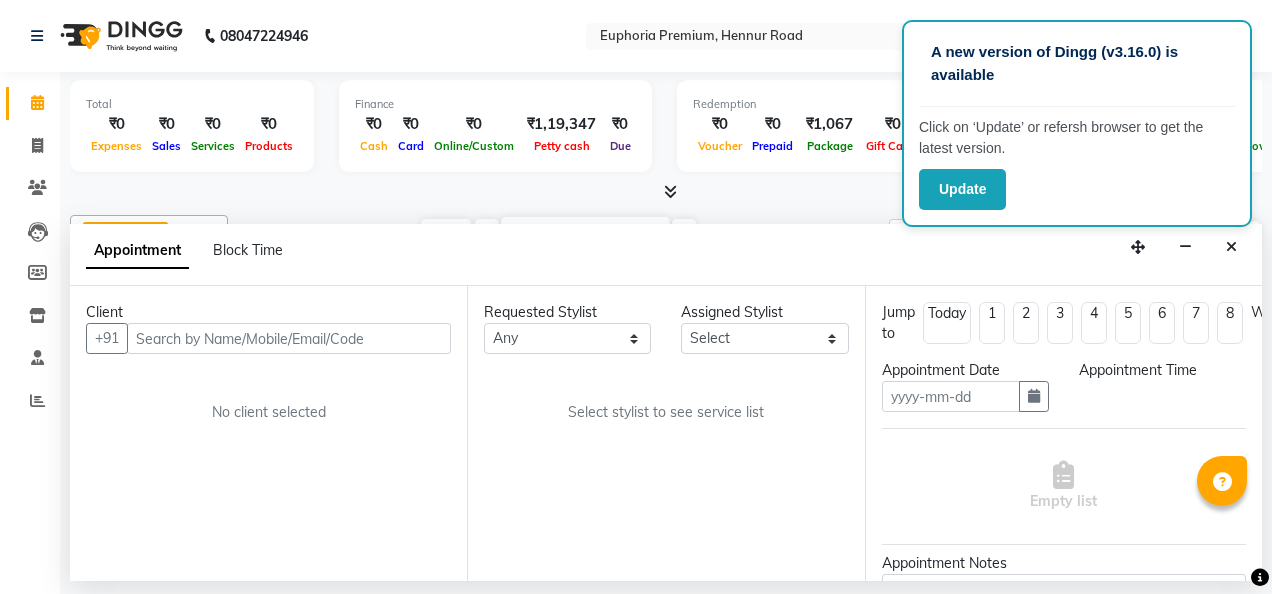 type on "04-08-2025" 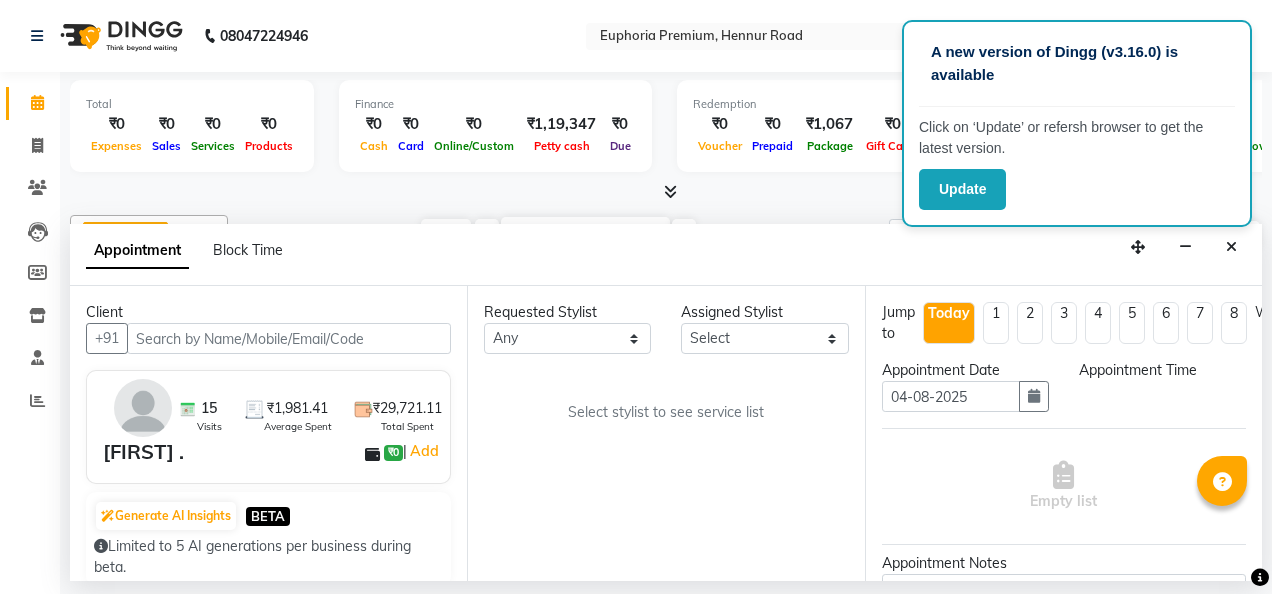 select on "71598" 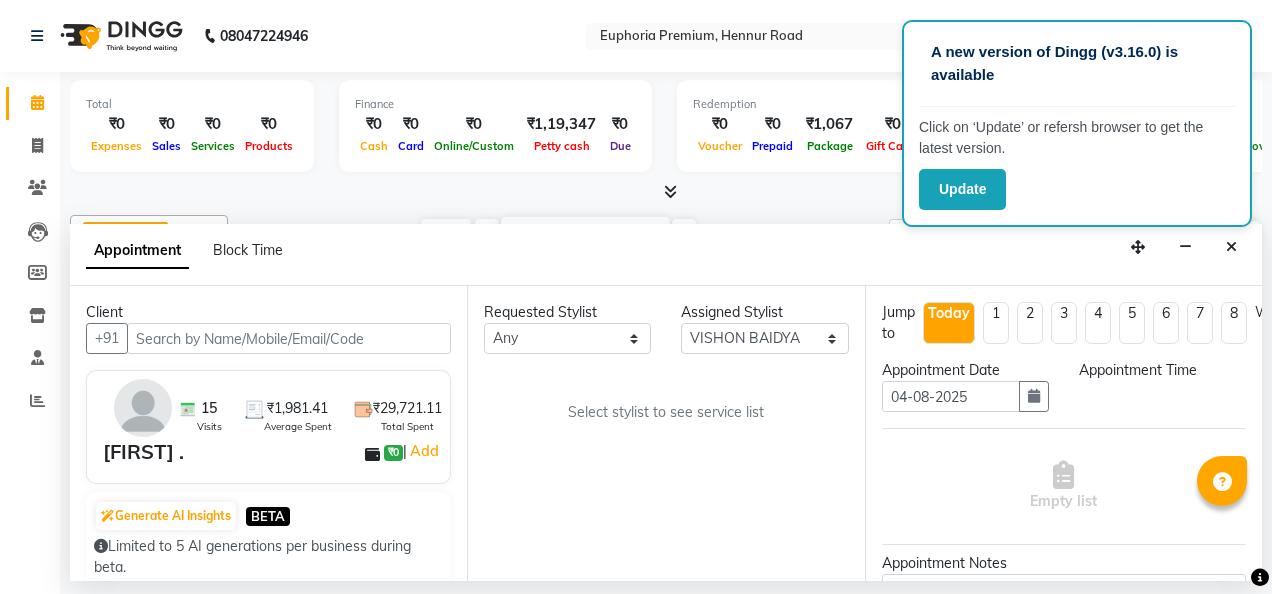 select on "750" 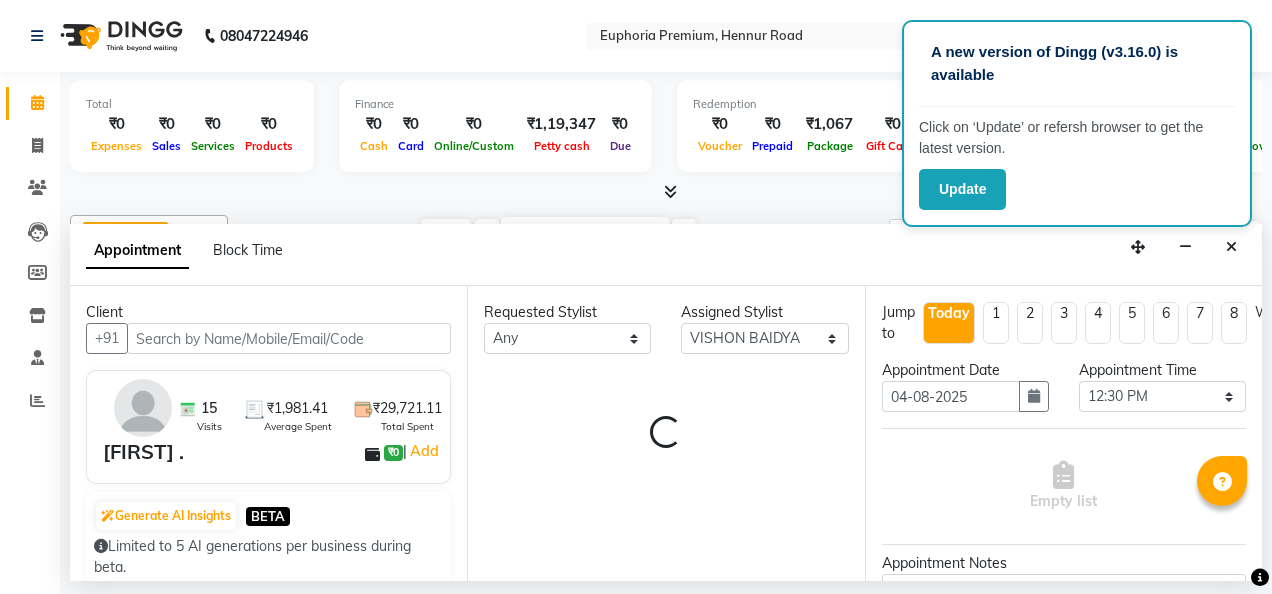 scroll, scrollTop: 0, scrollLeft: 481, axis: horizontal 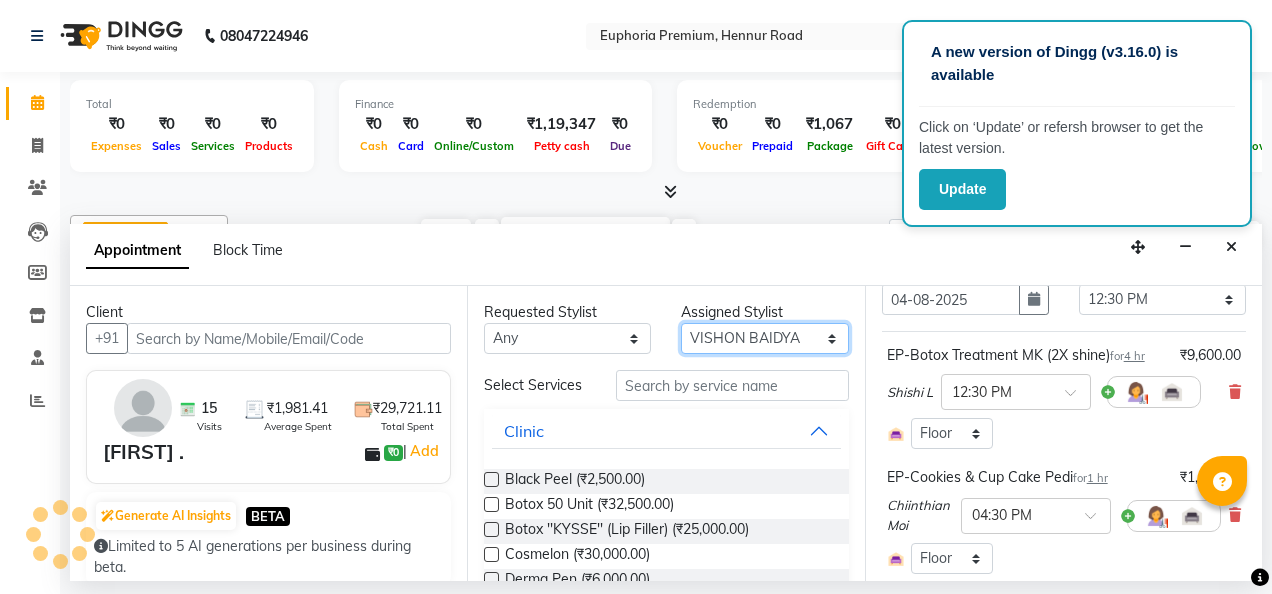 click on "Select Babu V Bharath N Binoy  Chandru Magar Chethan N  Chiinthian Moi ChonglianMoi MOI Daisy . Dhanya . Diya Khadka Fredrick Burrows Khushi Magarthapa Kishore K Maria Hamsa MRINALI MILI Pinky . Priya  K Rosy Sanate Savitha Vijayan Shalini Deivasigamani Shishi L Vijayalakshmi M VISHON BAIDYA" at bounding box center [764, 338] 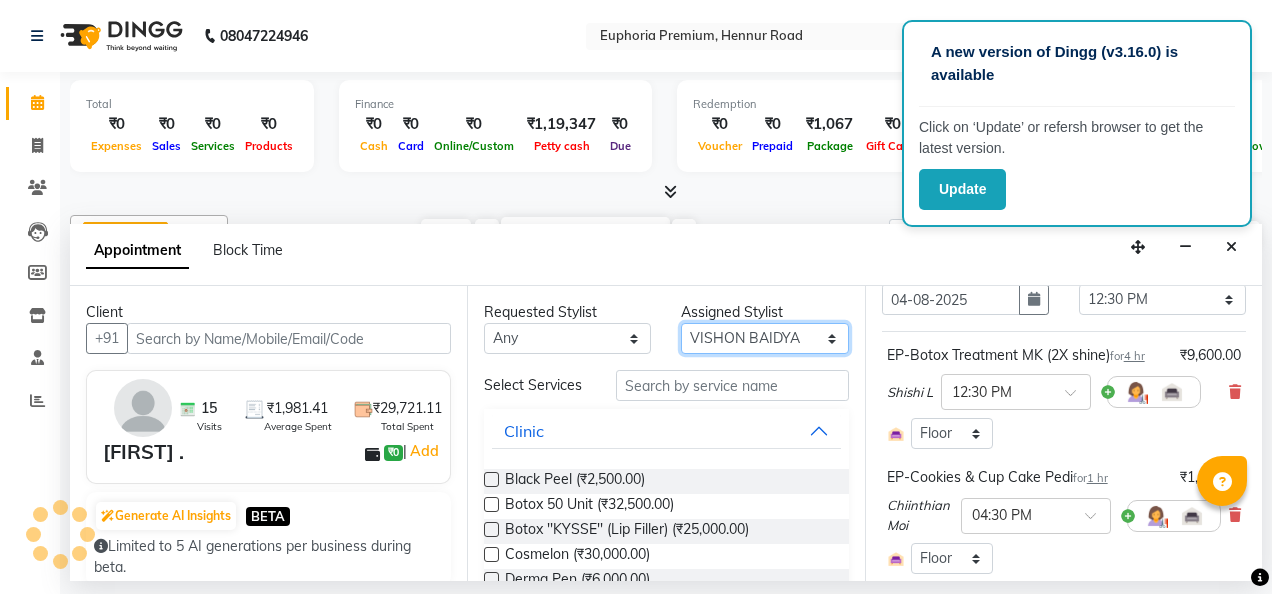 select on "71596" 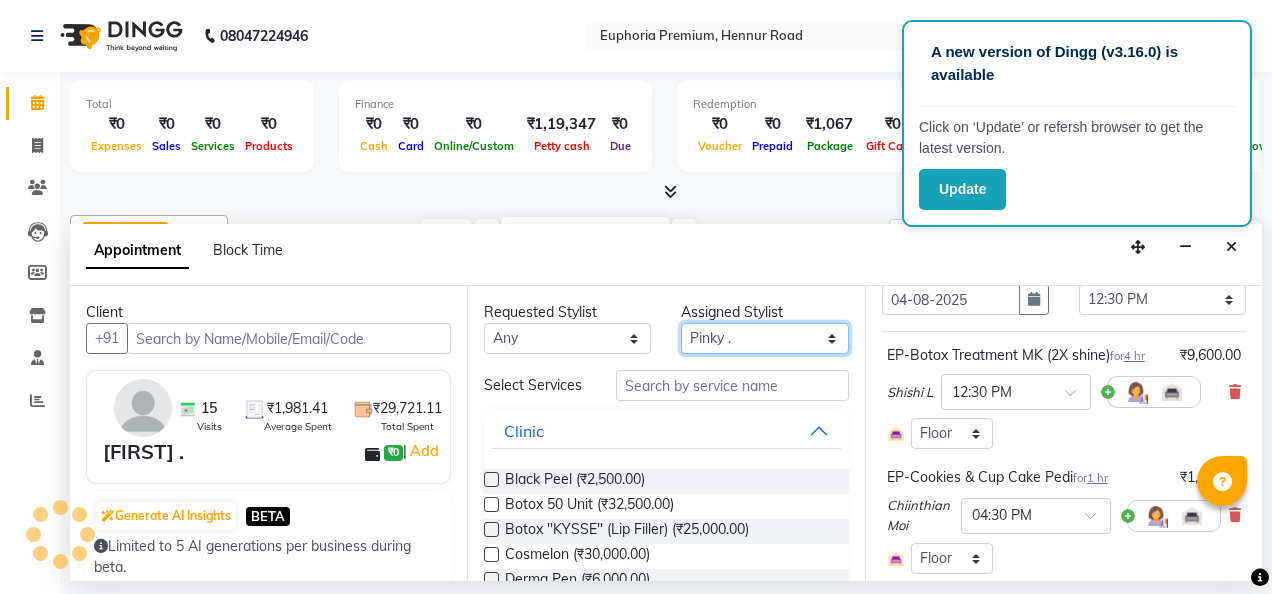 click on "Select Babu V Bharath N Binoy  Chandru Magar Chethan N  Chiinthian Moi ChonglianMoi MOI Daisy . Dhanya . Diya Khadka Fredrick Burrows Khushi Magarthapa Kishore K Maria Hamsa MRINALI MILI Pinky . Priya  K Rosy Sanate Savitha Vijayan Shalini Deivasigamani Shishi L Vijayalakshmi M VISHON BAIDYA" at bounding box center [764, 338] 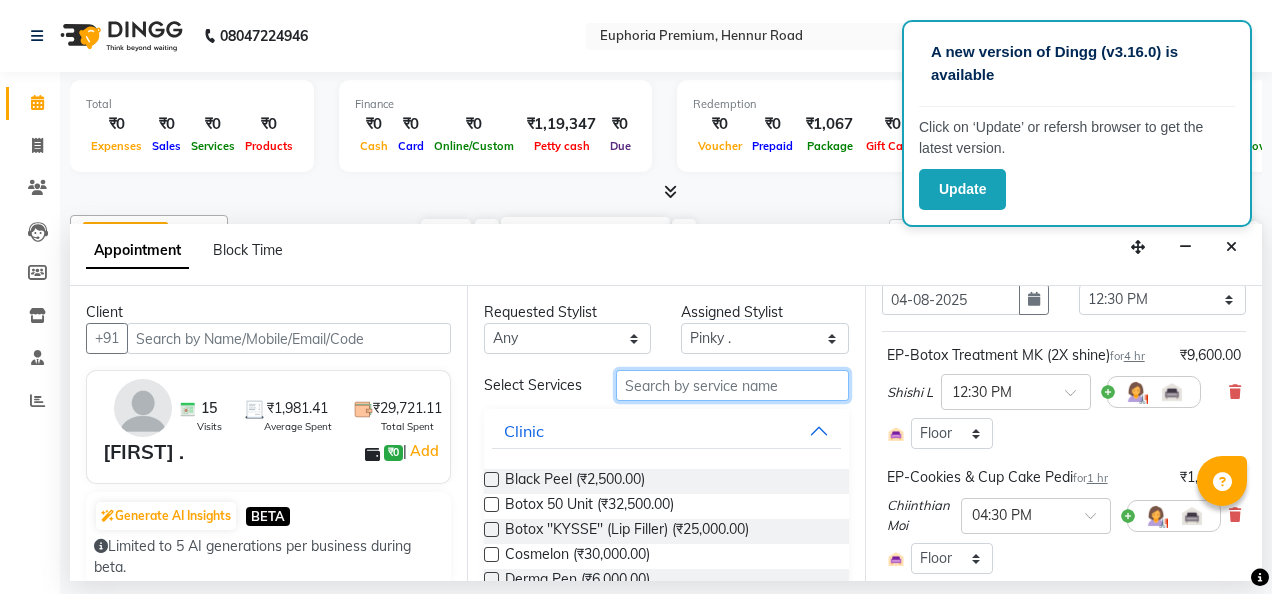 click at bounding box center [732, 385] 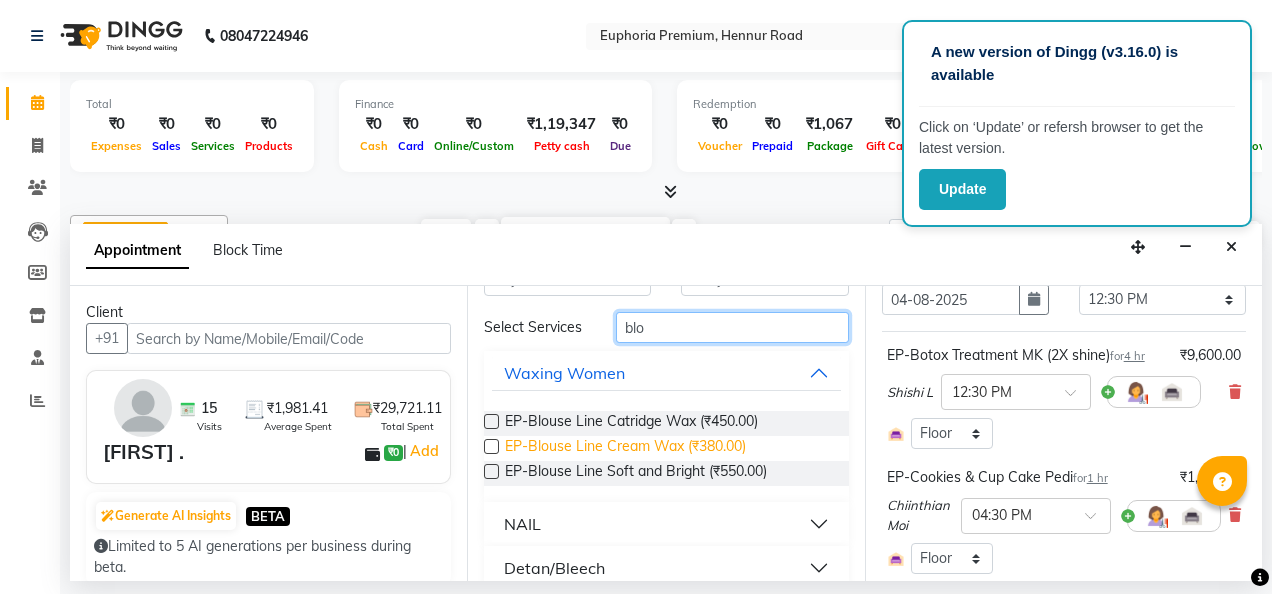 scroll, scrollTop: 94, scrollLeft: 0, axis: vertical 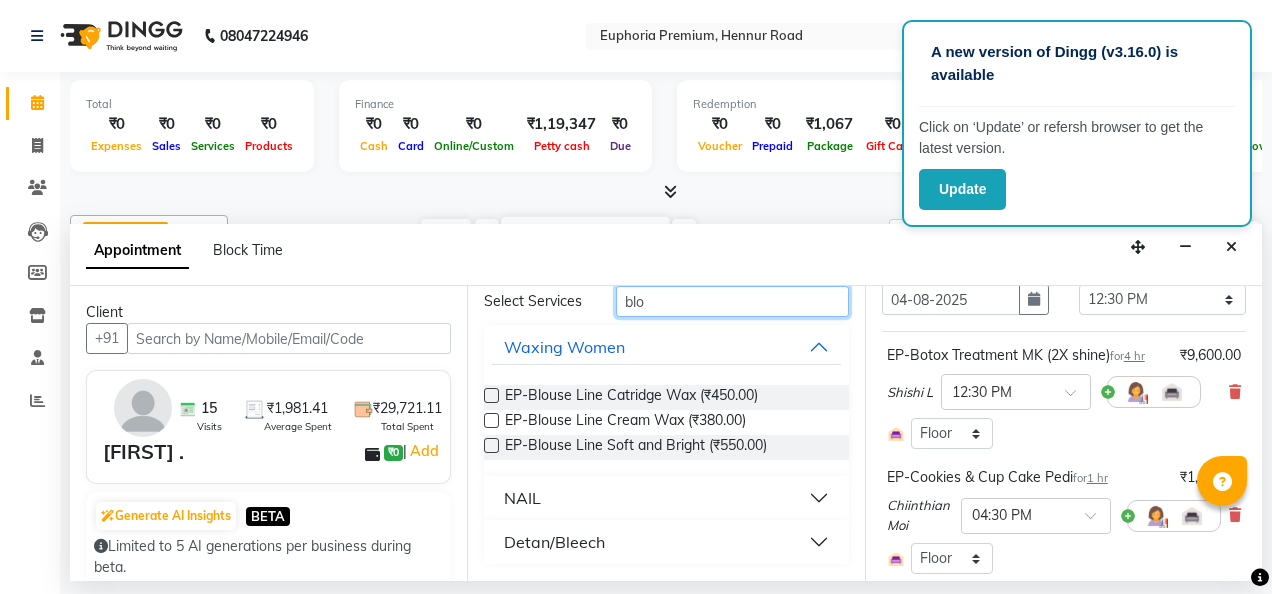 type on "blo" 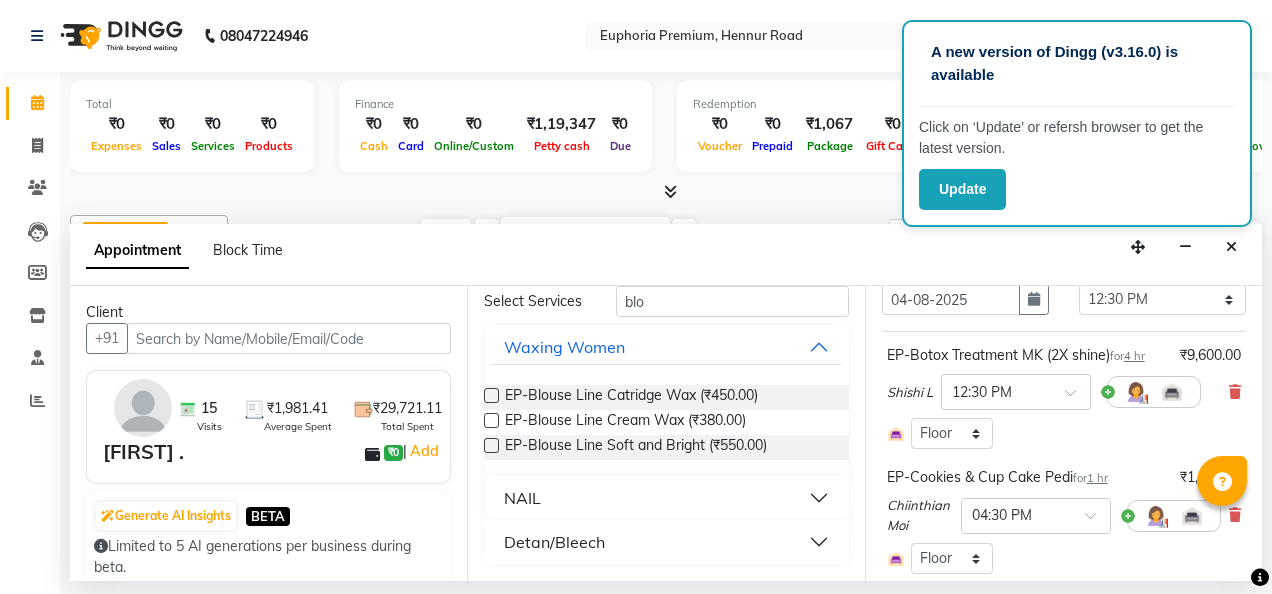 click on "Detan/Bleech" at bounding box center (666, 542) 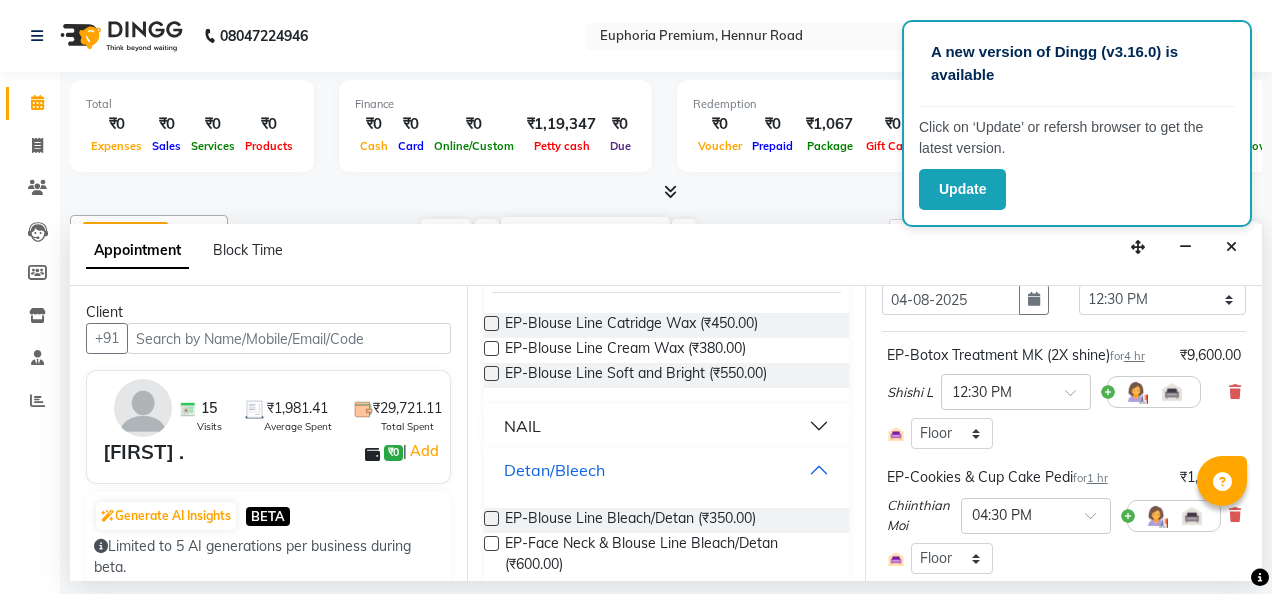scroll, scrollTop: 157, scrollLeft: 0, axis: vertical 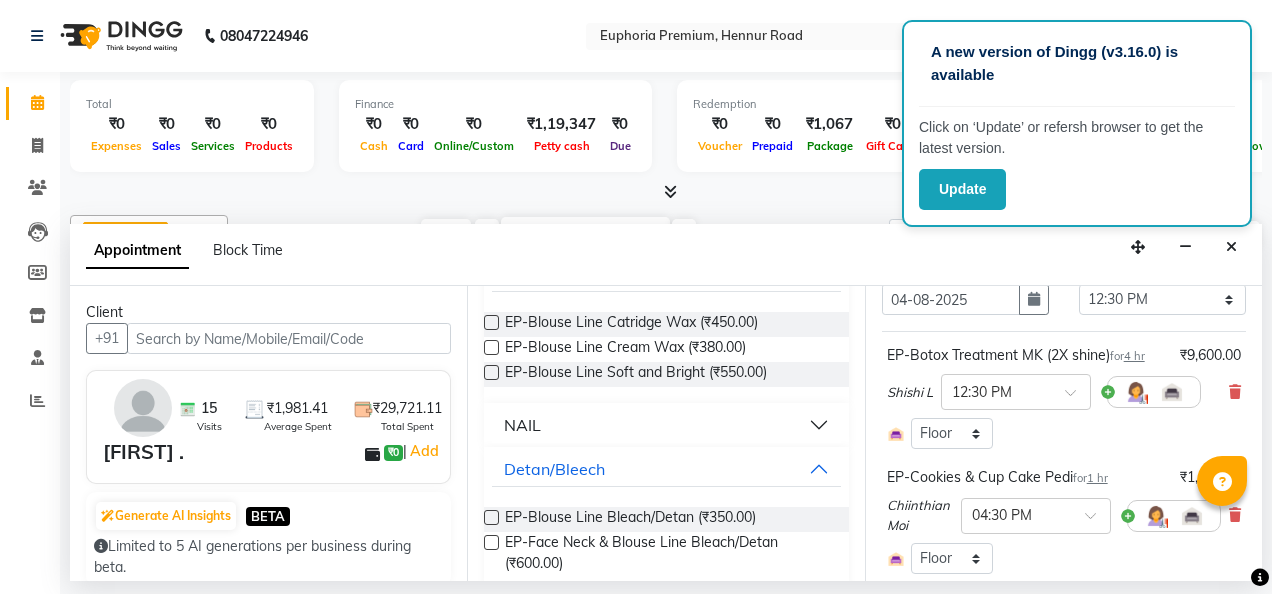 click at bounding box center (491, 517) 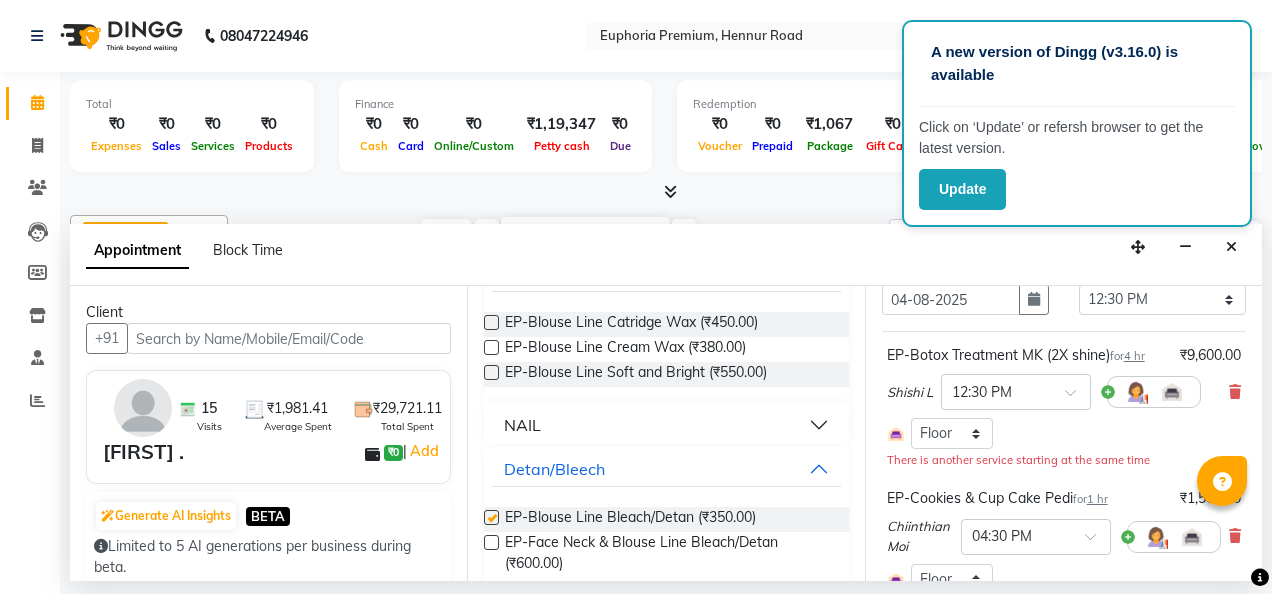checkbox on "false" 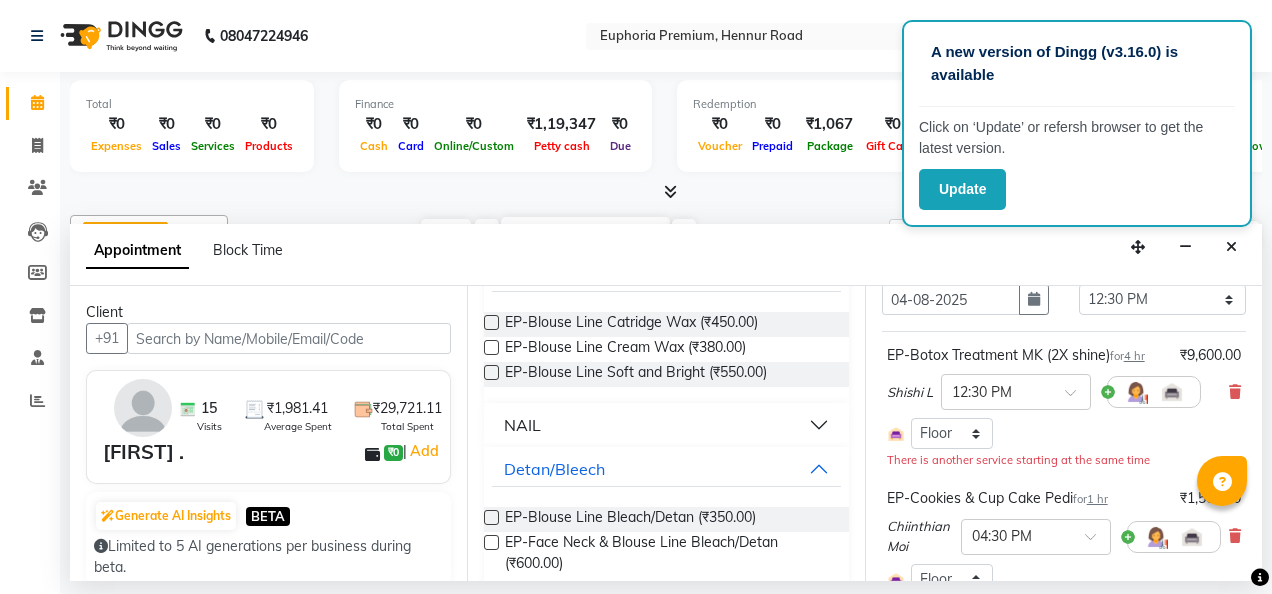 scroll, scrollTop: 0, scrollLeft: 0, axis: both 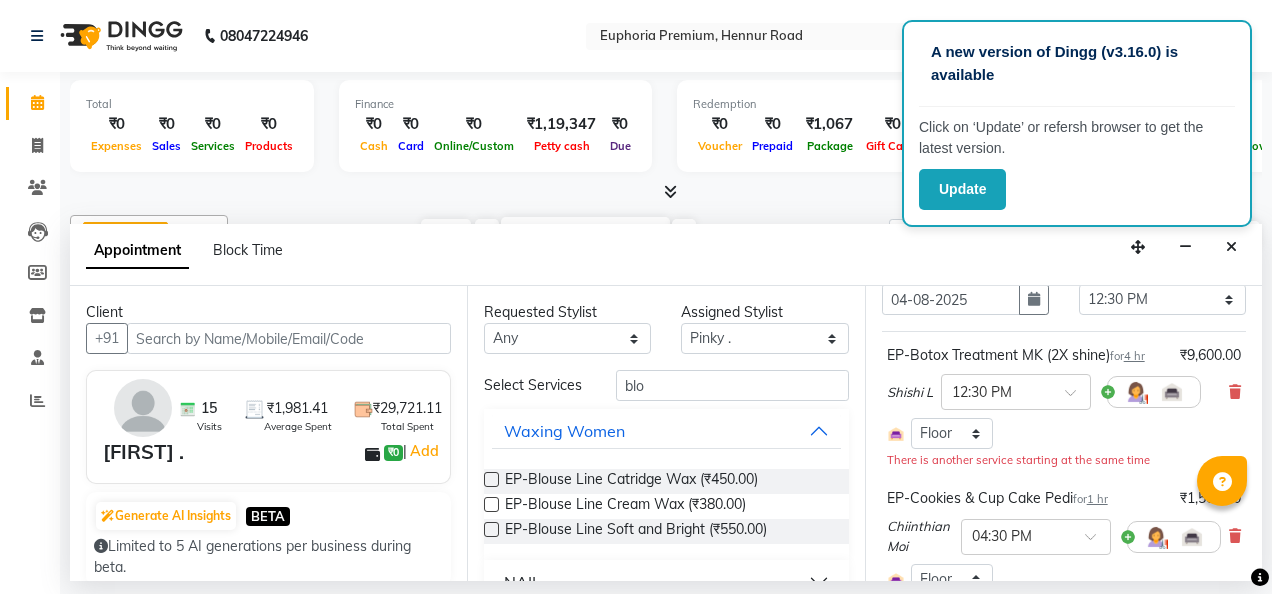 click on "Select Services blo Waxing Women EP-Blouse Line Catridge Wax (₹450.00) EP-Blouse Line Cream Wax (₹380.00) EP-Blouse Line Soft and Bright (₹550.00) NAIL Detan/Bleech EP-Blouse Line Bleach/Detan (₹350.00) EP-Face Neck Blouse Line Bleach/Detan (₹600.00)" at bounding box center (666, 558) 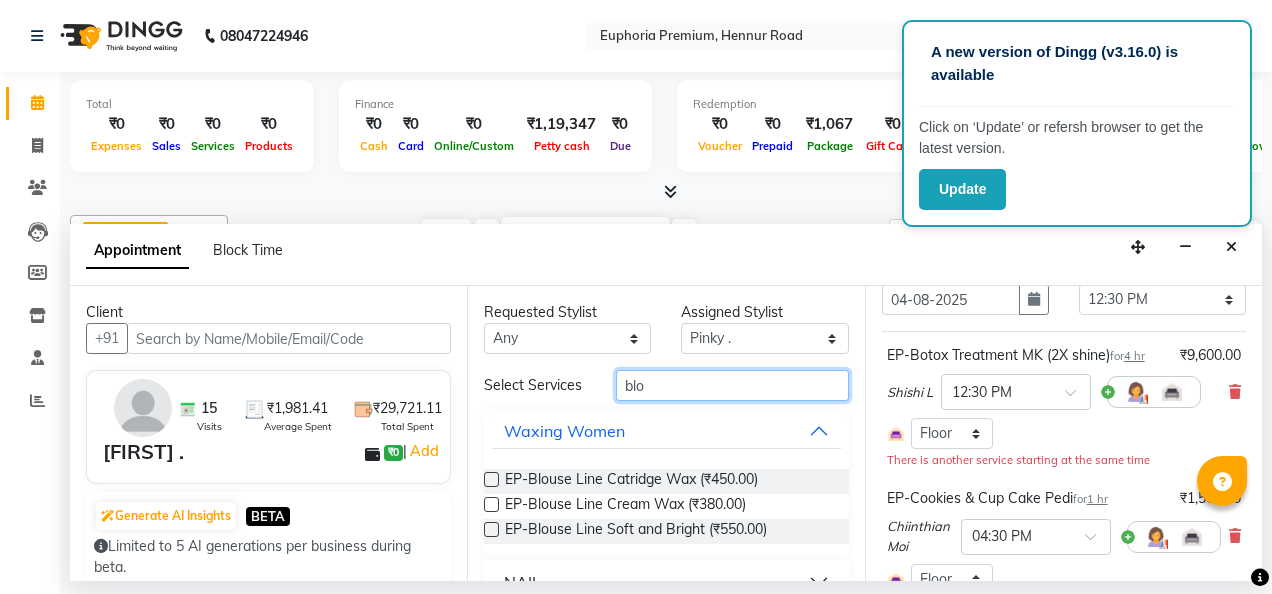 click on "blo" at bounding box center [732, 385] 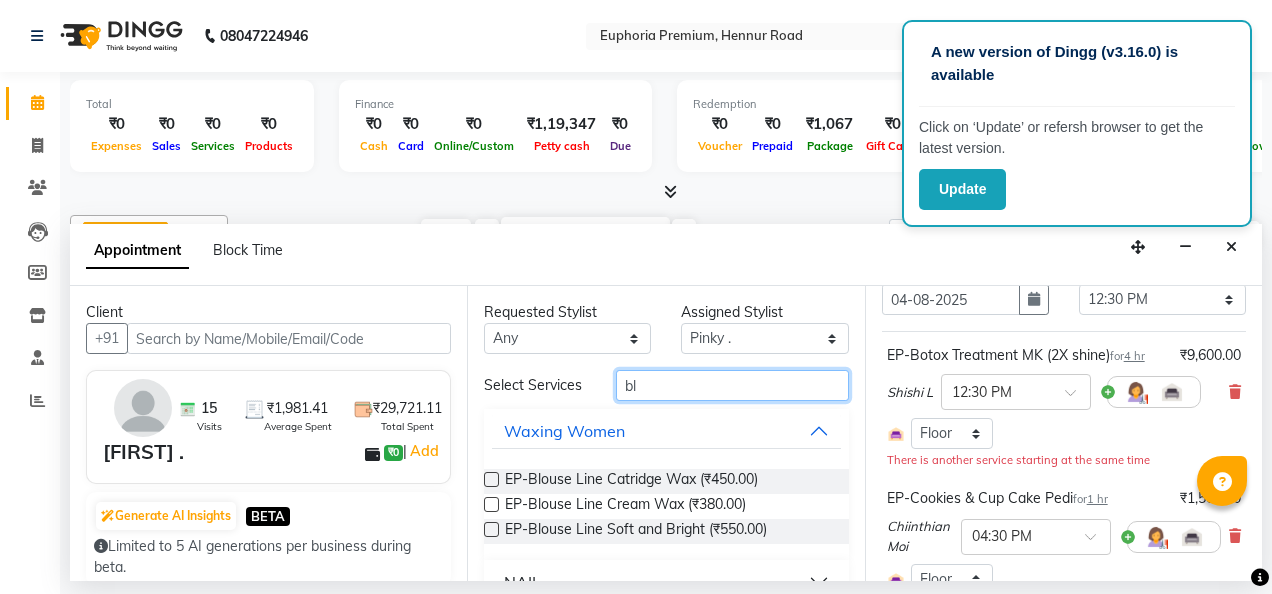 type on "b" 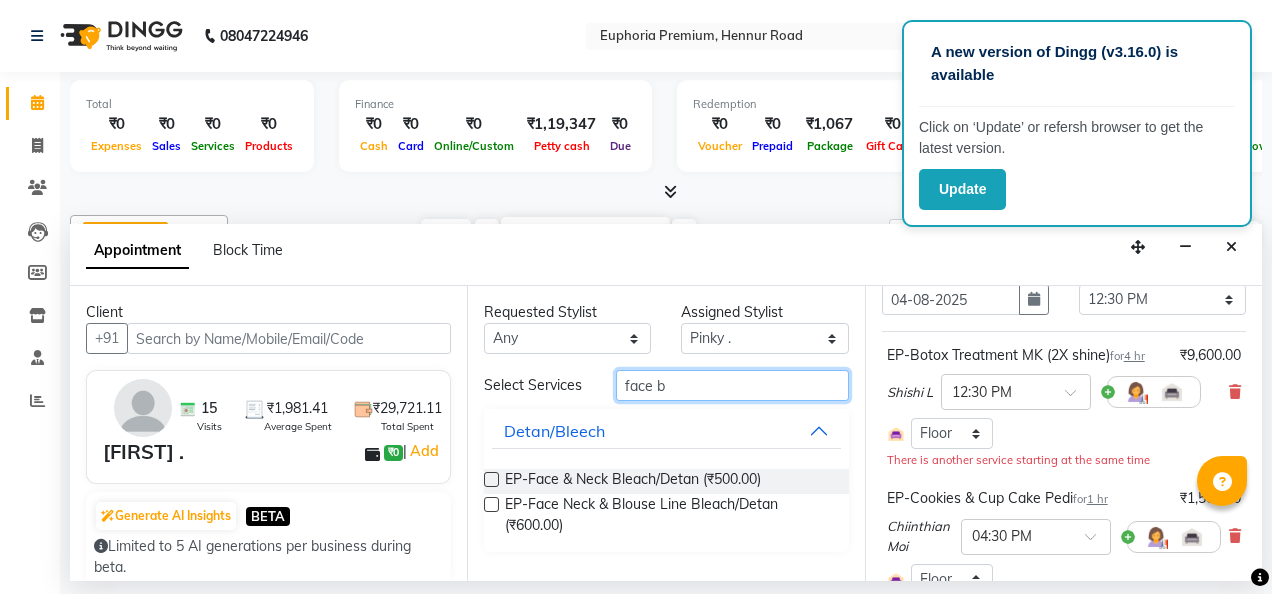 type on "face b" 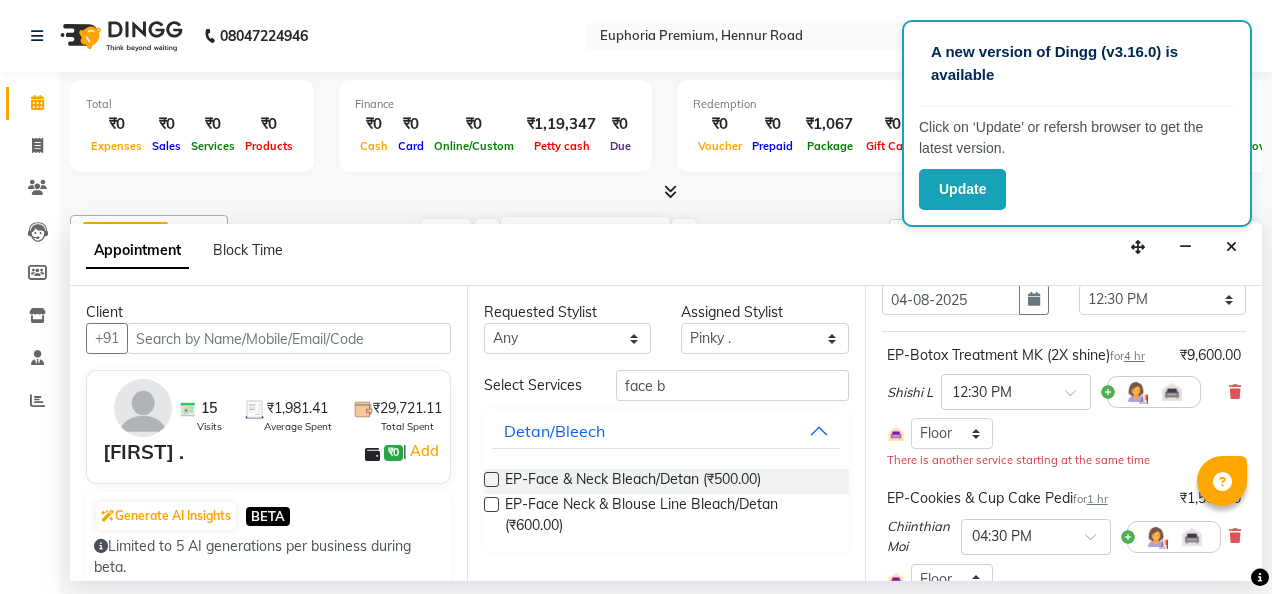 click at bounding box center (491, 479) 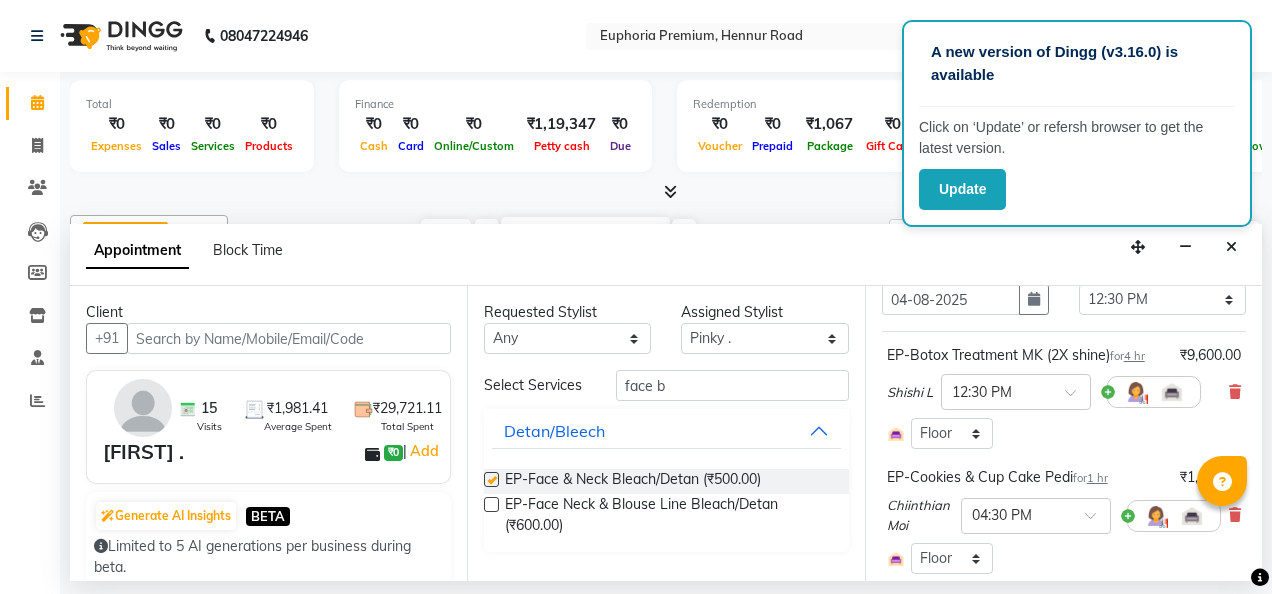 checkbox on "false" 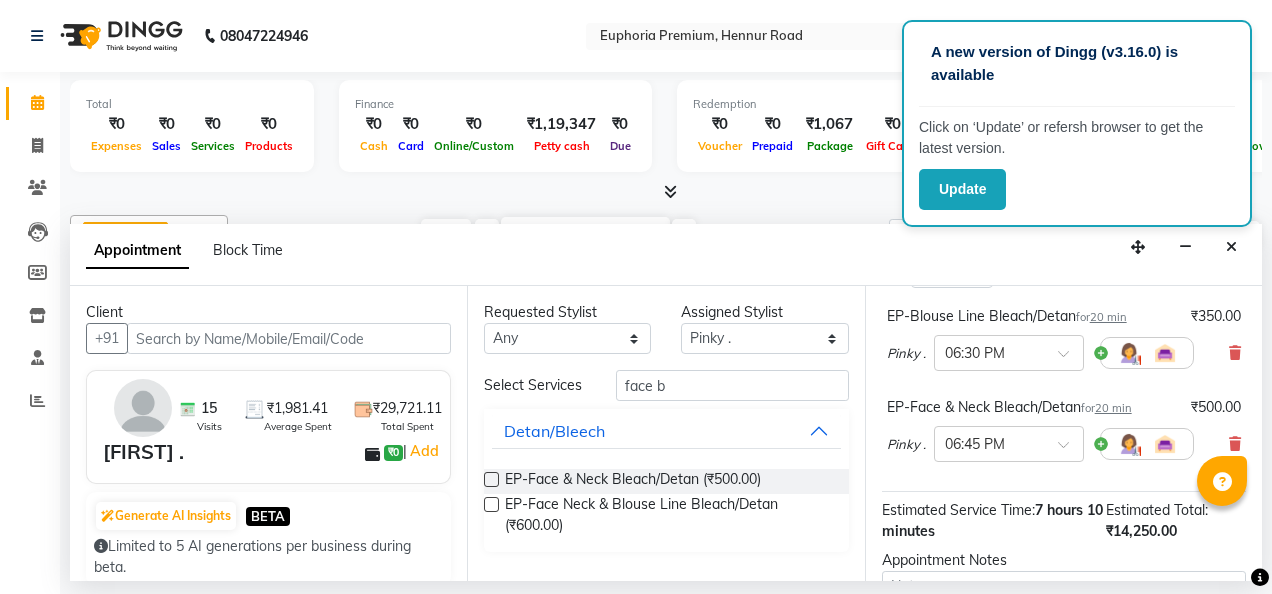 scroll, scrollTop: 963, scrollLeft: 0, axis: vertical 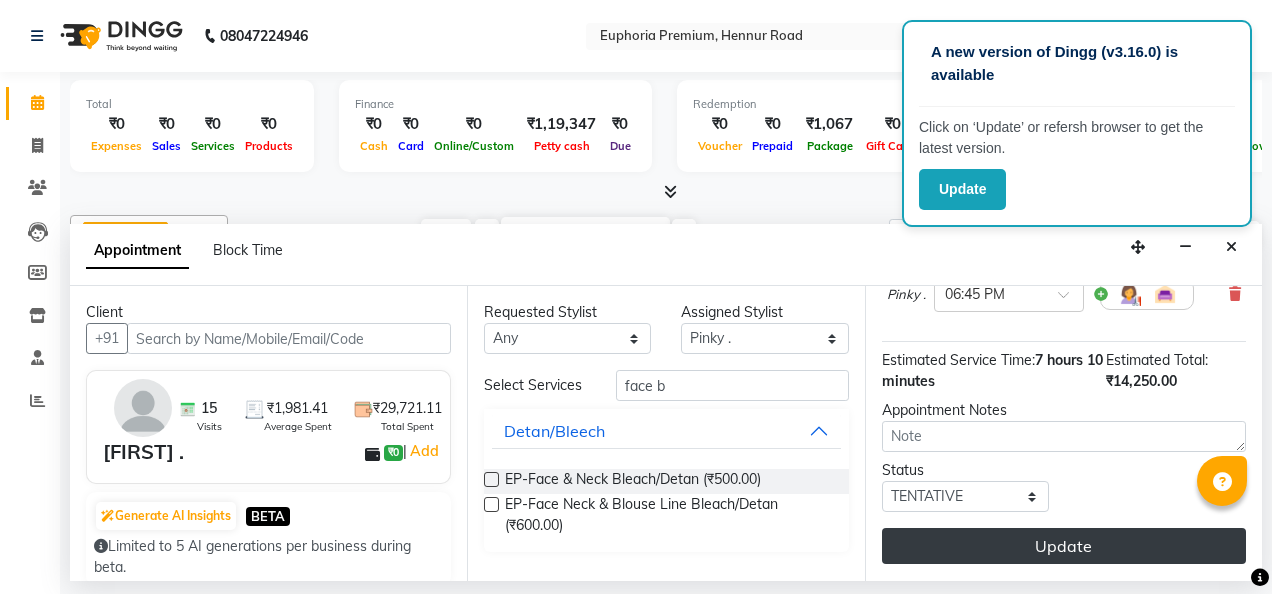 click on "Update" at bounding box center [1064, 546] 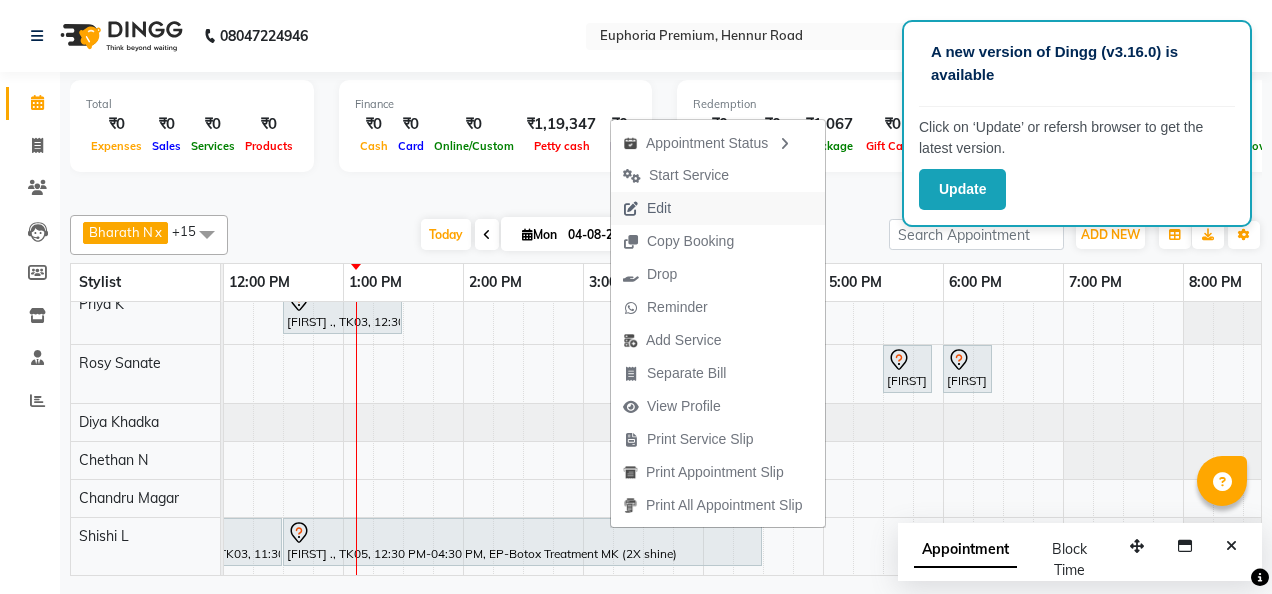 click on "Edit" at bounding box center (659, 208) 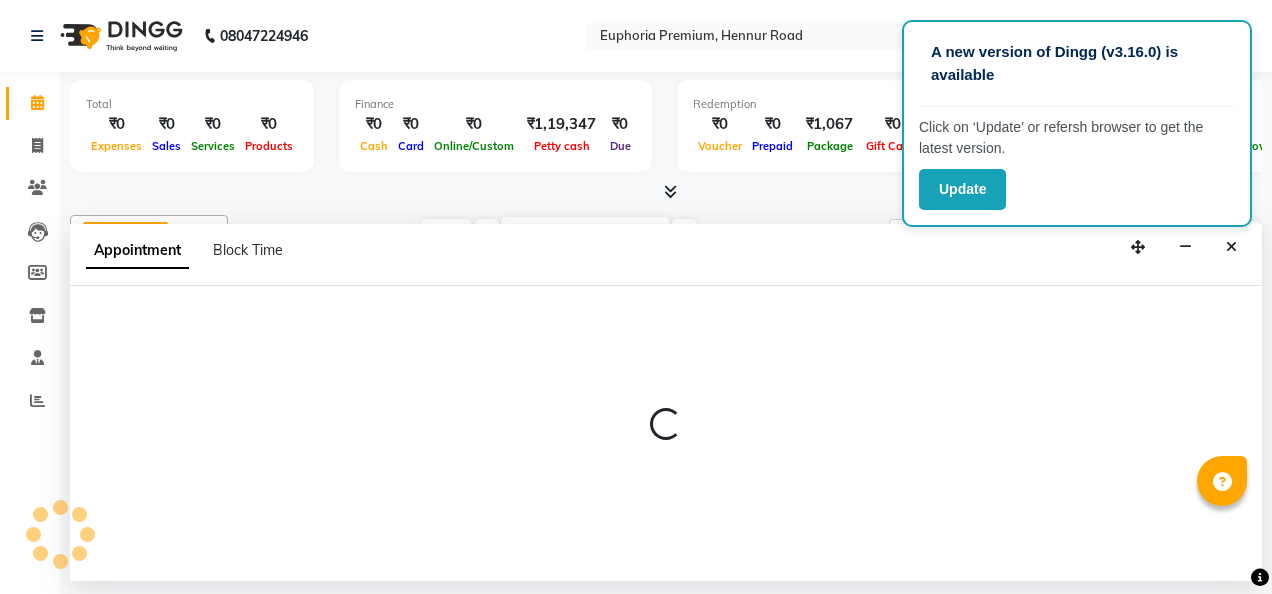 select on "tentative" 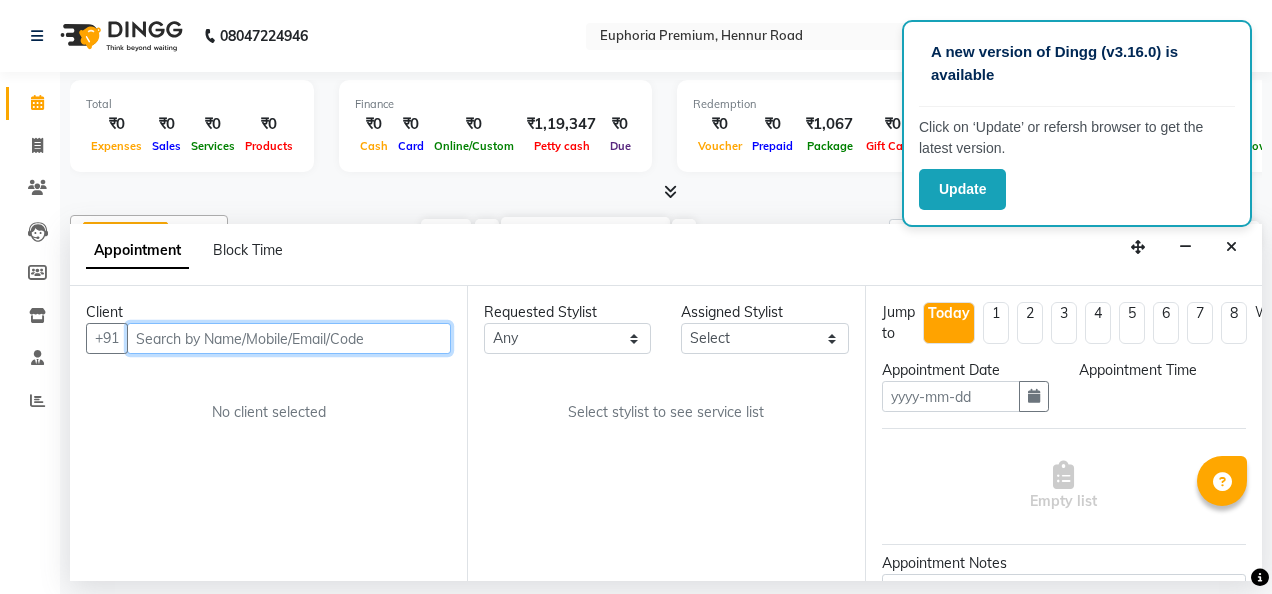 type on "04-08-2025" 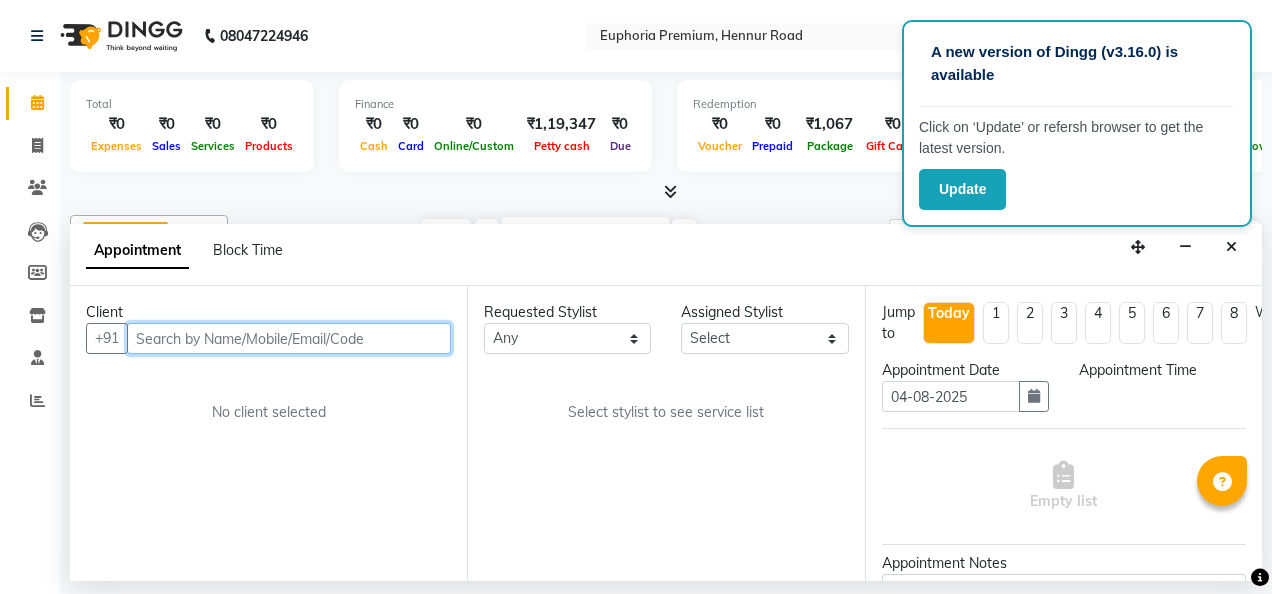 scroll, scrollTop: 0, scrollLeft: 601, axis: horizontal 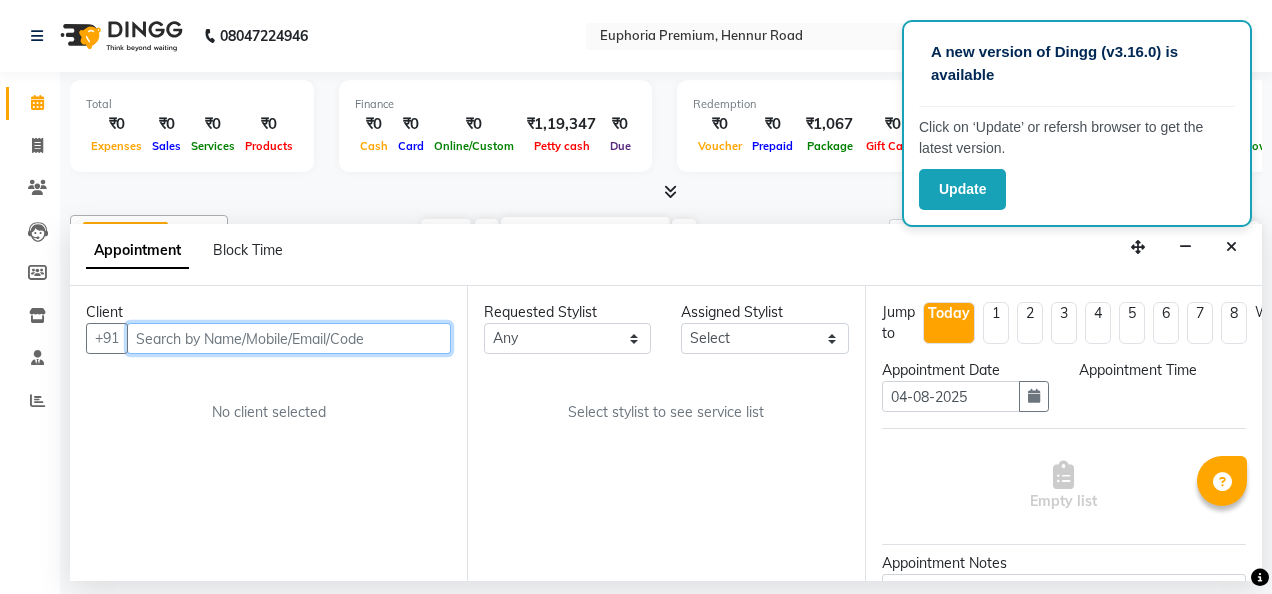 select on "71596" 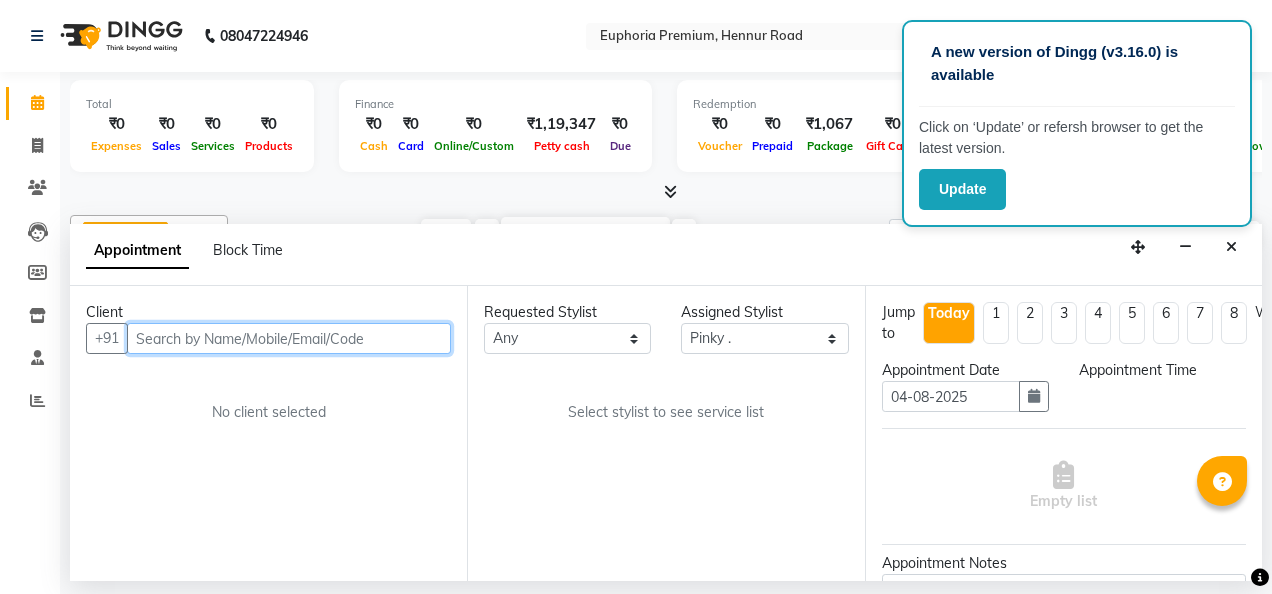 select on "750" 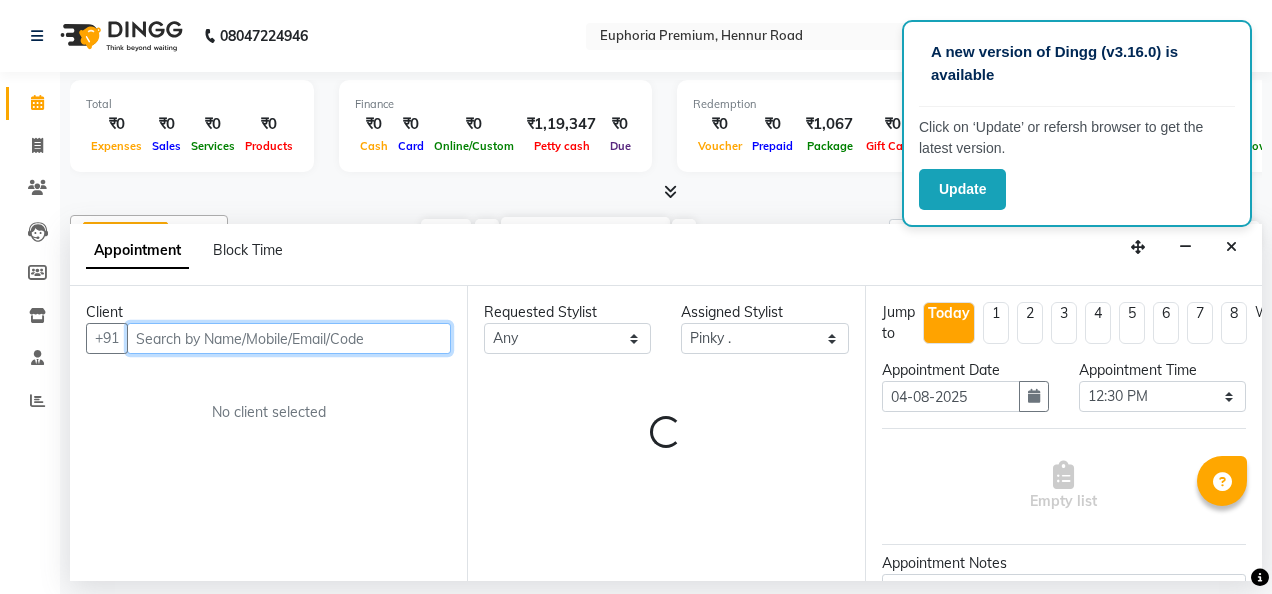 select on "4006" 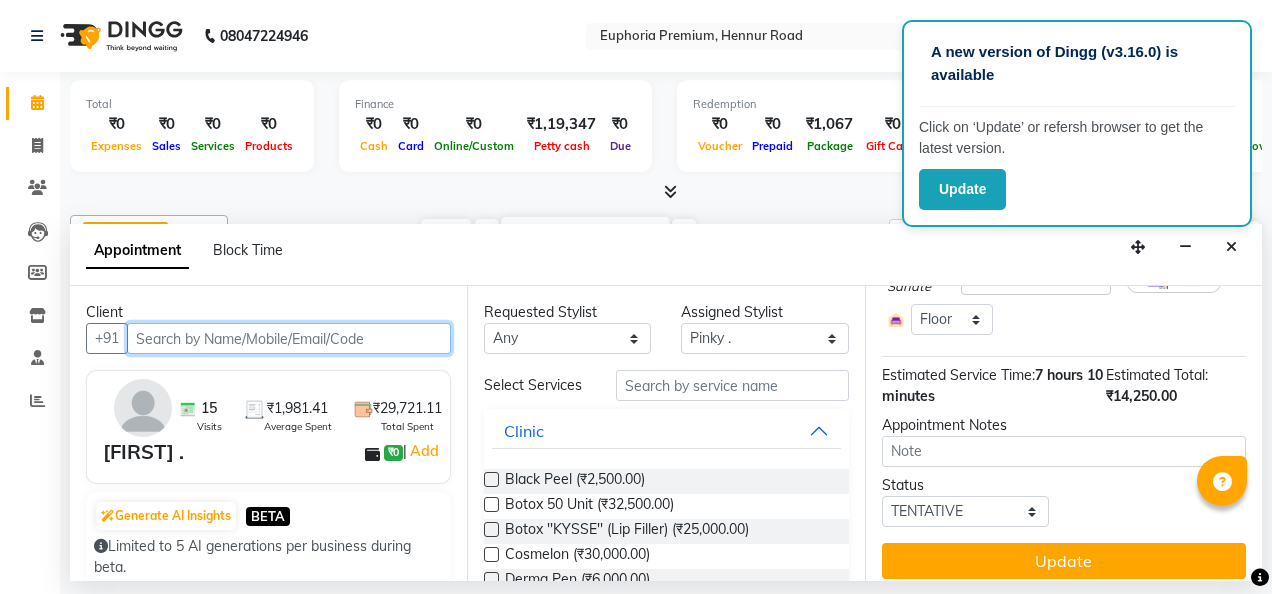 scroll, scrollTop: 1025, scrollLeft: 0, axis: vertical 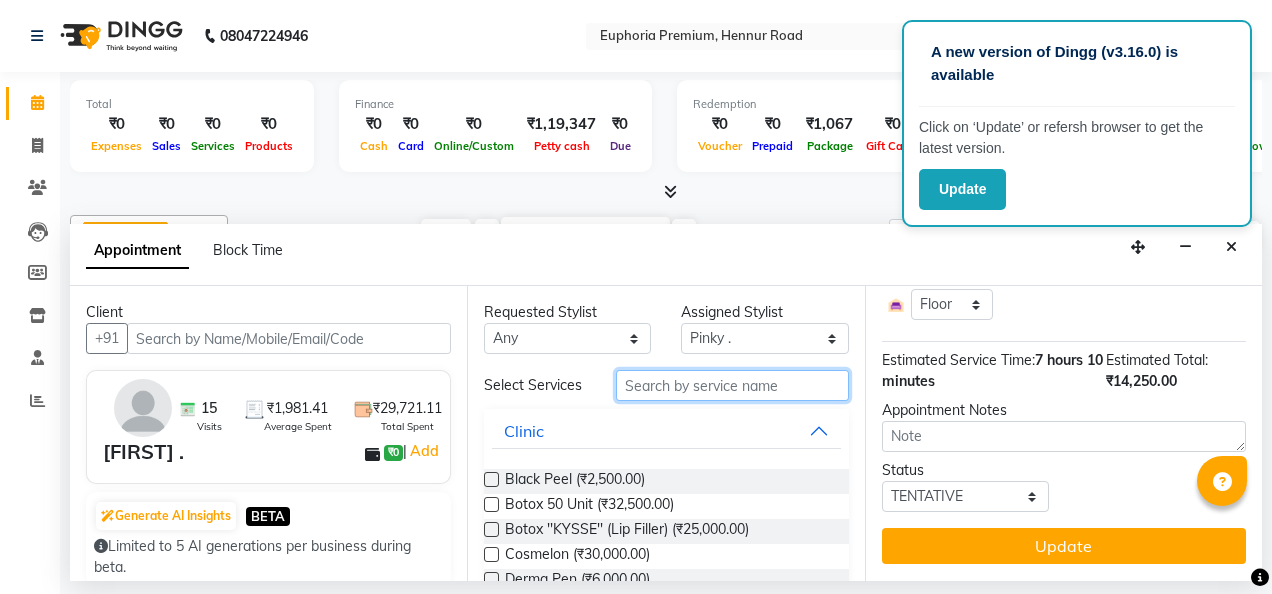 click at bounding box center [732, 385] 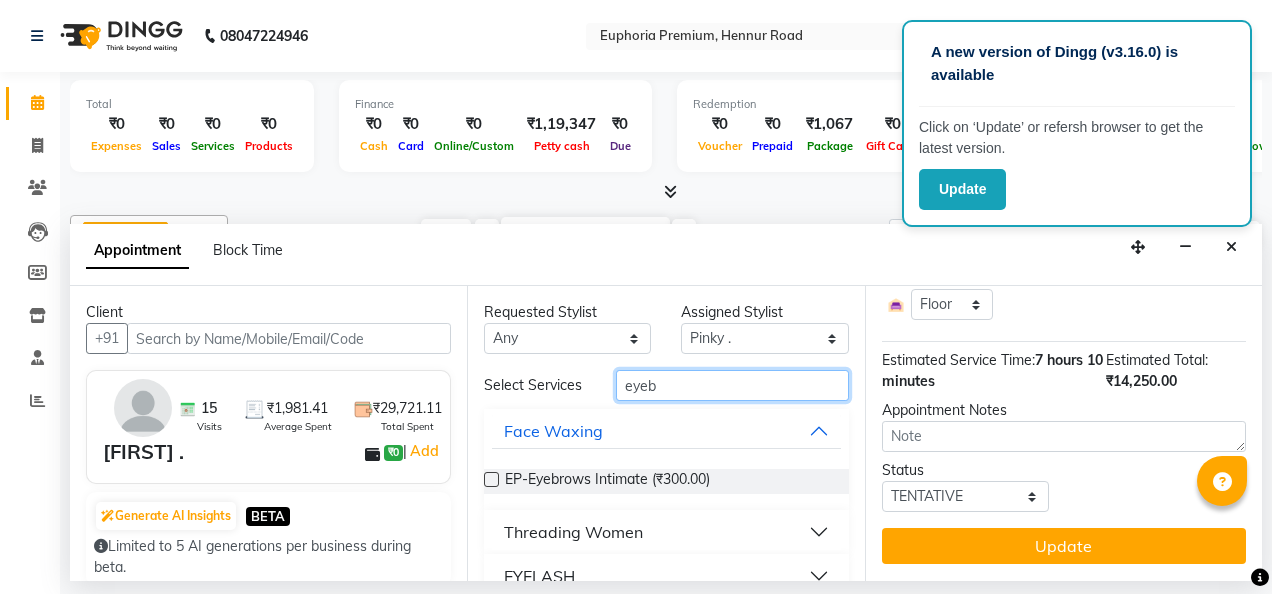 type on "eyeb" 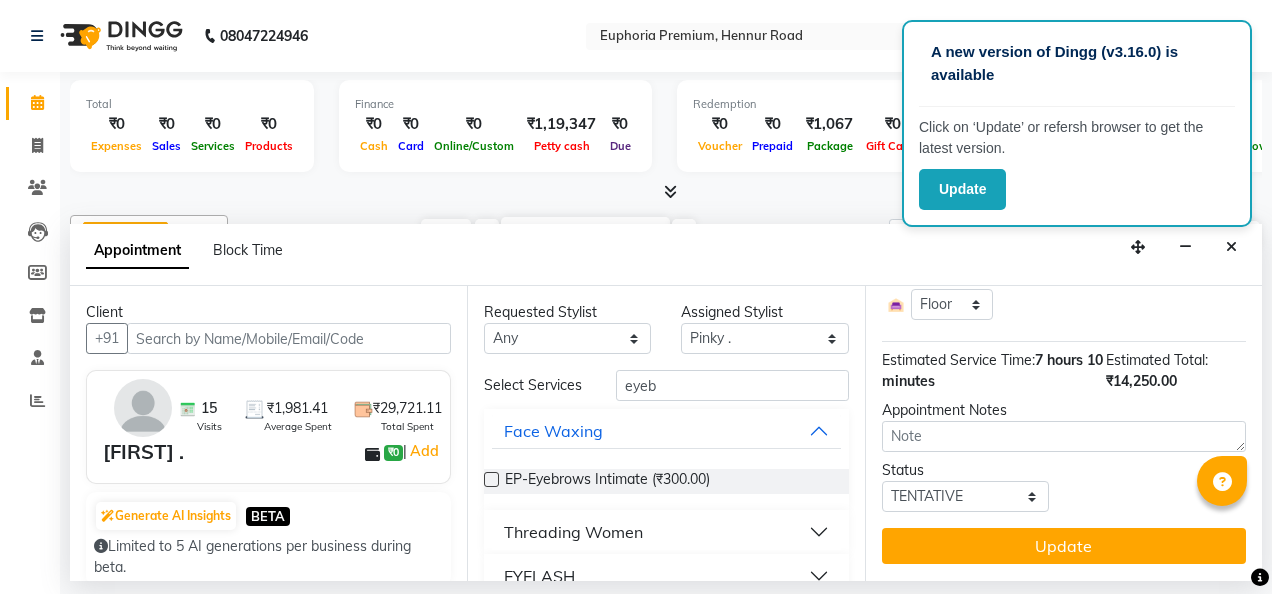 click on "Threading Women" at bounding box center (573, 532) 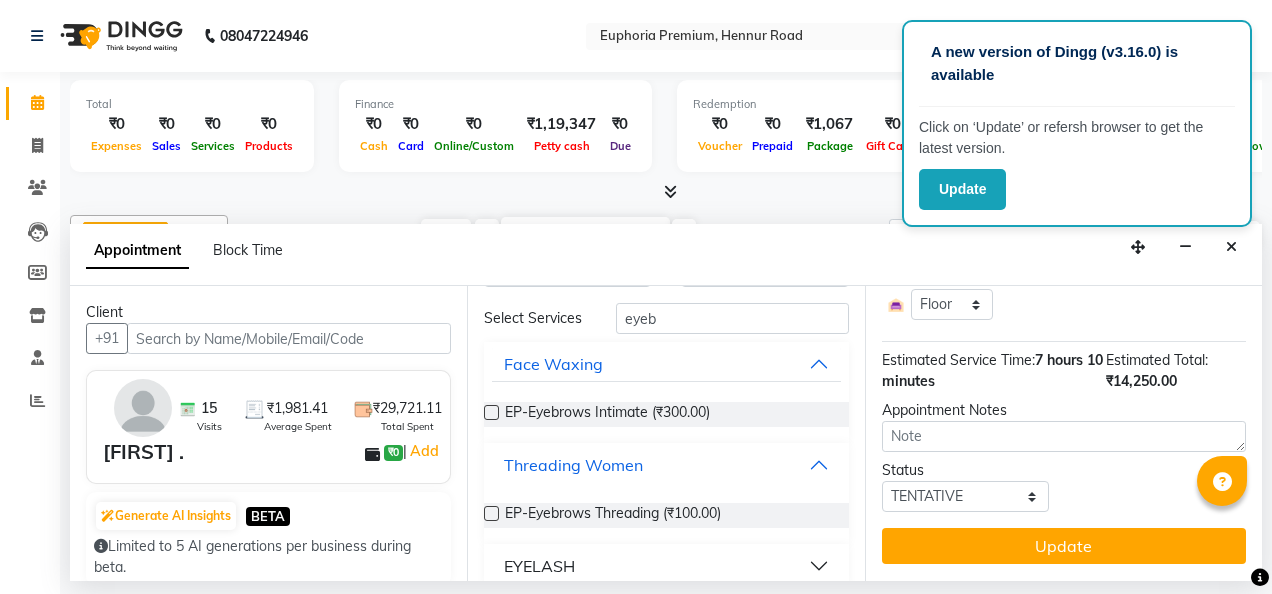 scroll, scrollTop: 68, scrollLeft: 0, axis: vertical 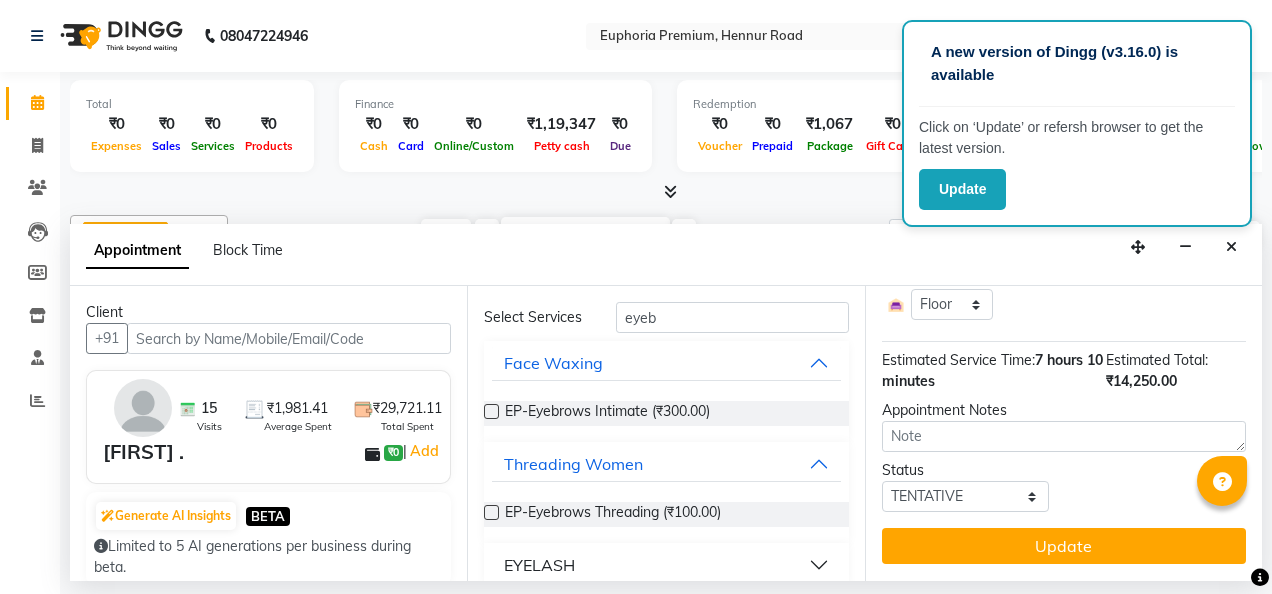 click on "Requested Stylist Any [LAST] V Bharath N Binoy Chandru Magar Chethan N Chiinthian Moi ChonglianMoi MOI Daisy Dhanya Diya Khadka Fredrick Burrows Khushi Magarthapa Kishore K Maria Hamsa MRINALI MILI Pinky Priya K Rosy Sanate Savitha Vijayan Shalini Deivasigamani Shishi L Vijayalakshmi M VISHON BAIDYA Assigned Stylist Select [LAST] V Bharath N Binoy Chandru Magar Chethan N Chiinthian Moi ChonglianMoi MOI Daisy Dhanya Diya Khadka Fredrick Burrows Khushi Magarthapa Kishore K Maria Hamsa MRINALI MILI Pinky Priya K Rosy Sanate Savitha Vijayan Shalini Deivasigamani Shishi L Vijayalakshmi M VISHON BAIDYA Select Services eyeb Face Waxing EP-Eyebrows Intimate (₹300.00) Threading Women EP-Eyebrows Threading (₹100.00) EYELASH" at bounding box center [665, 433] 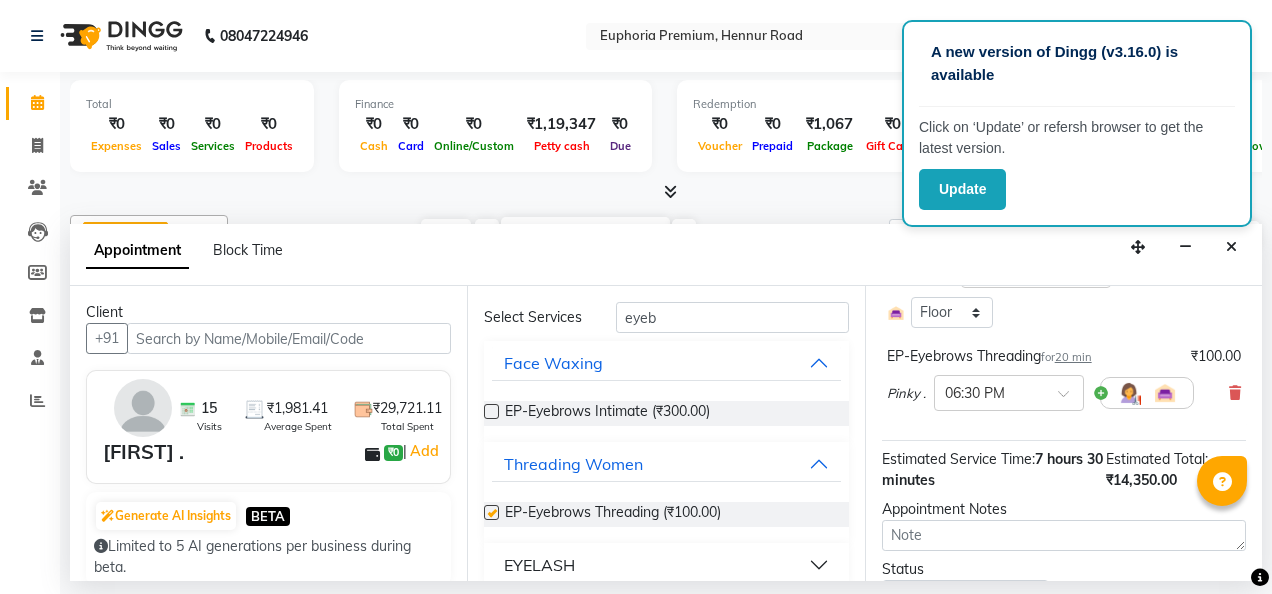 scroll, scrollTop: 1046, scrollLeft: 0, axis: vertical 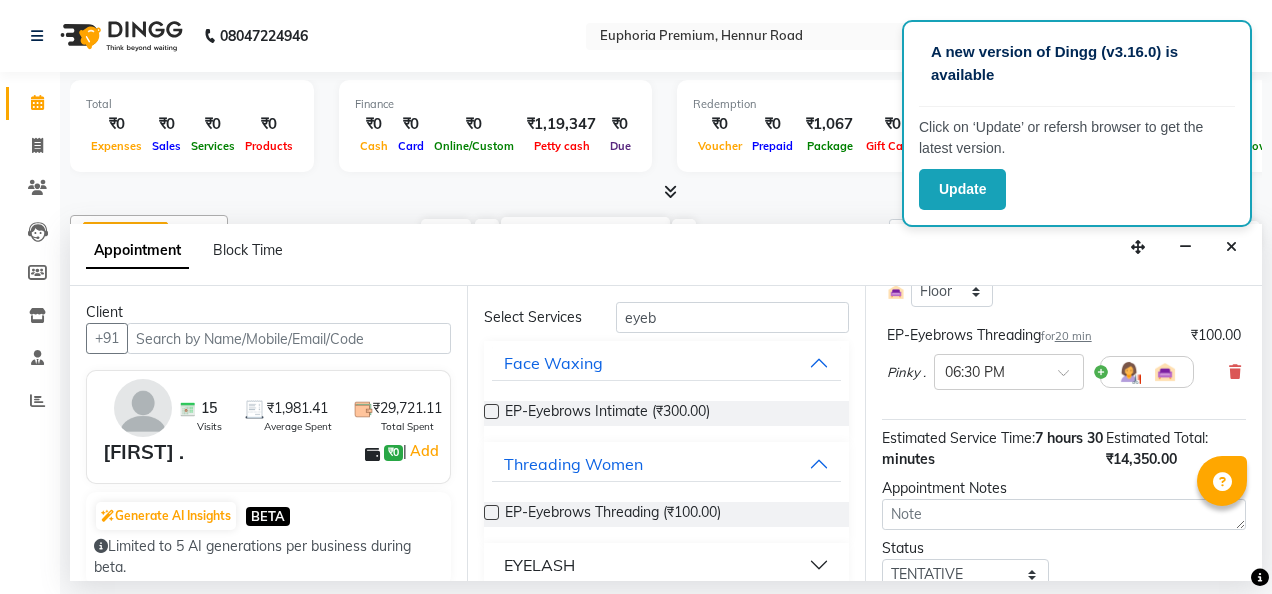 checkbox on "false" 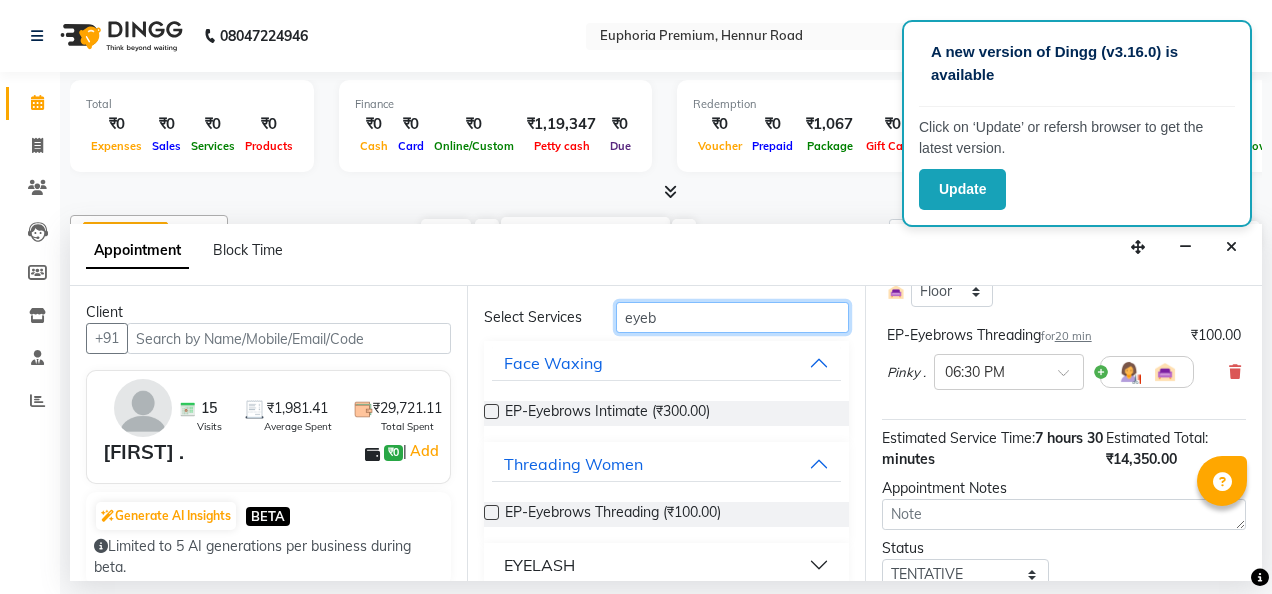 click on "eyeb" at bounding box center [732, 317] 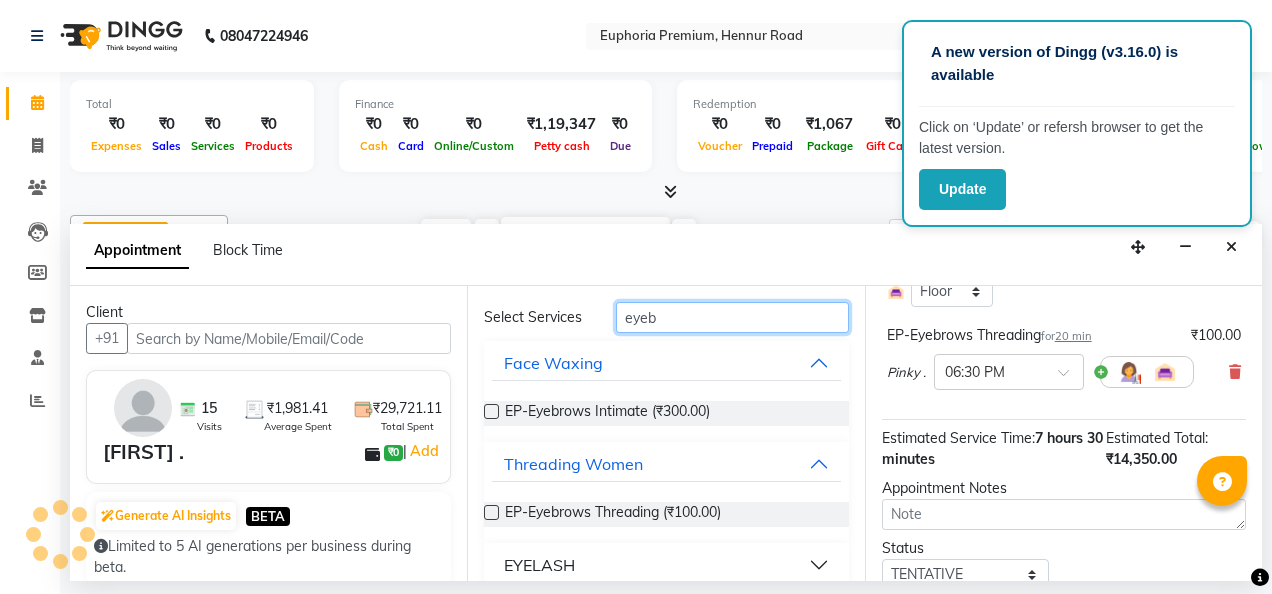 click on "eyeb" at bounding box center [732, 317] 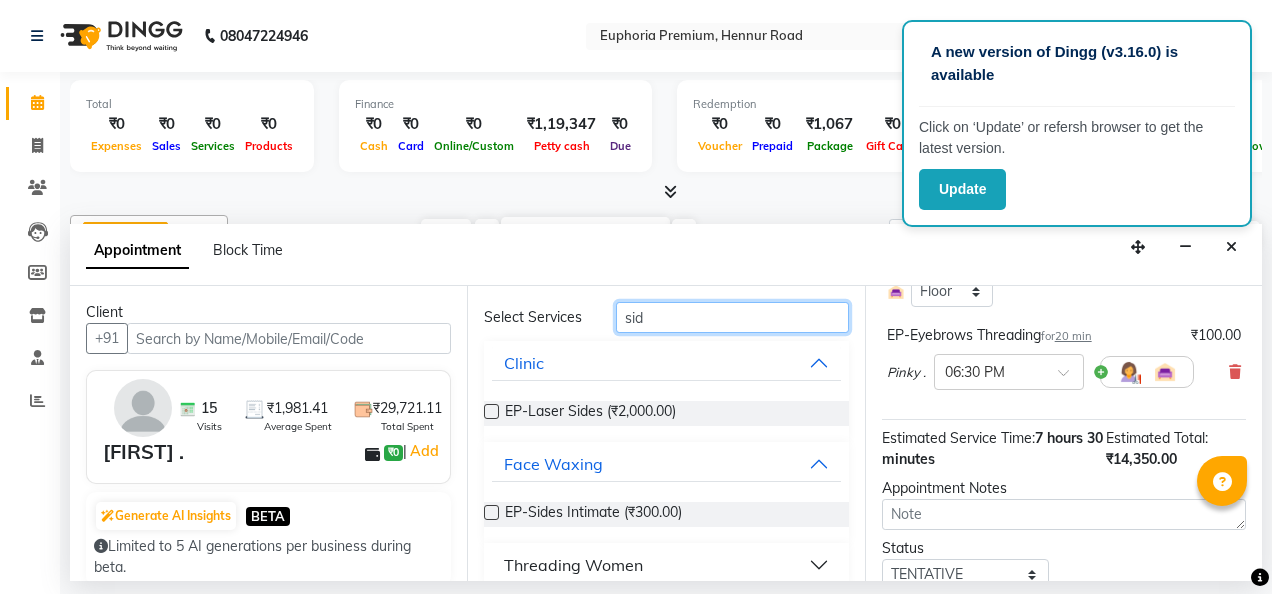 scroll, scrollTop: 100, scrollLeft: 0, axis: vertical 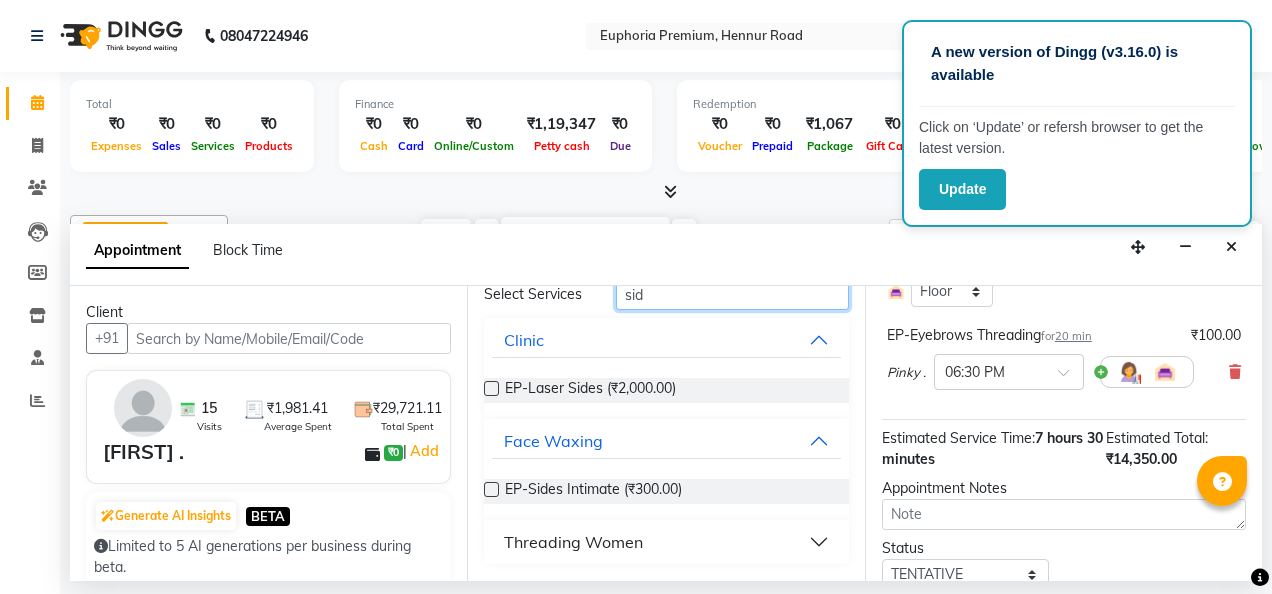 type on "sid" 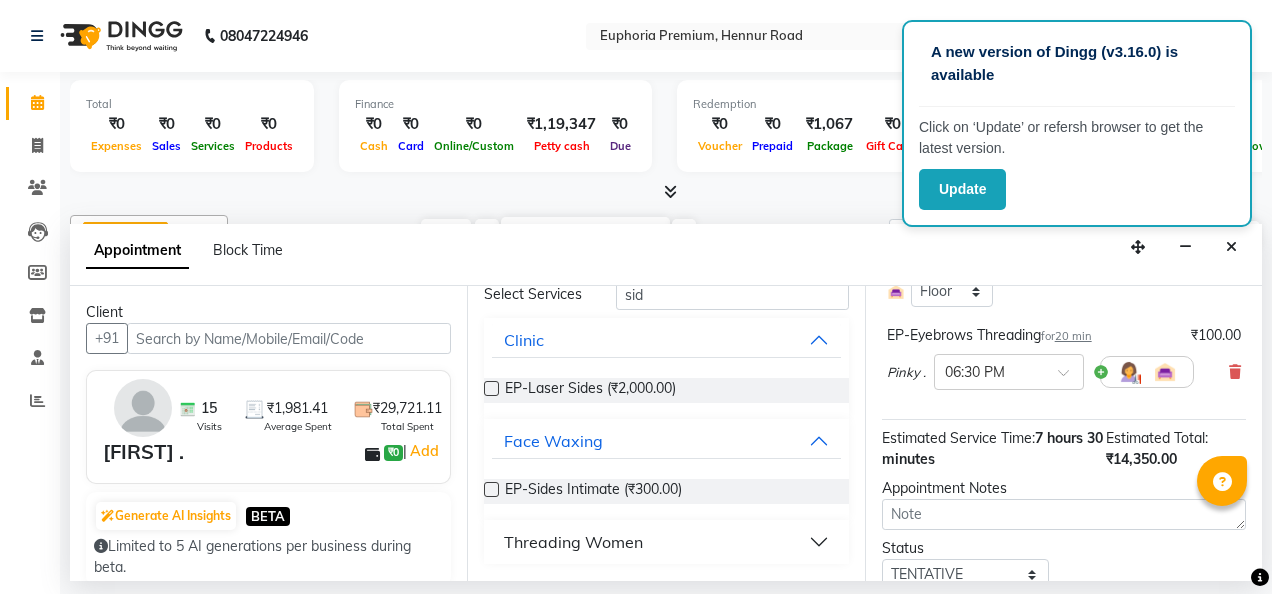 click on "Threading Women" at bounding box center [573, 542] 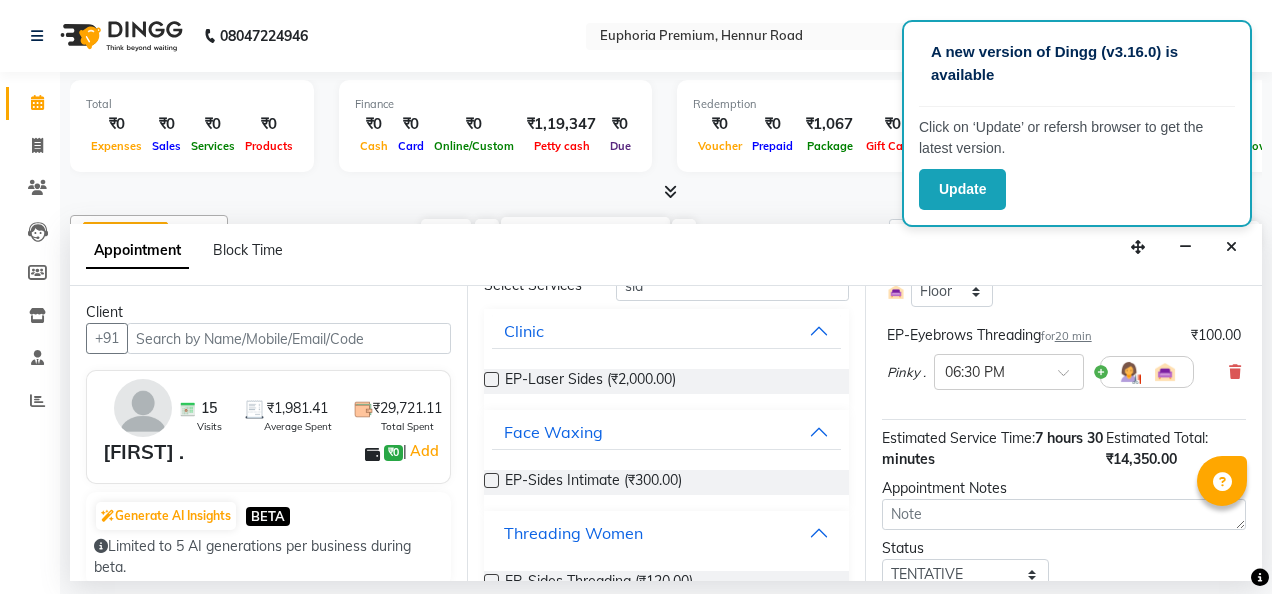 scroll, scrollTop: 156, scrollLeft: 0, axis: vertical 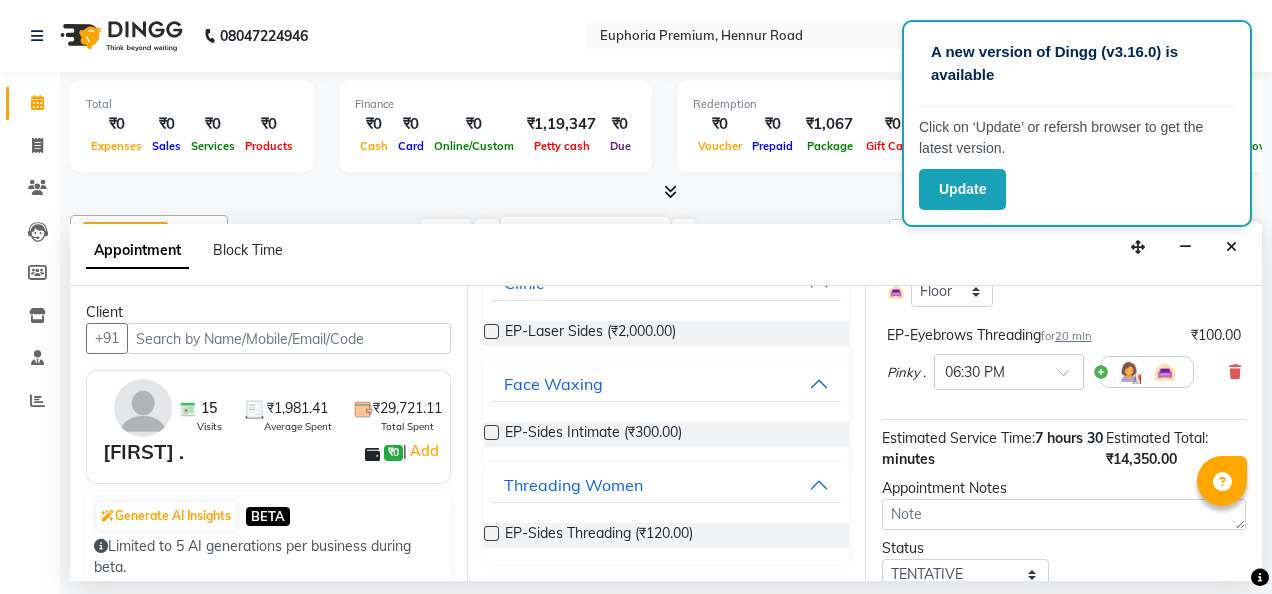 click at bounding box center [491, 533] 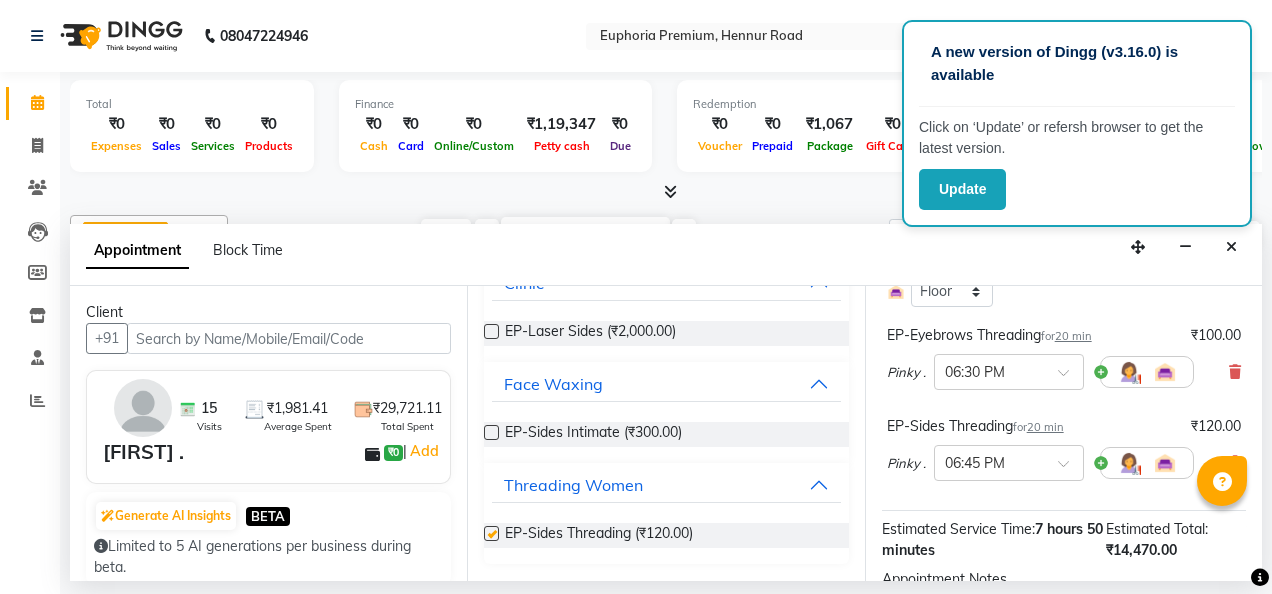 checkbox on "false" 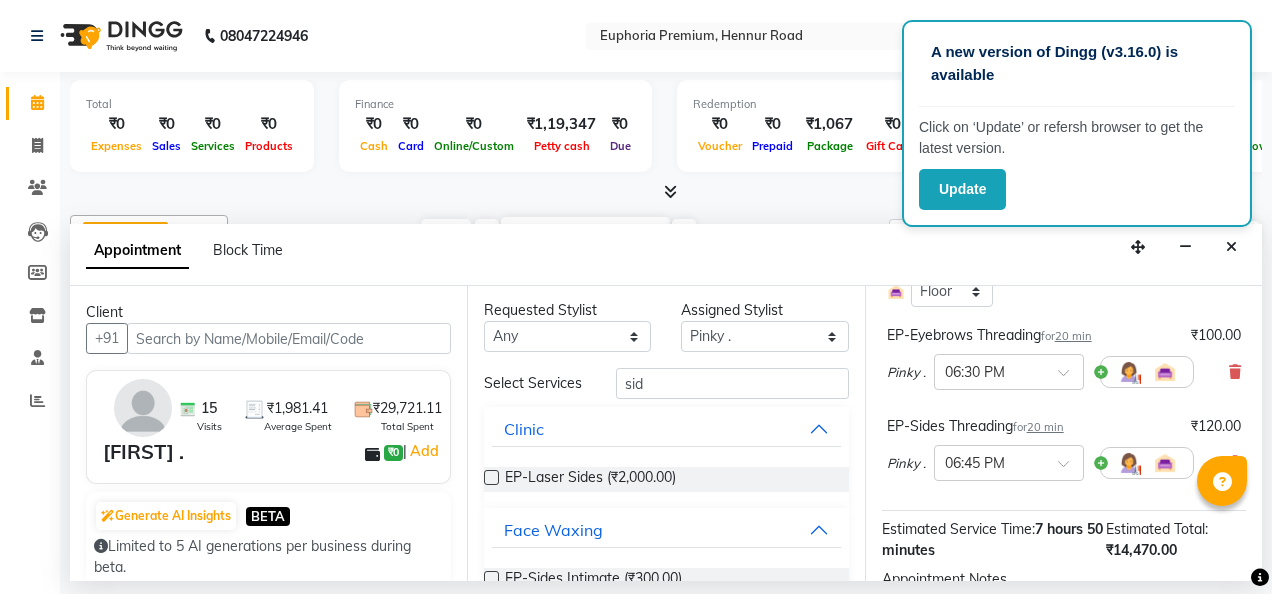 scroll, scrollTop: 0, scrollLeft: 0, axis: both 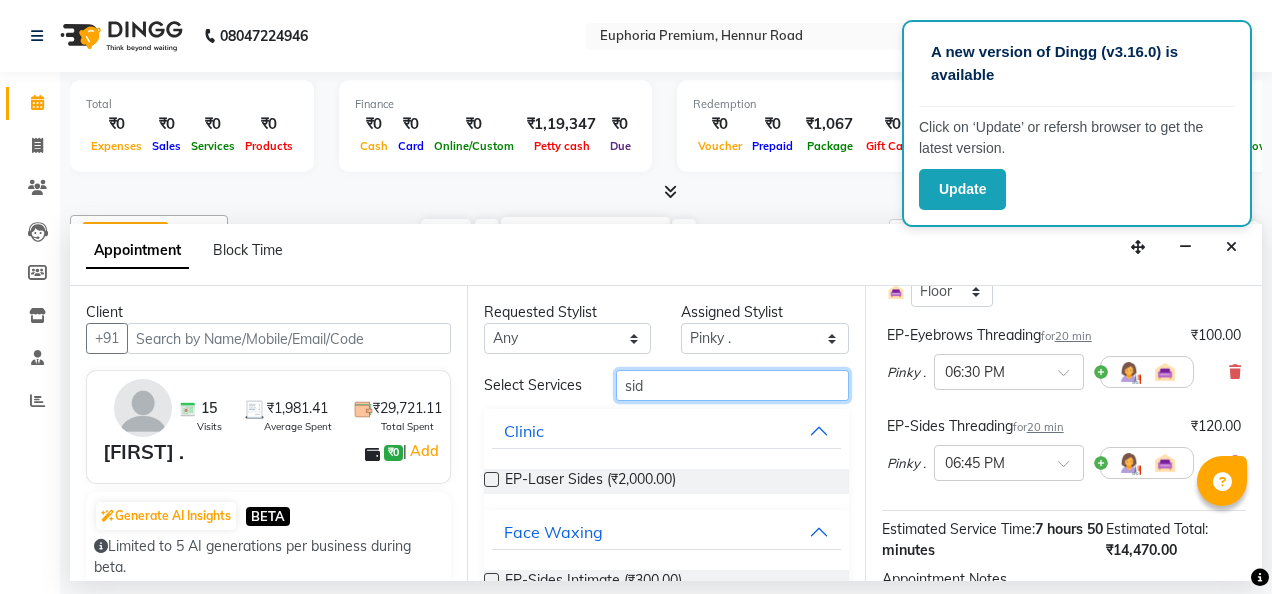 click on "sid" at bounding box center [732, 385] 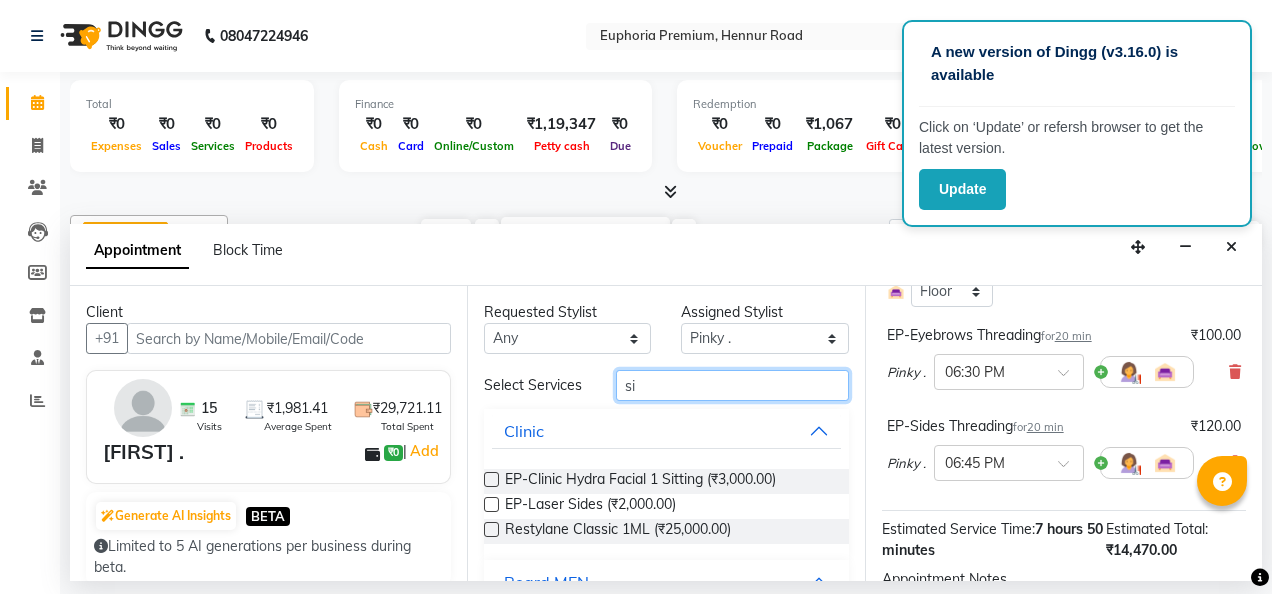 type on "s" 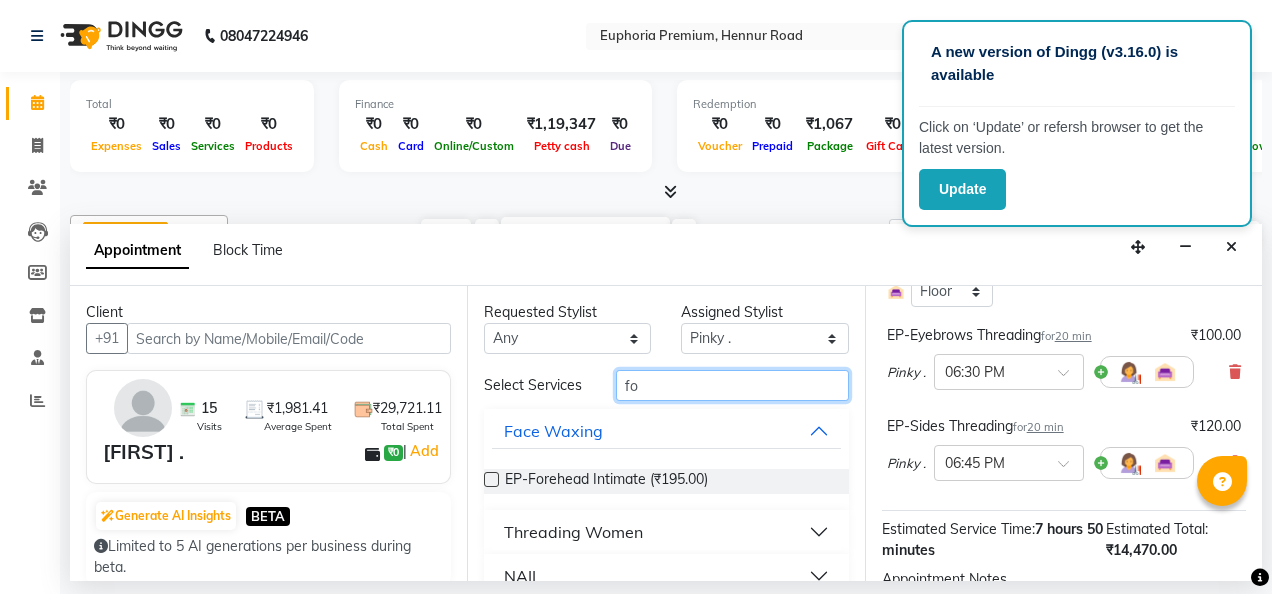 type on "fo" 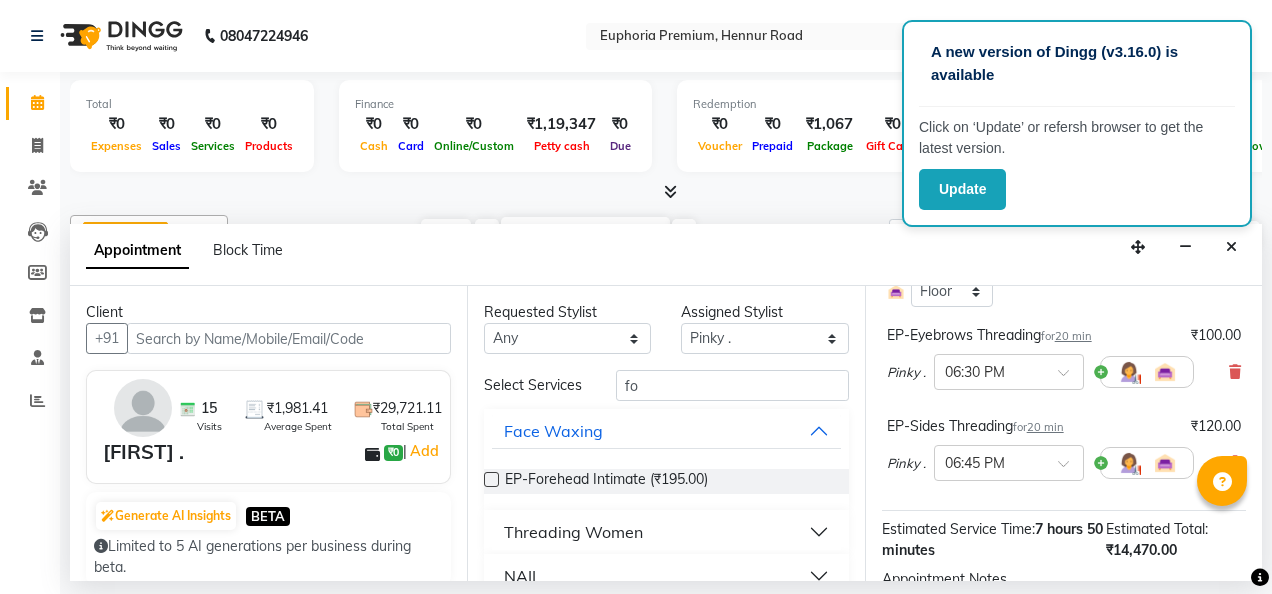 click on "Threading Women" at bounding box center [573, 532] 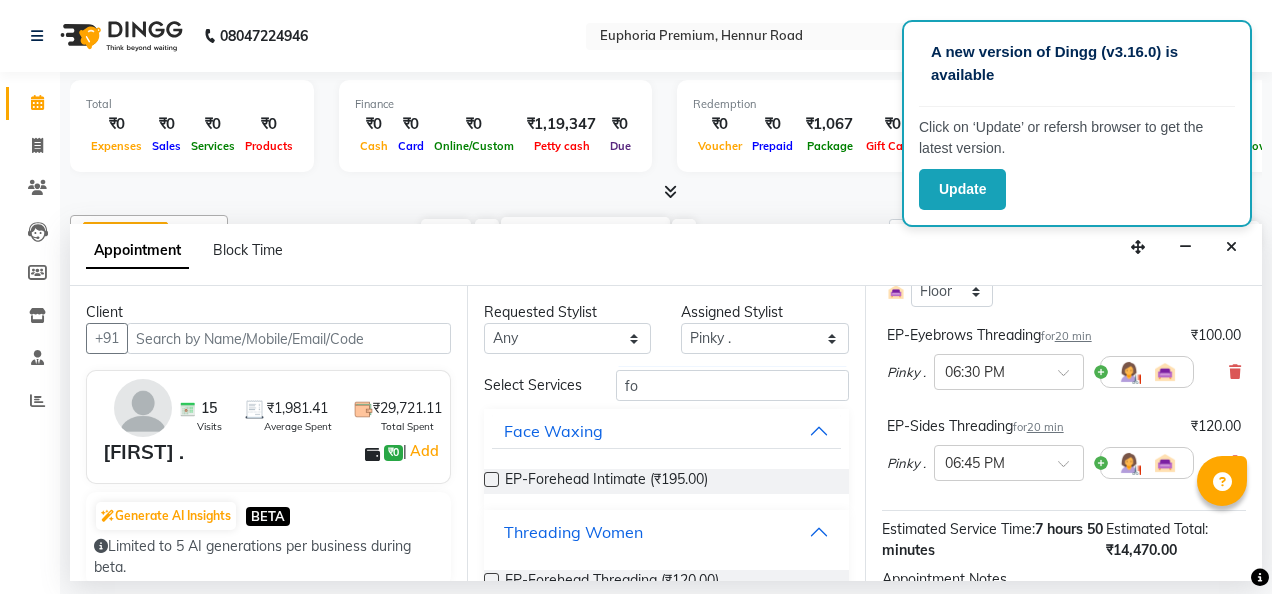scroll, scrollTop: 90, scrollLeft: 0, axis: vertical 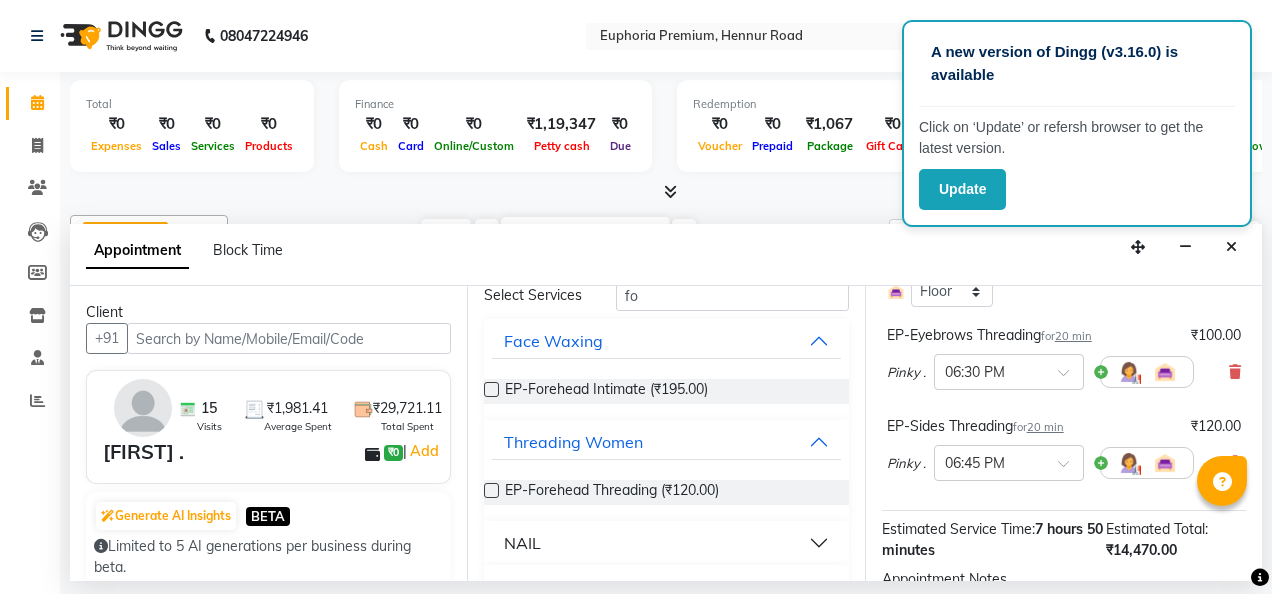 click at bounding box center (490, 494) 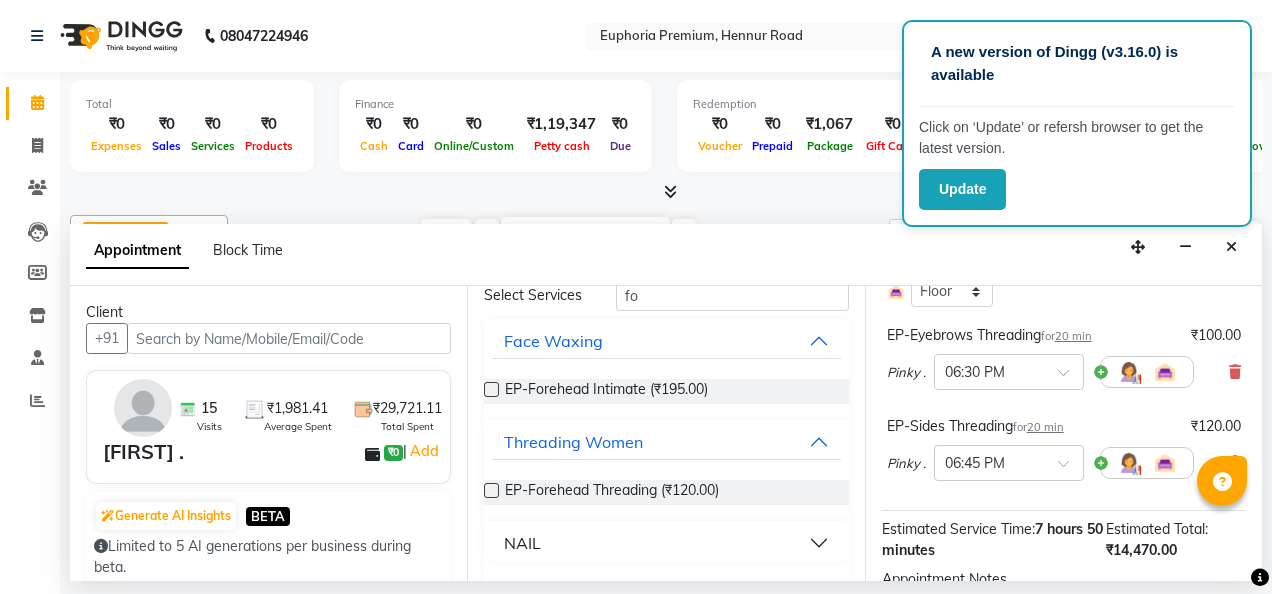 click at bounding box center (491, 490) 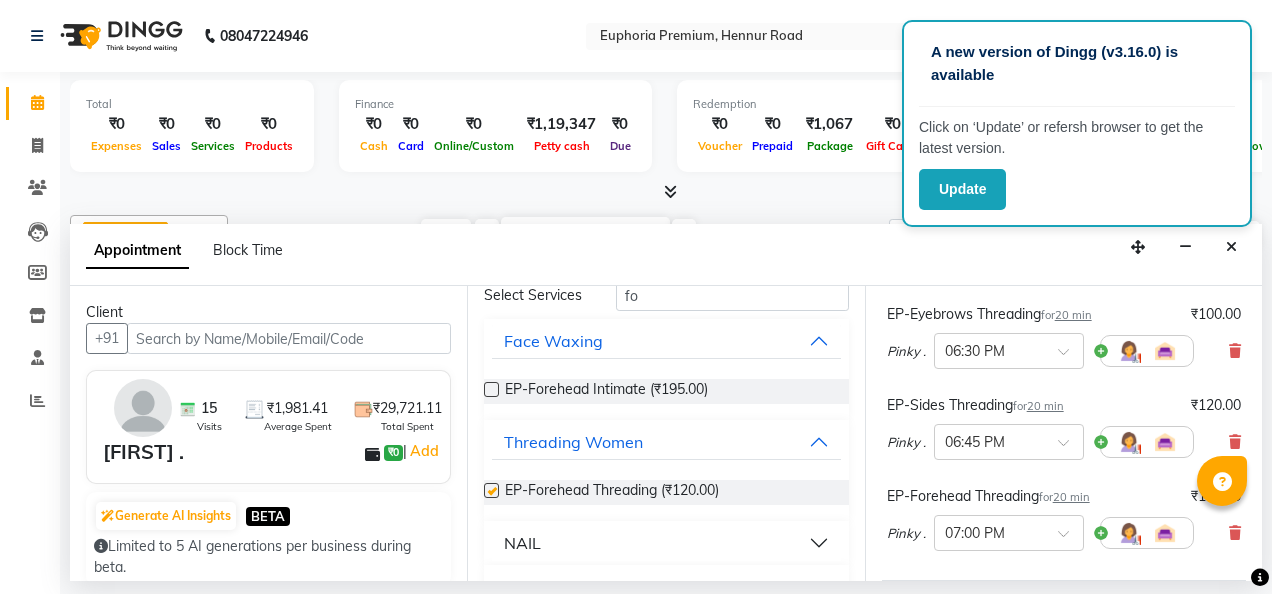 scroll, scrollTop: 1025, scrollLeft: 0, axis: vertical 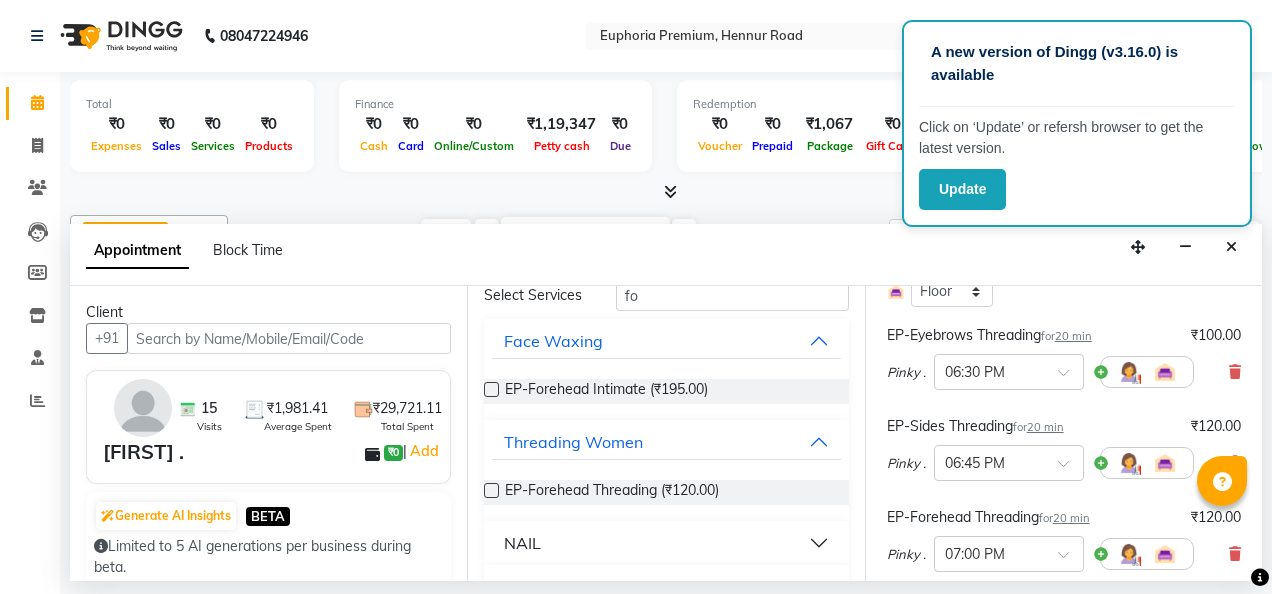 checkbox on "false" 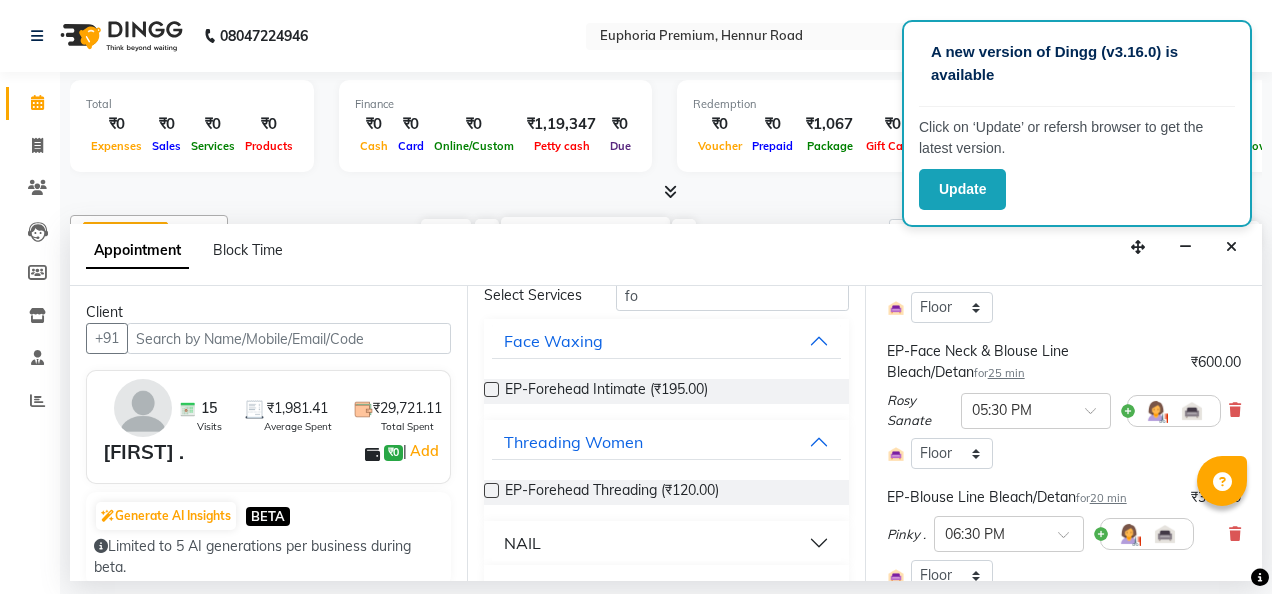 scroll, scrollTop: 346, scrollLeft: 0, axis: vertical 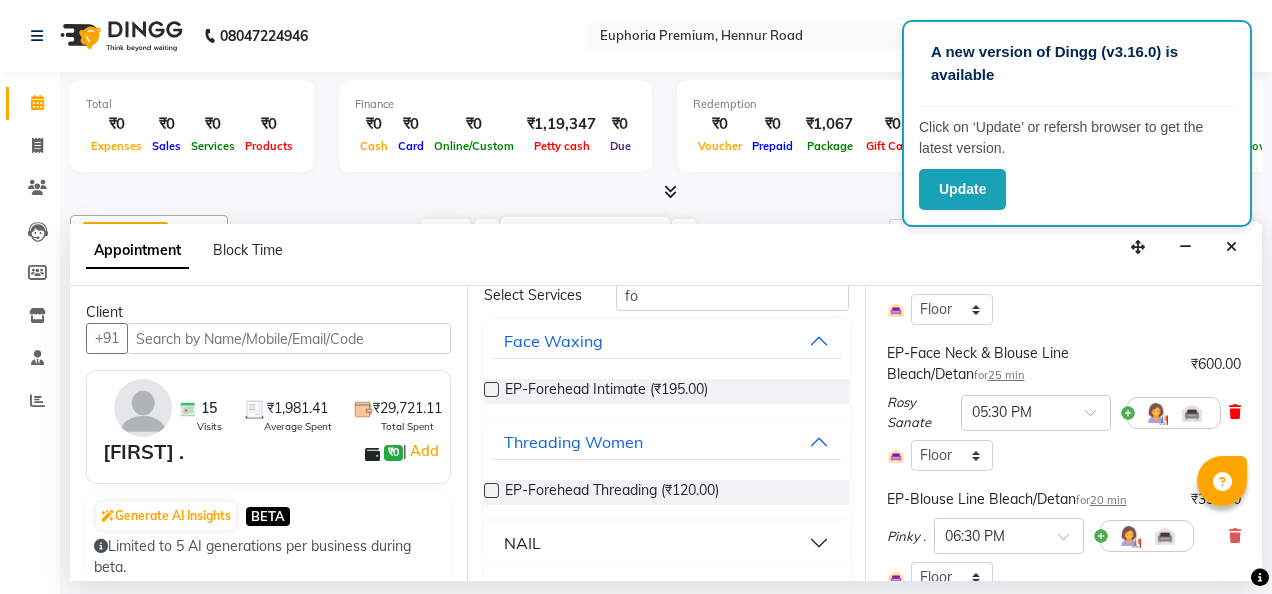 click at bounding box center (1235, 412) 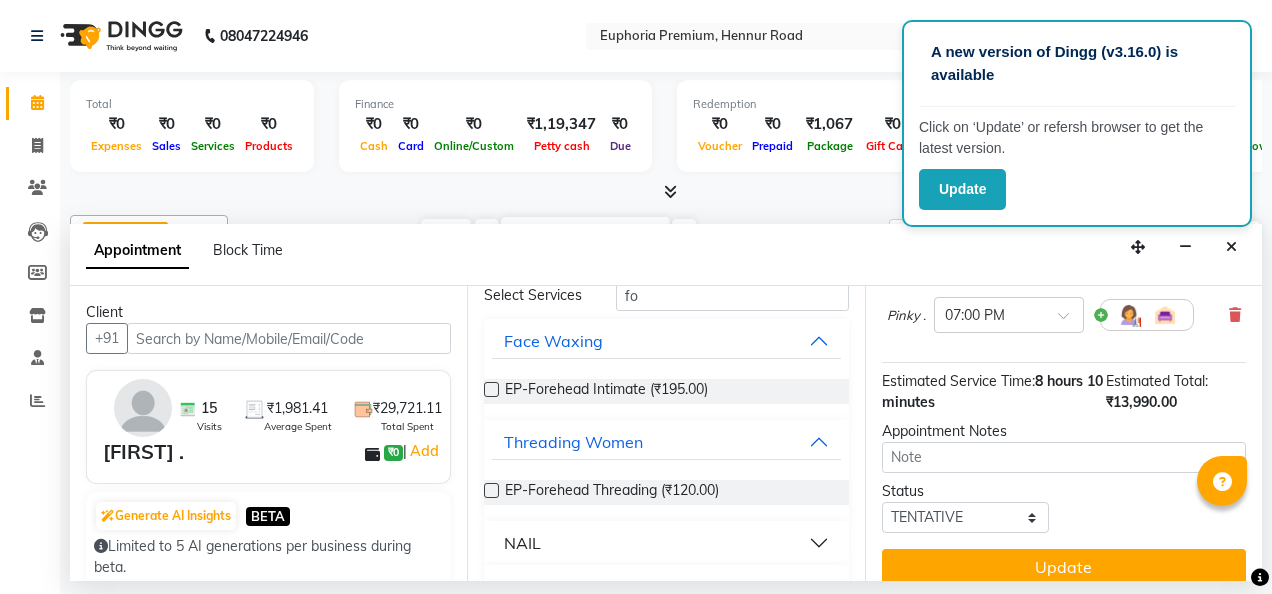 scroll, scrollTop: 1170, scrollLeft: 0, axis: vertical 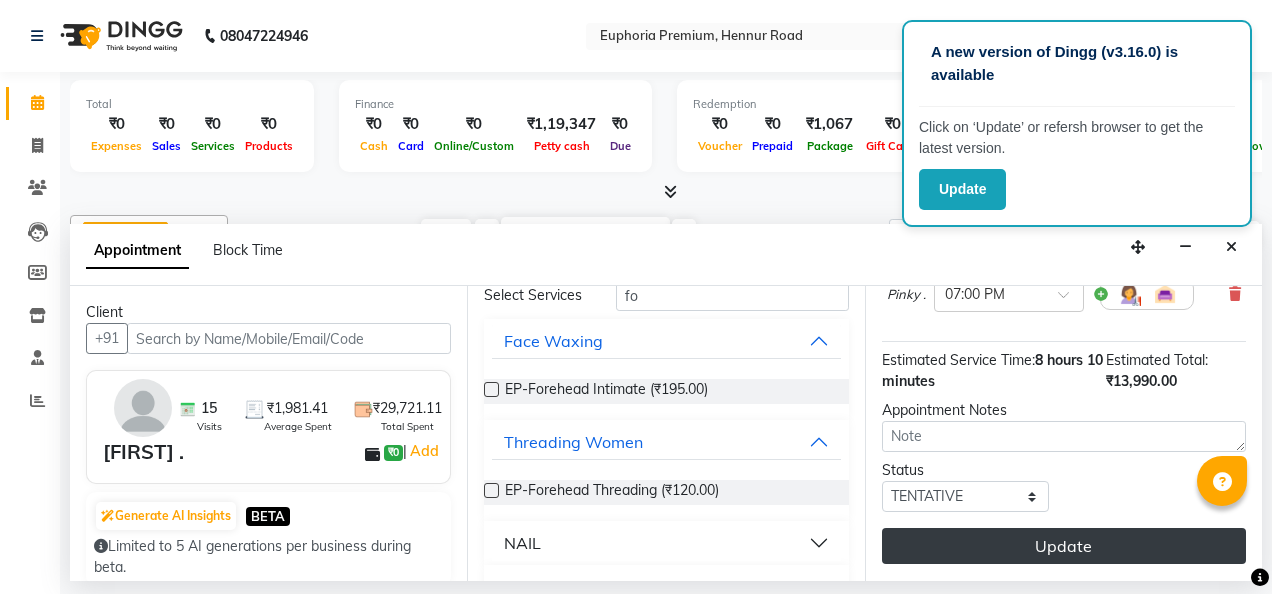 click on "Update" at bounding box center (1064, 546) 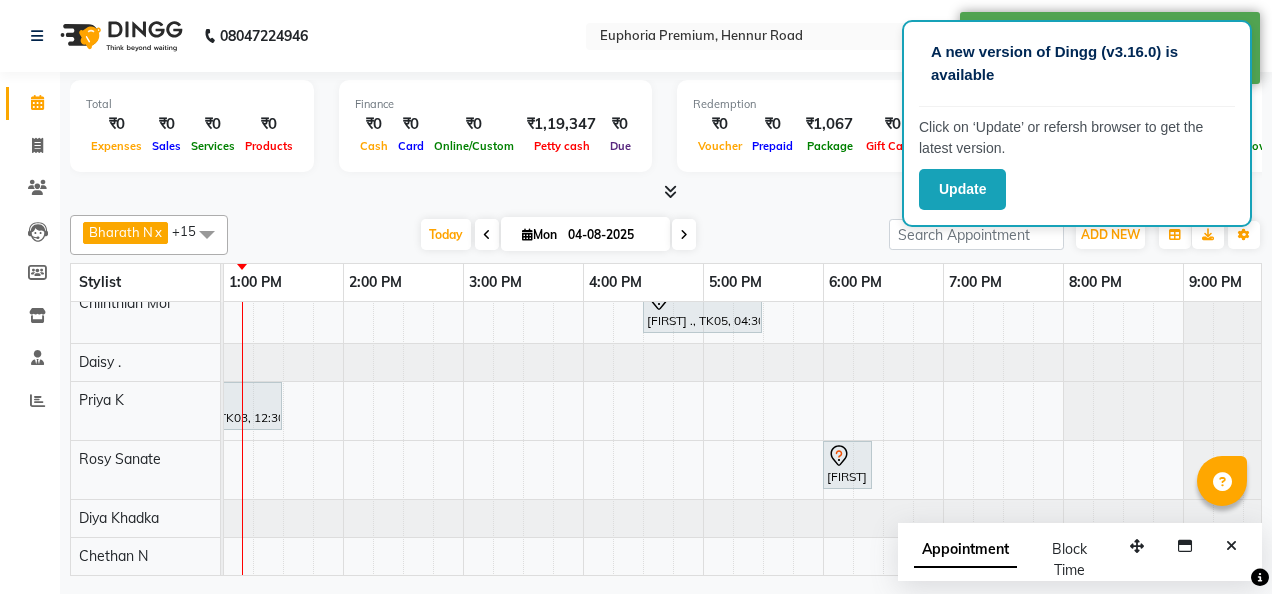 scroll, scrollTop: 634, scrollLeft: 601, axis: both 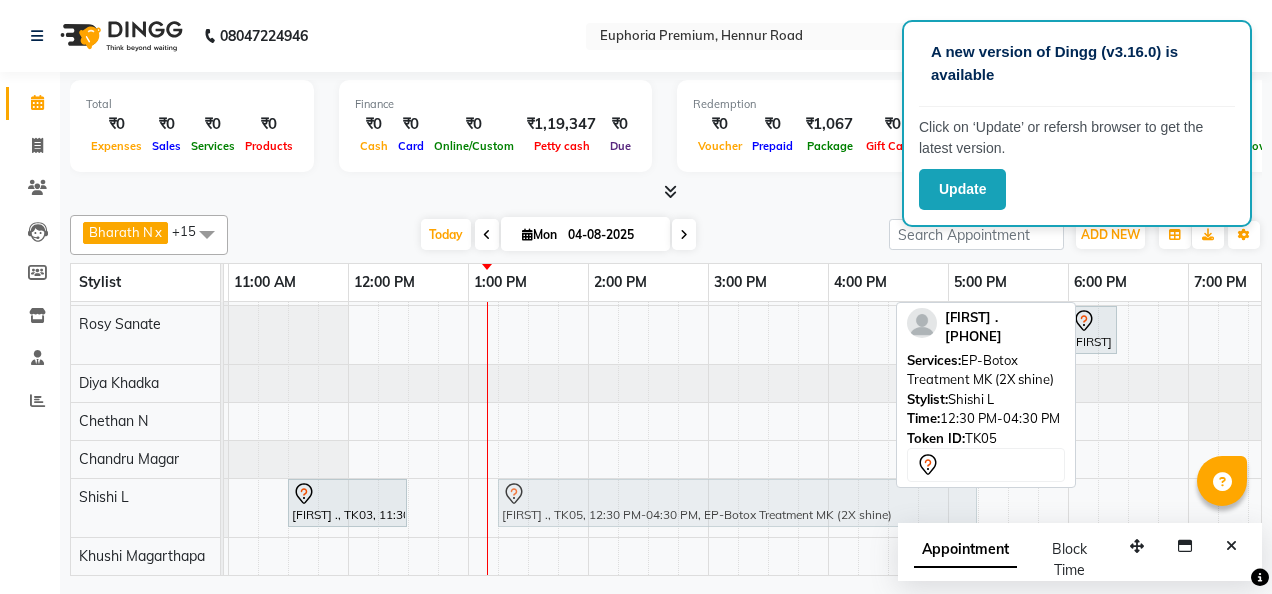 drag, startPoint x: 431, startPoint y: 487, endPoint x: 516, endPoint y: 500, distance: 85.98837 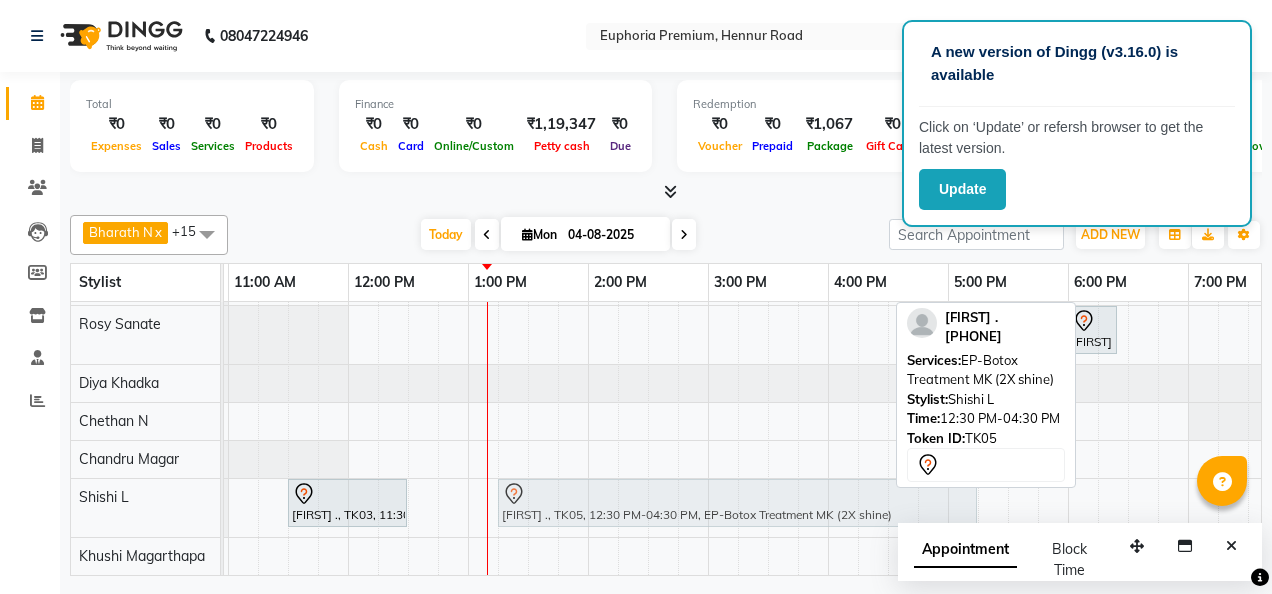 click on "[FIRST] ., TK03, 11:30 AM-12:30 PM, EP-Regenerate M Packages             [FIRST] ., TK05, 12:30 PM-04:30 PM, EP-Botox Treatment MK (2X shine)             [FIRST] ., TK05, 12:30 PM-04:30 PM, EP-Botox Treatment MK (2X shine)" at bounding box center (-132, 508) 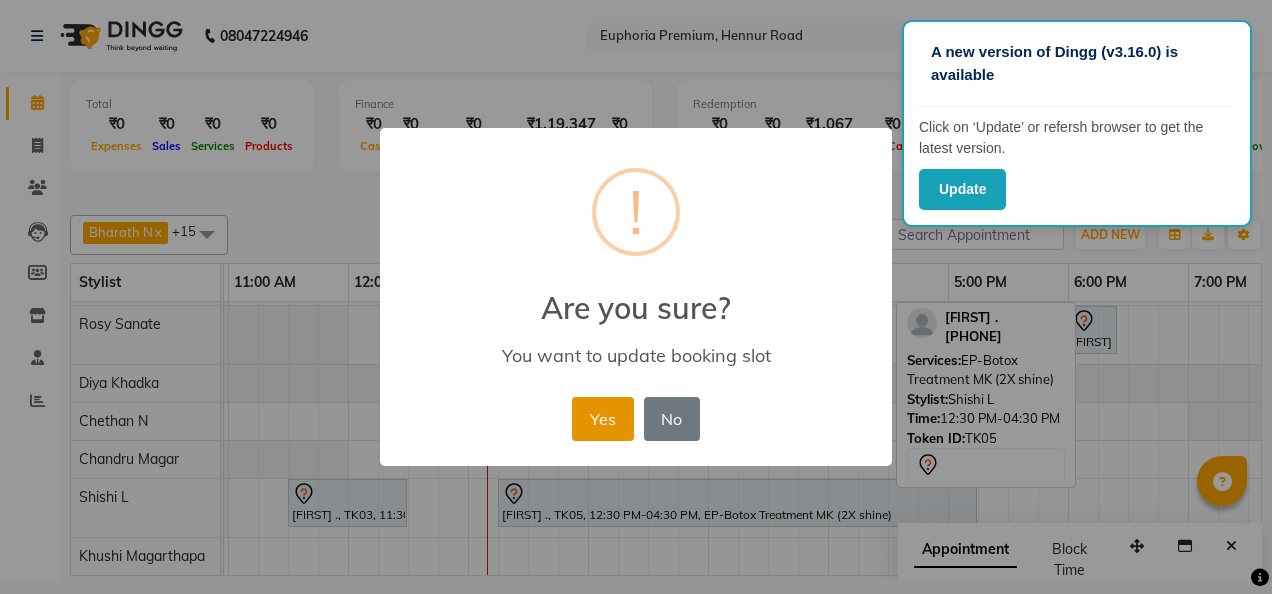 click on "Yes" at bounding box center [602, 419] 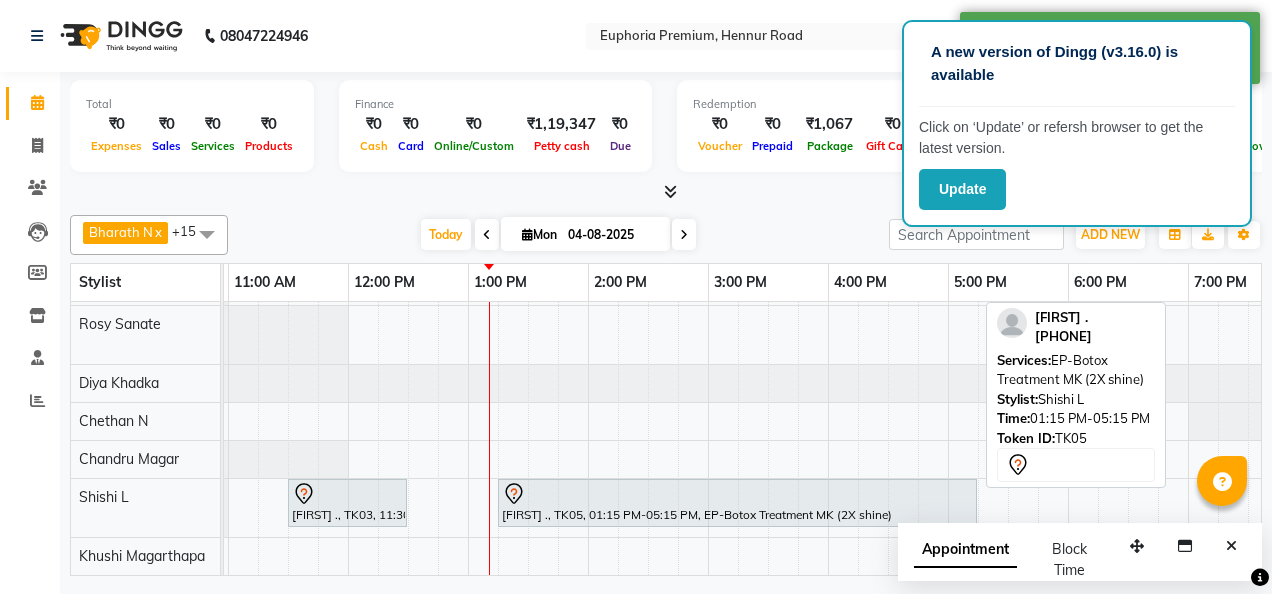 click on "[FIRST] ., TK05, 01:15 PM-05:15 PM, EP-Botox Treatment MK (2X shine)" at bounding box center (737, 503) 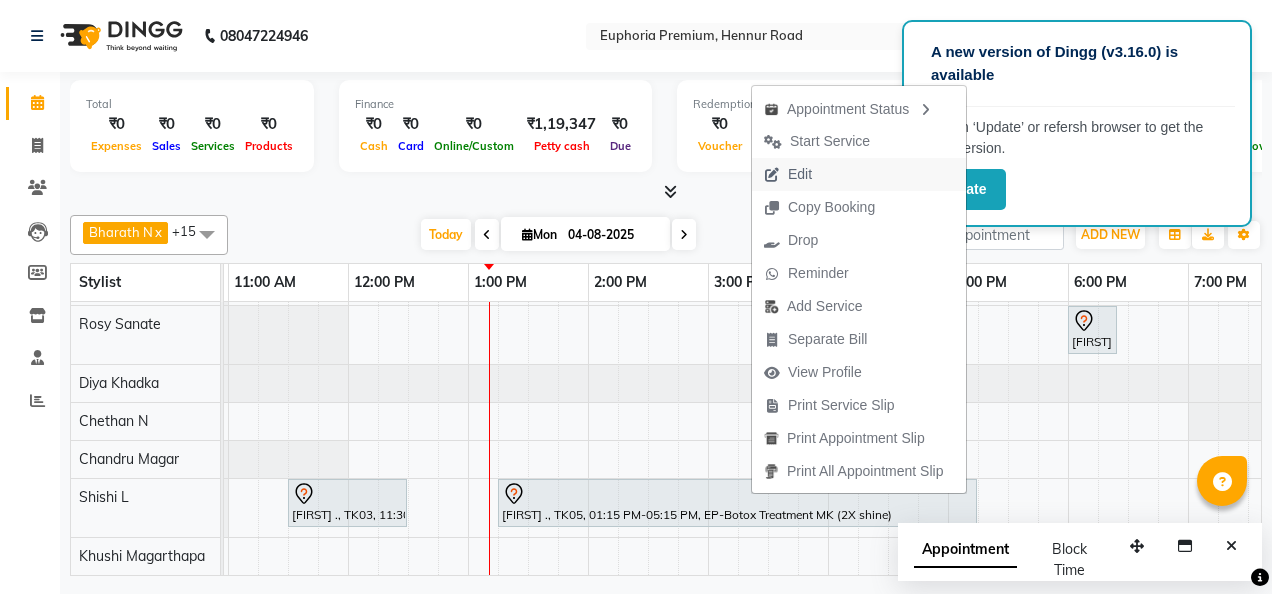 click on "Edit" at bounding box center [800, 174] 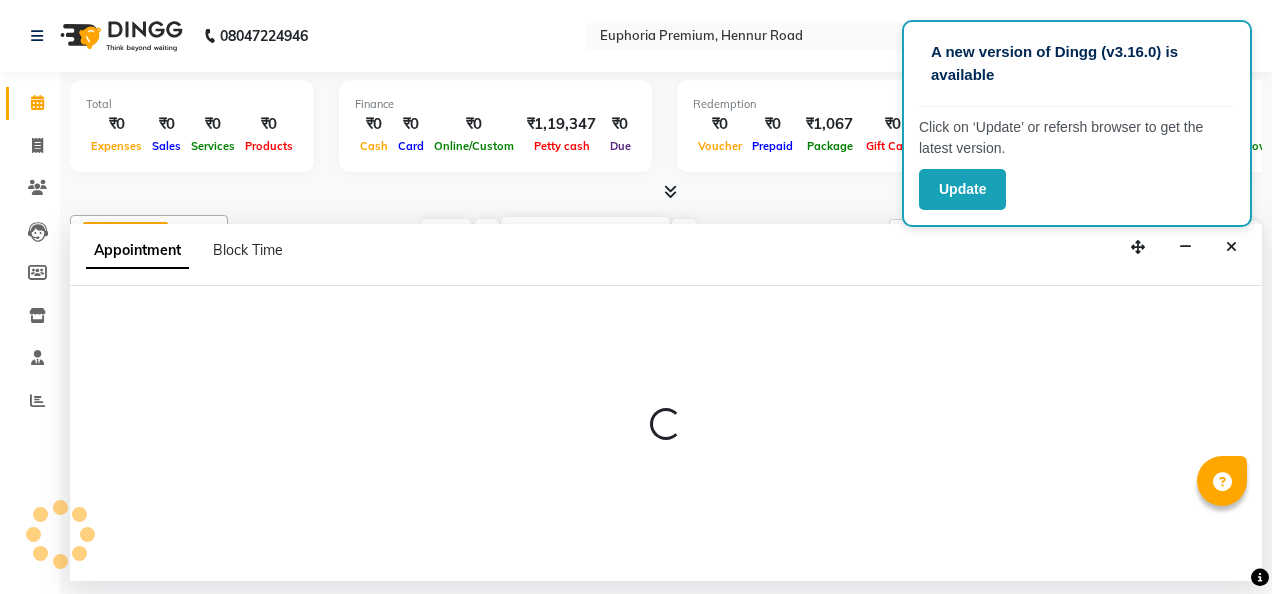 select on "tentative" 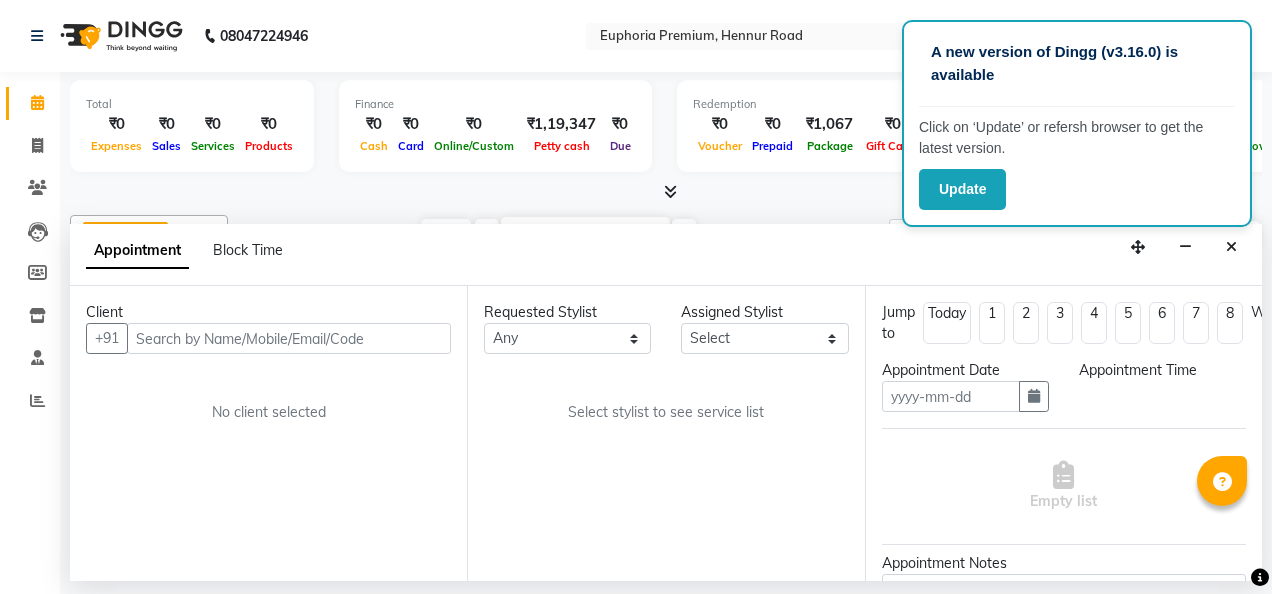type on "04-08-2025" 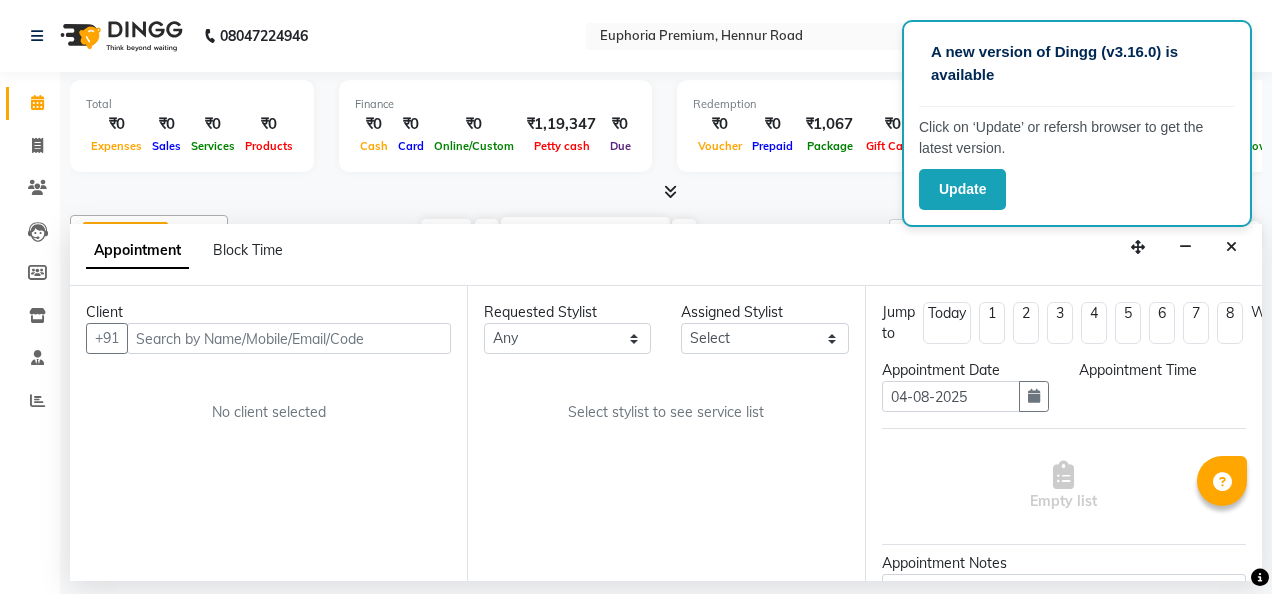 scroll, scrollTop: 0, scrollLeft: 0, axis: both 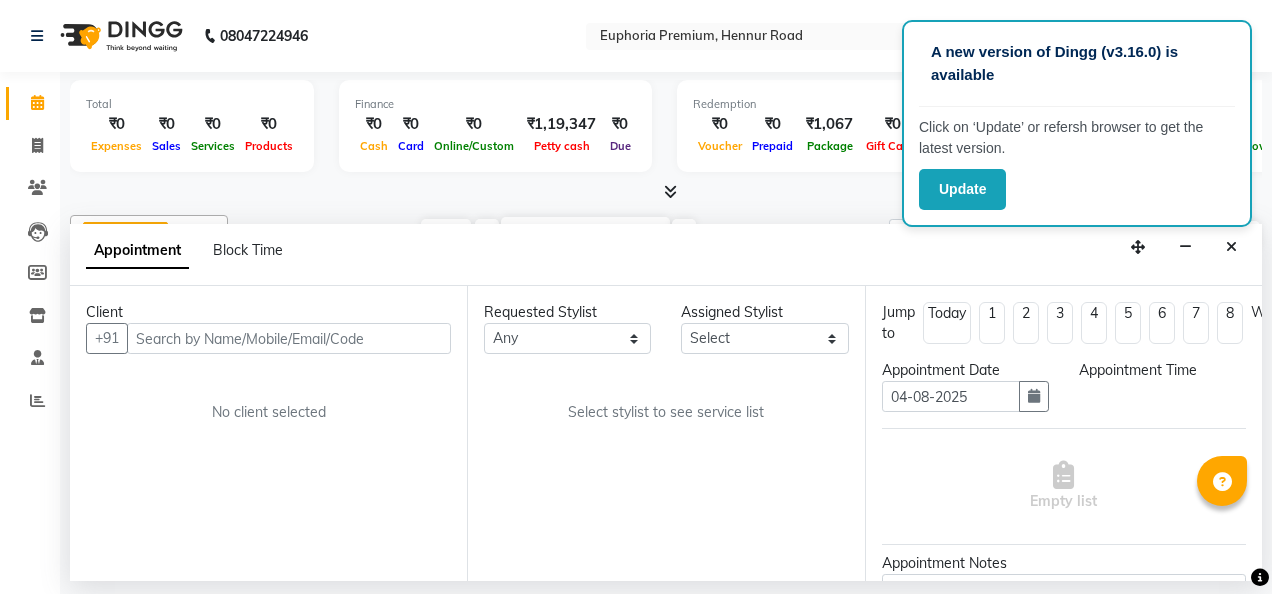 select on "795" 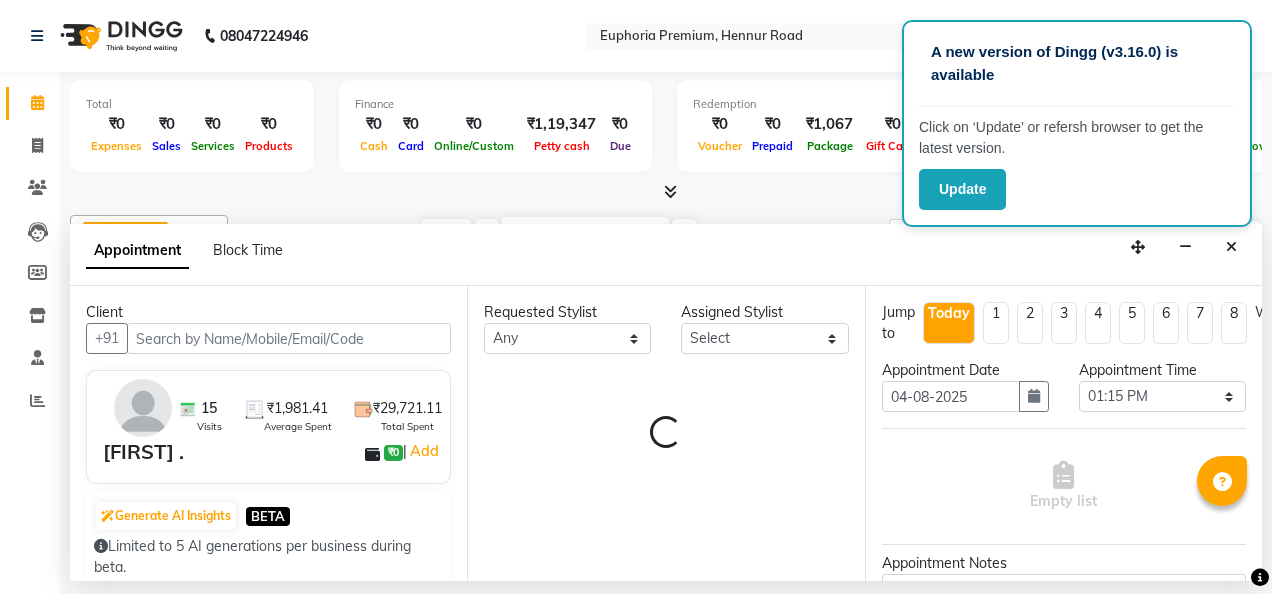 select on "71596" 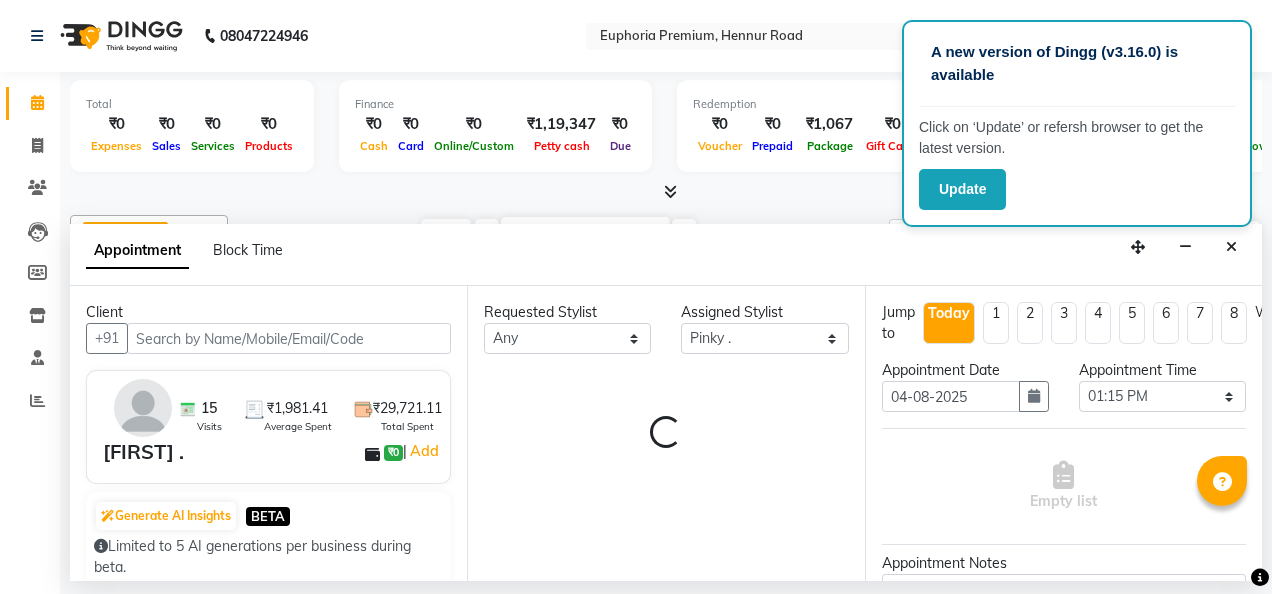 select on "4006" 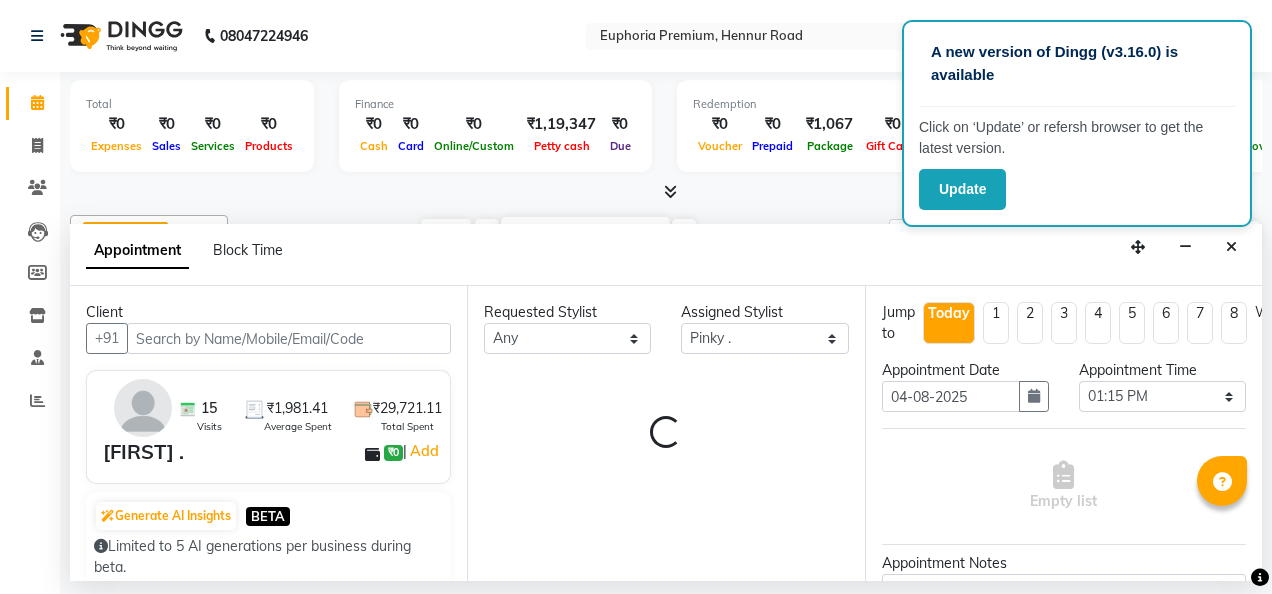 select on "4006" 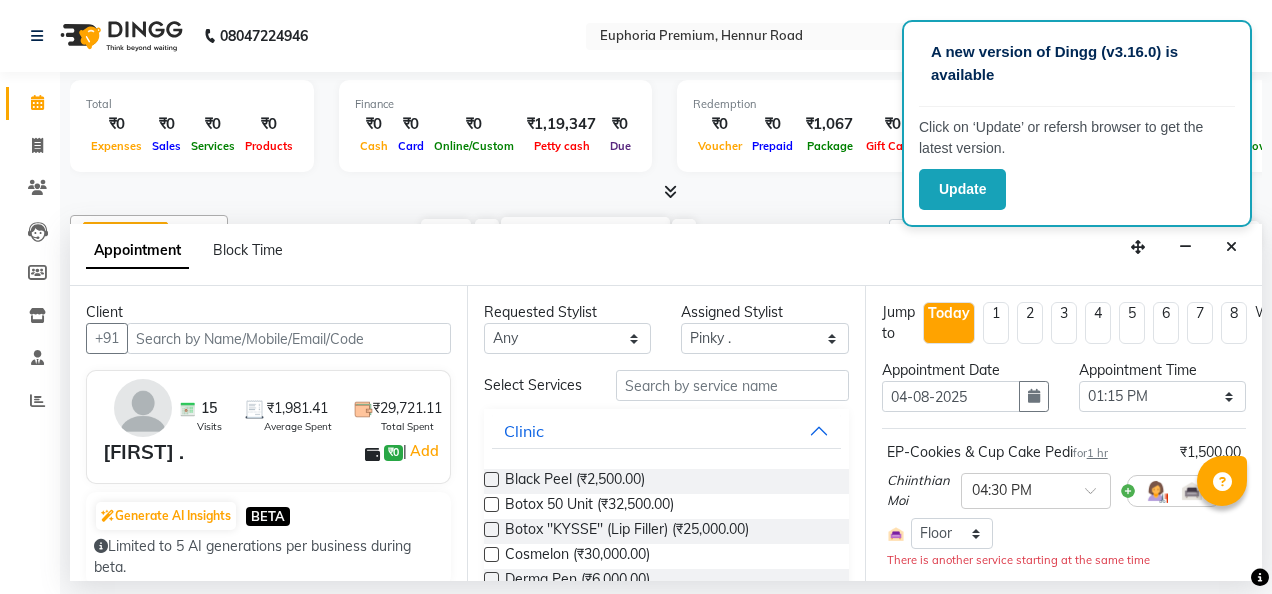 select on "4006" 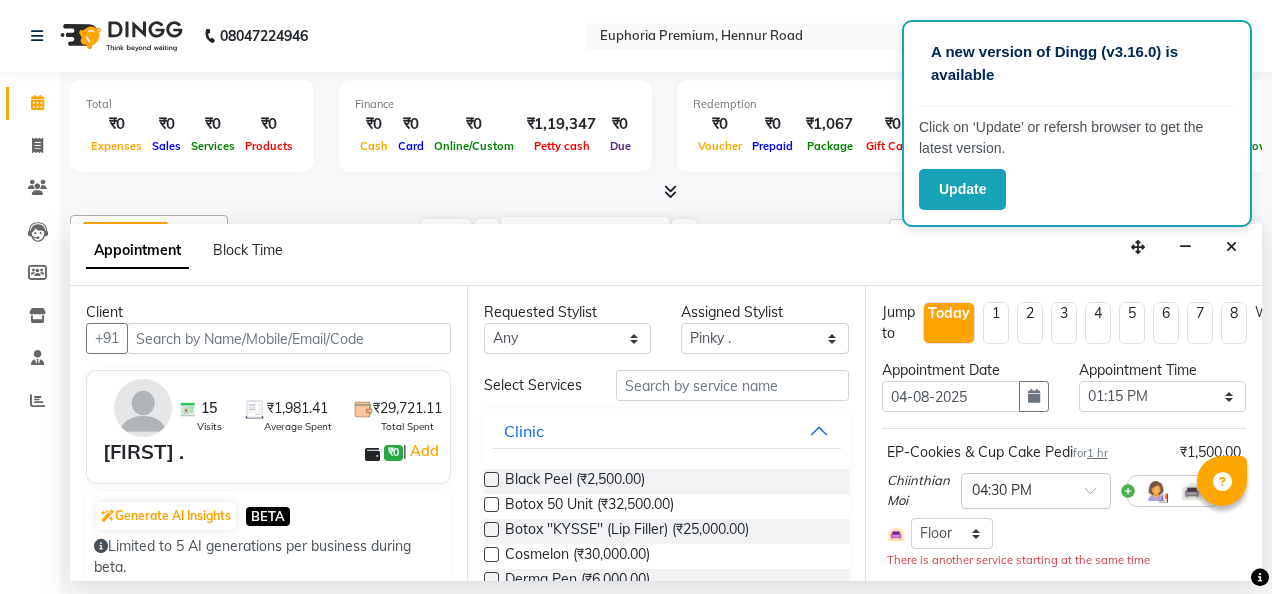select on "4006" 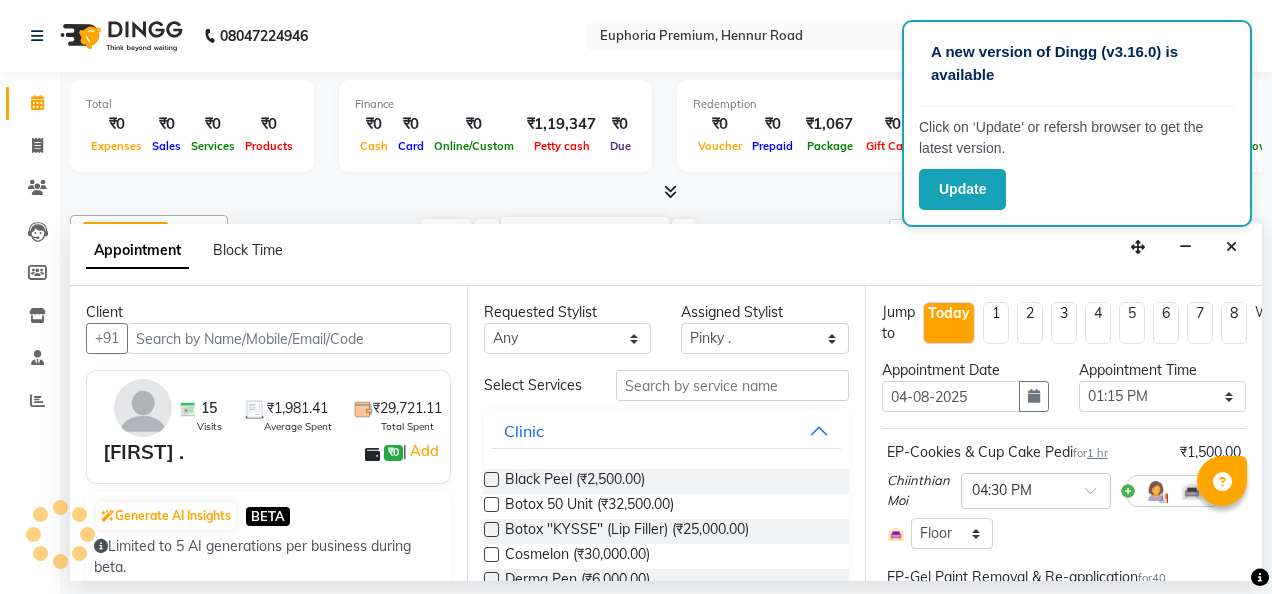scroll, scrollTop: 0, scrollLeft: 601, axis: horizontal 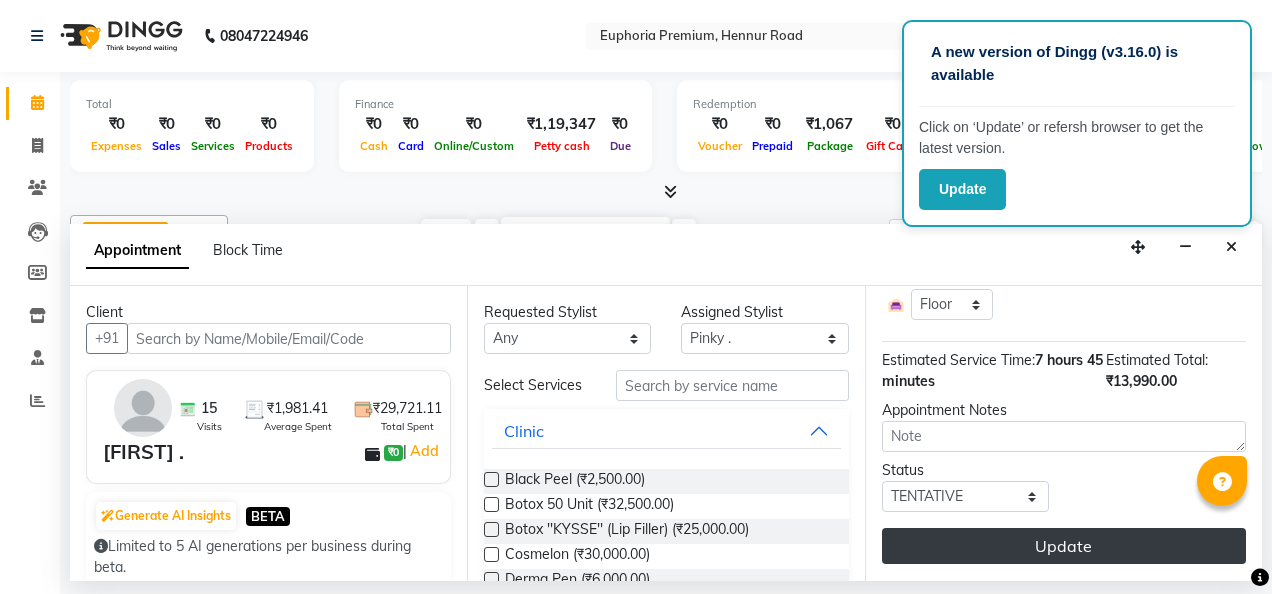 click on "Update" at bounding box center [1064, 546] 